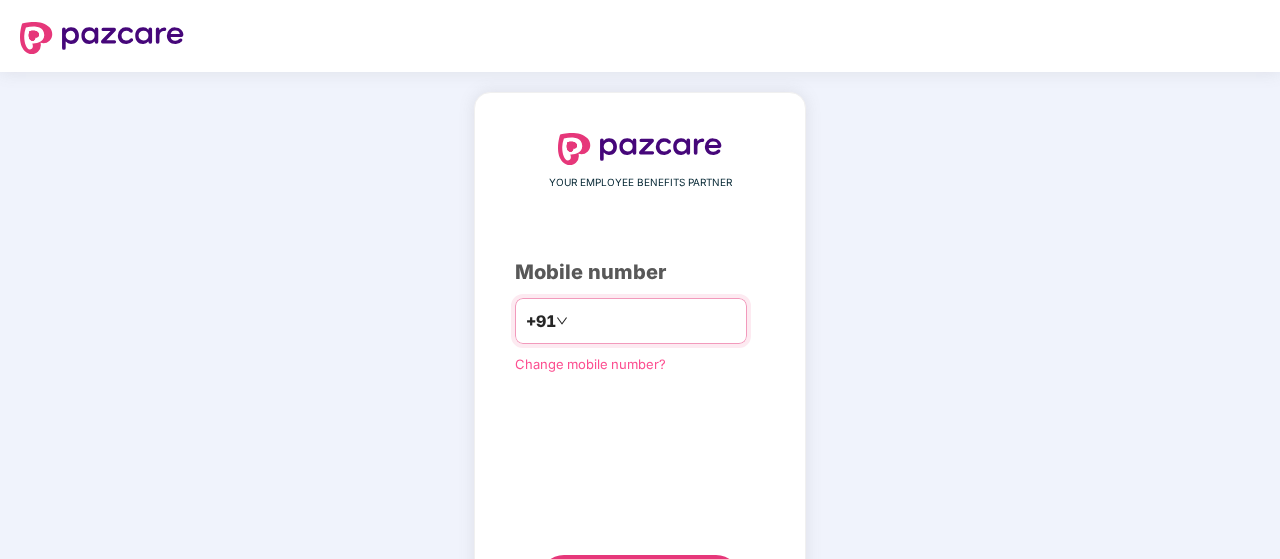 scroll, scrollTop: 0, scrollLeft: 0, axis: both 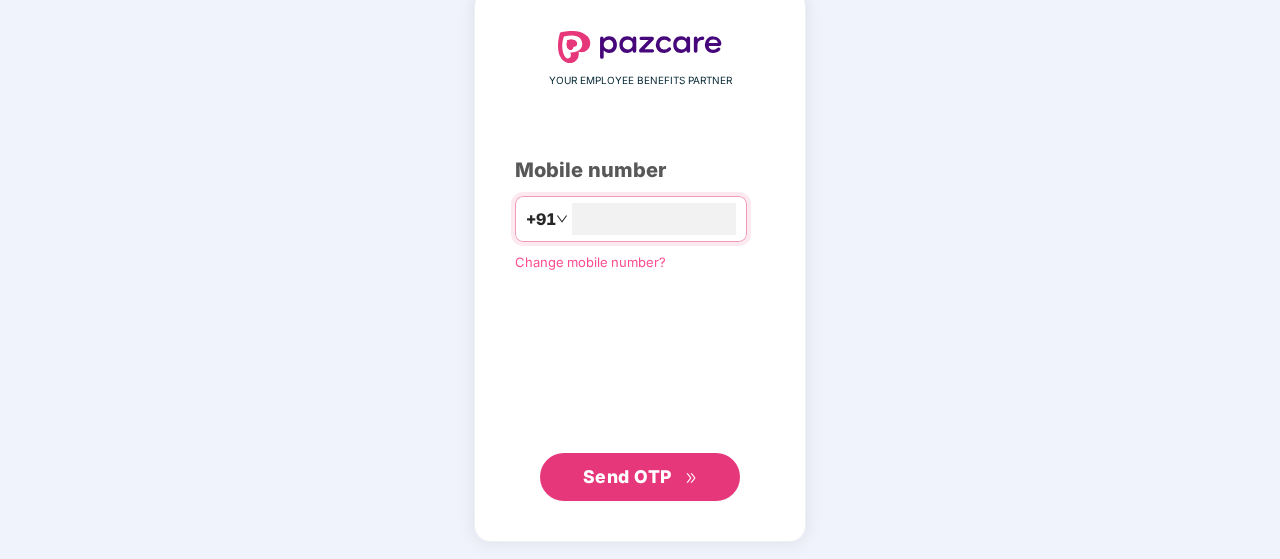 type on "**********" 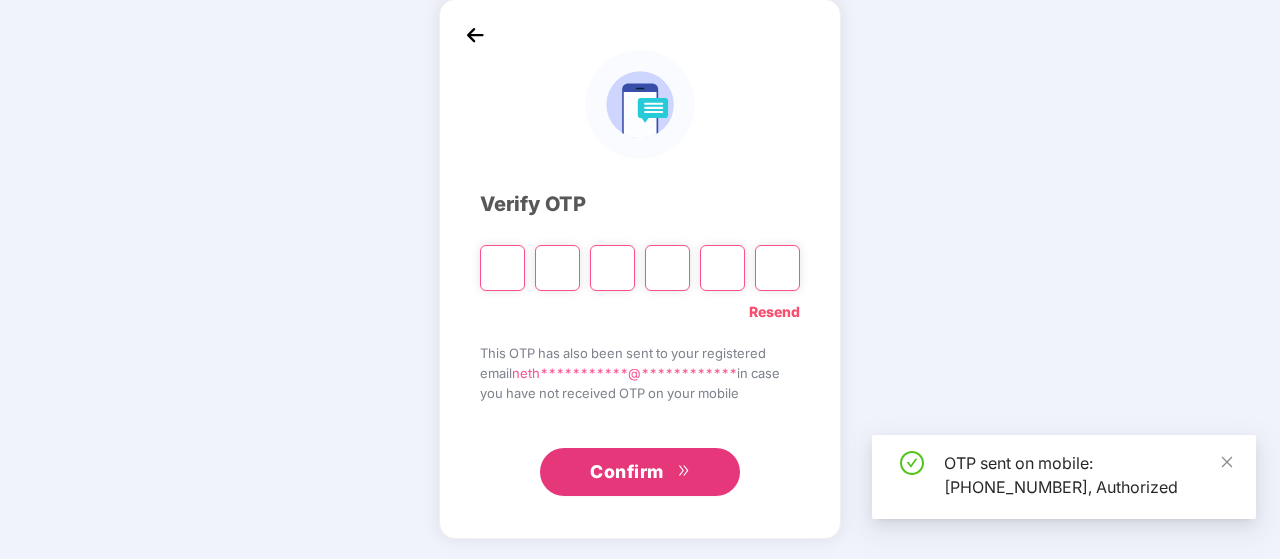 scroll, scrollTop: 92, scrollLeft: 0, axis: vertical 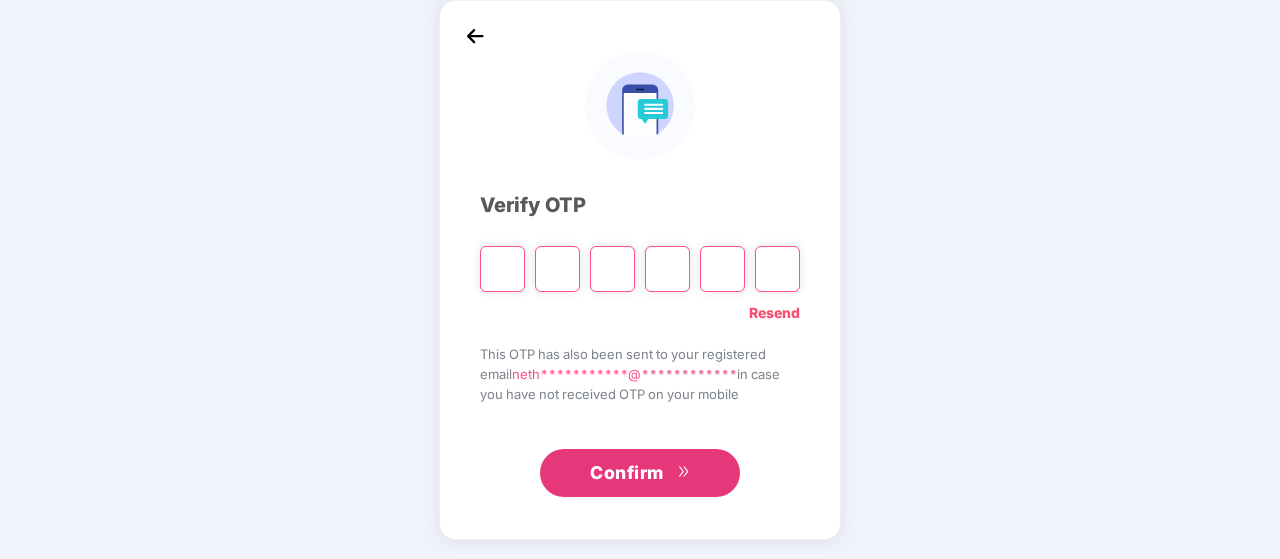 type on "*" 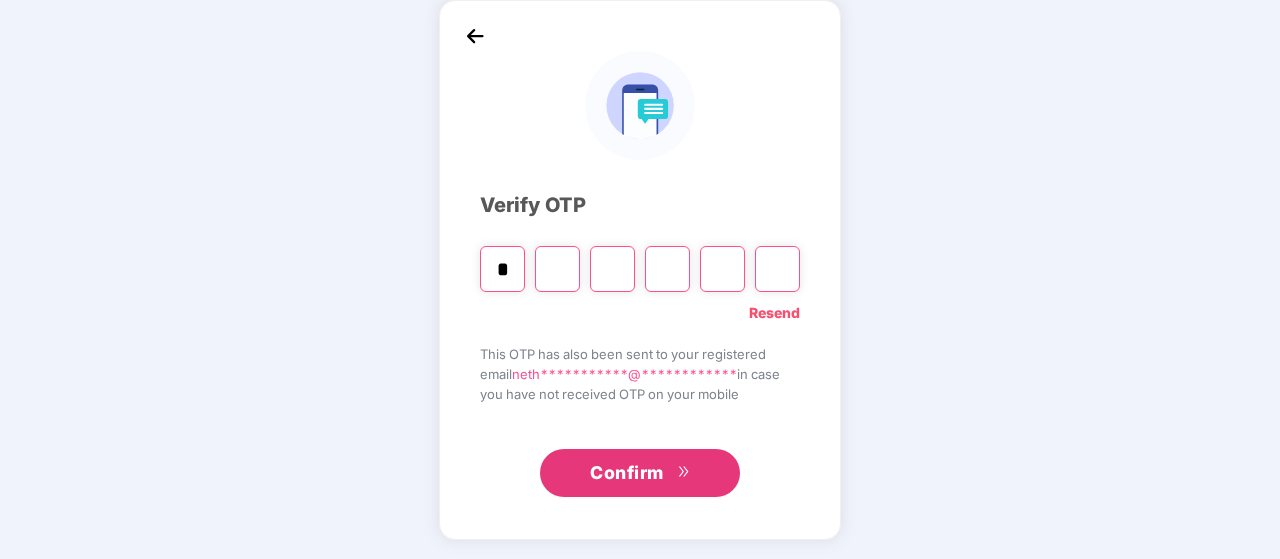 type on "*" 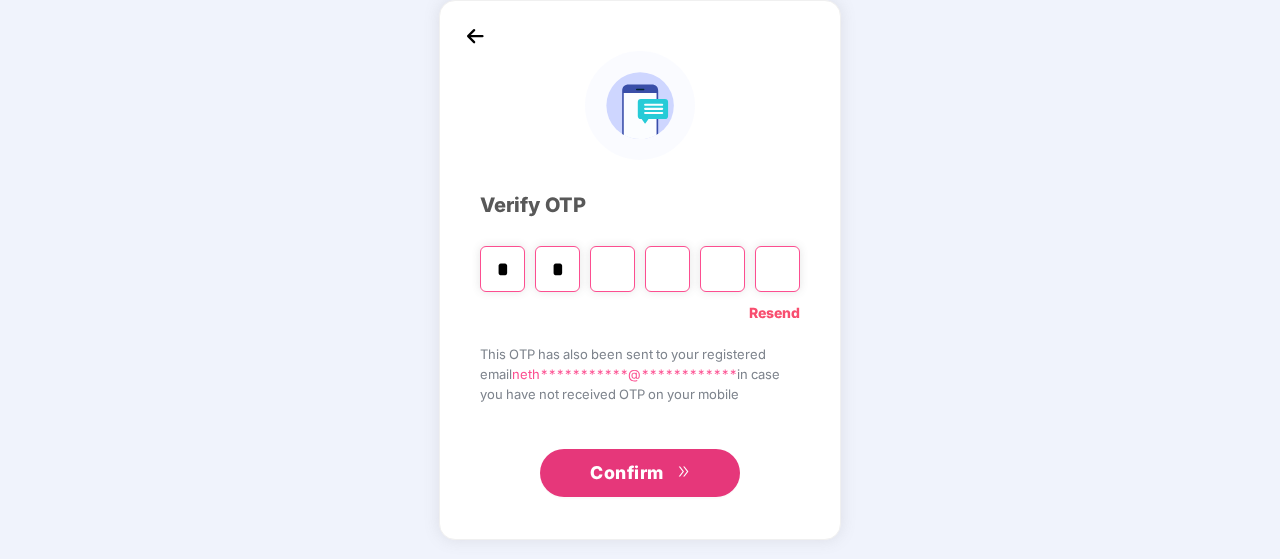 type on "*" 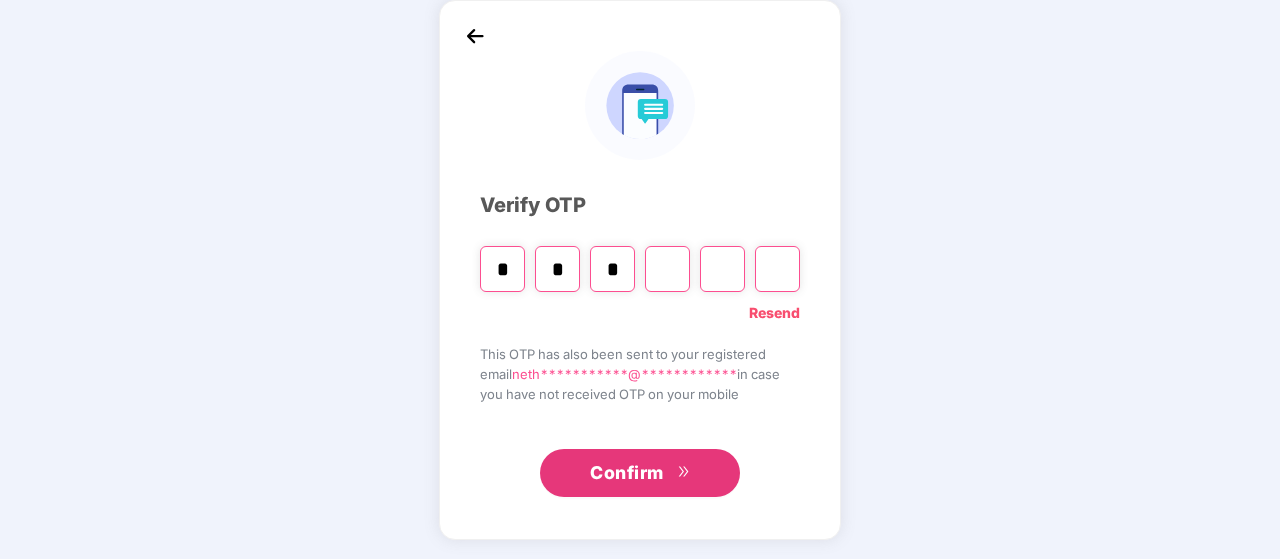 type on "*" 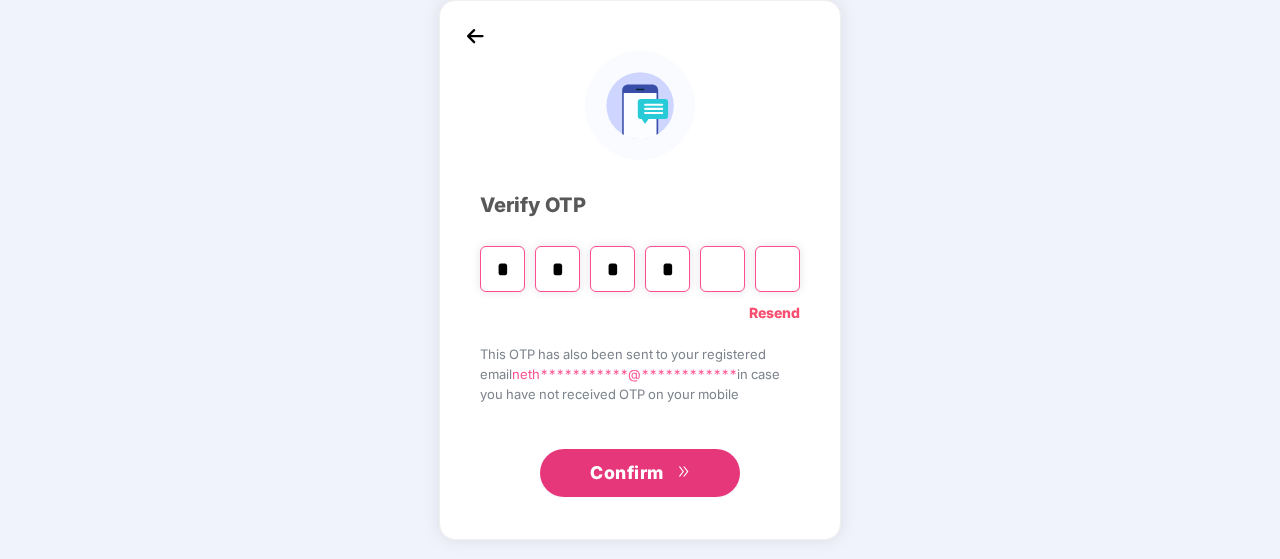 type on "*" 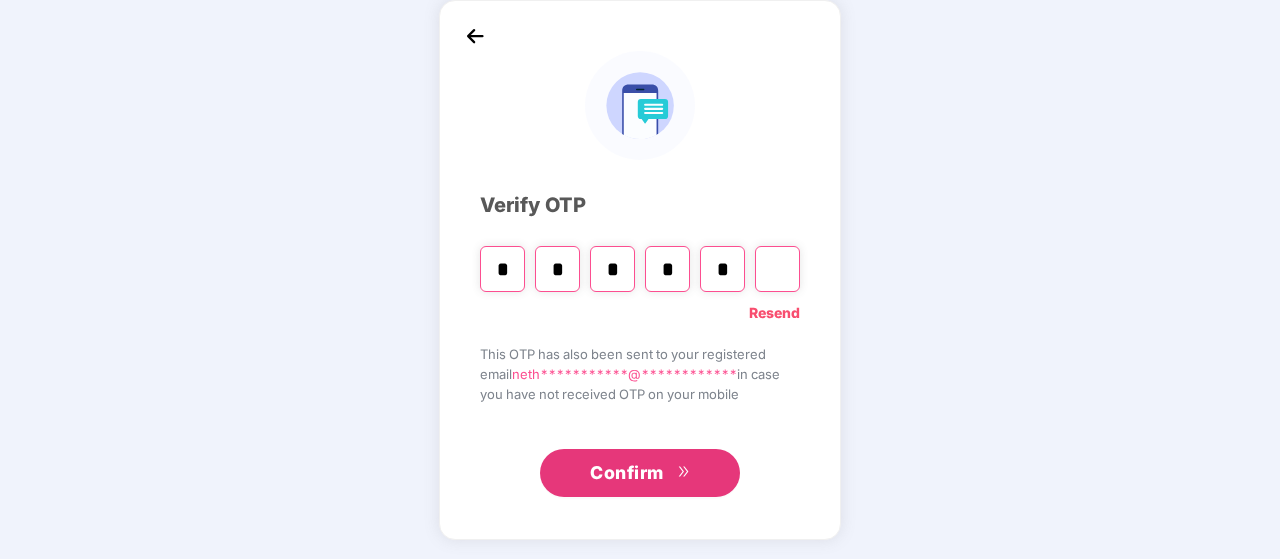 type on "*" 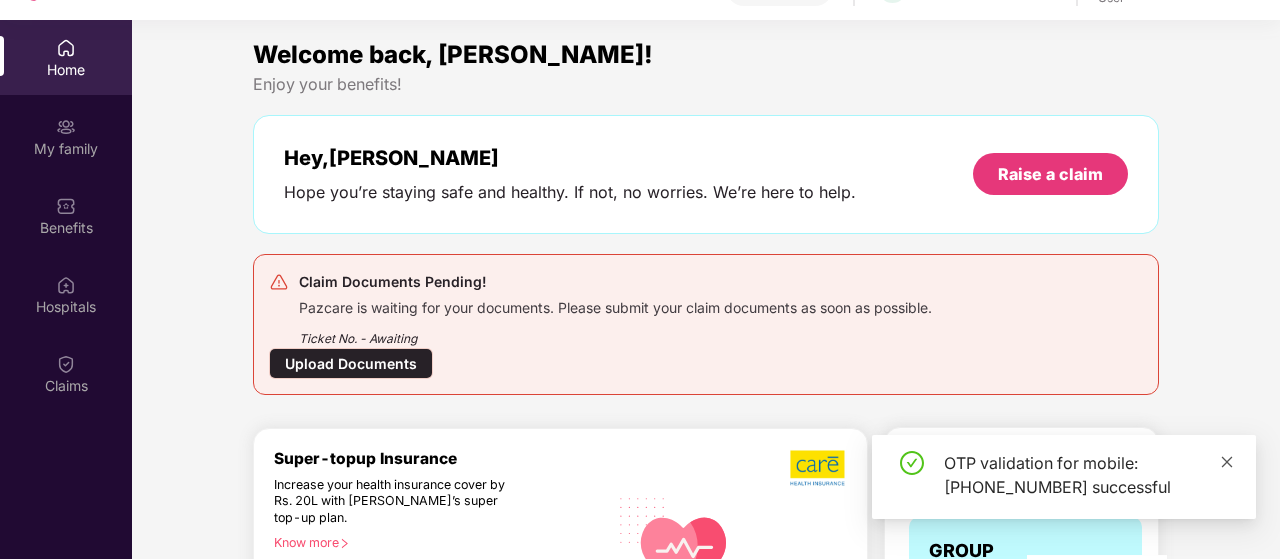 click 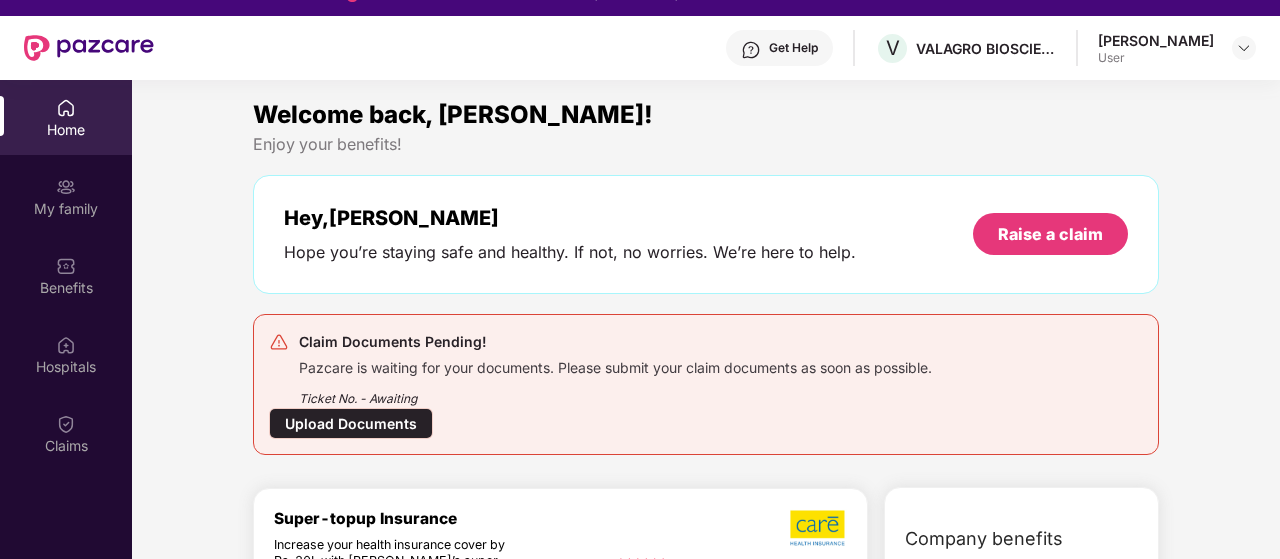 scroll, scrollTop: 0, scrollLeft: 0, axis: both 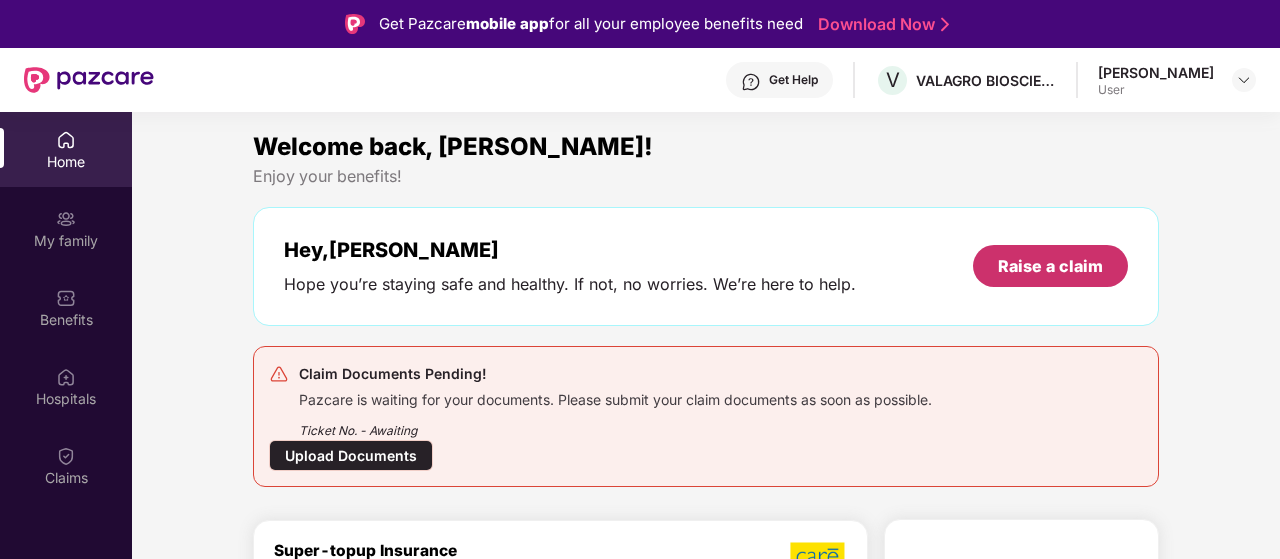 click on "Raise a claim" at bounding box center [1050, 266] 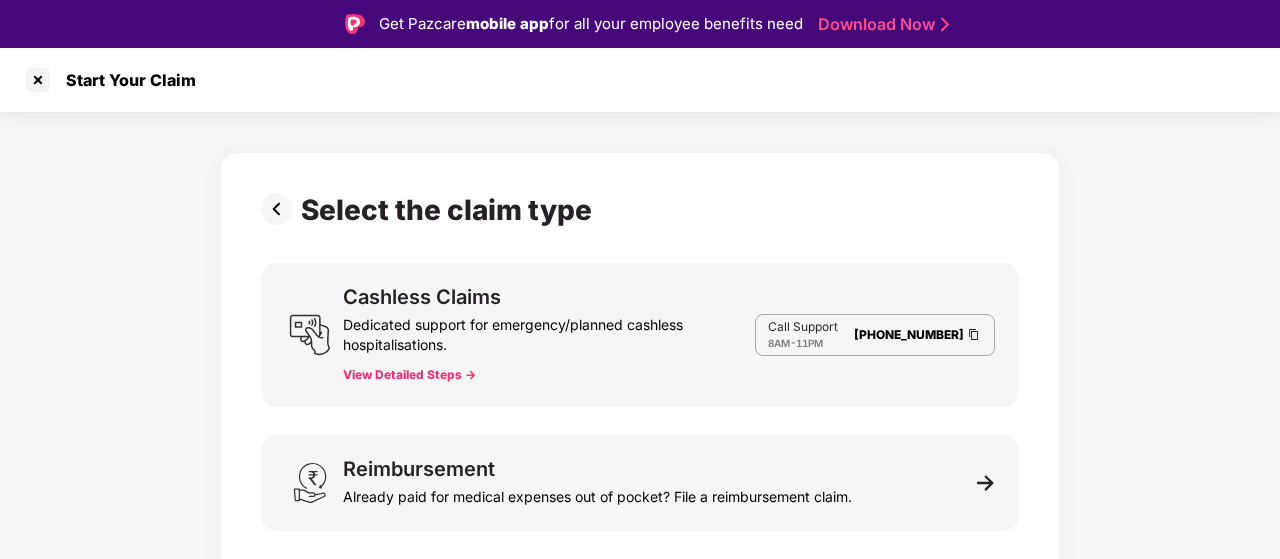 scroll, scrollTop: 2, scrollLeft: 0, axis: vertical 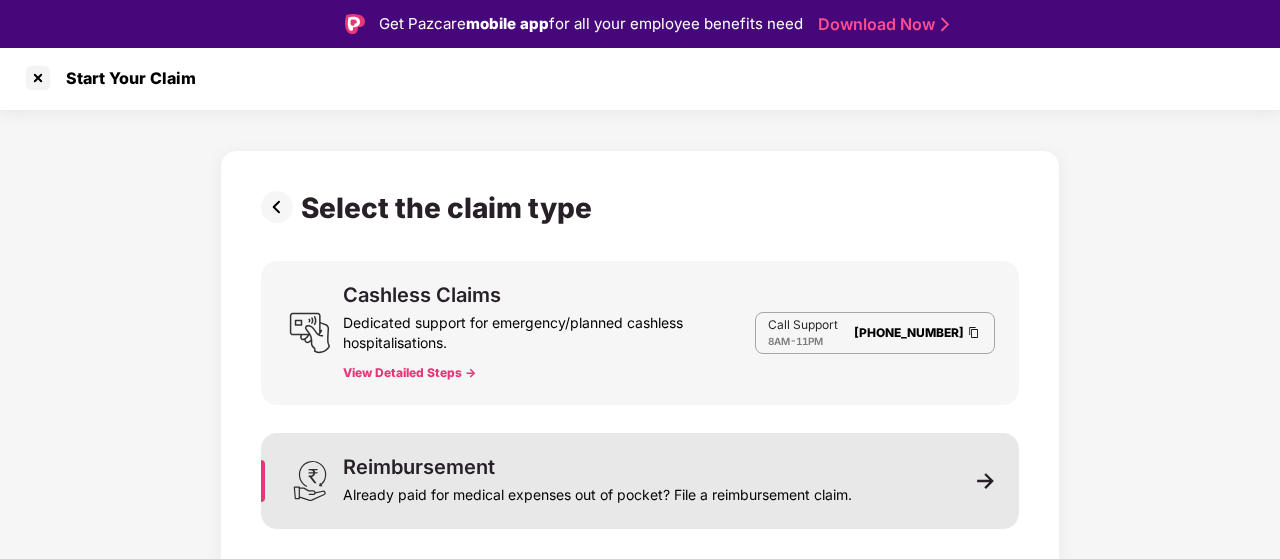 click on "Already paid for medical expenses out of pocket? File a reimbursement claim." at bounding box center (597, 491) 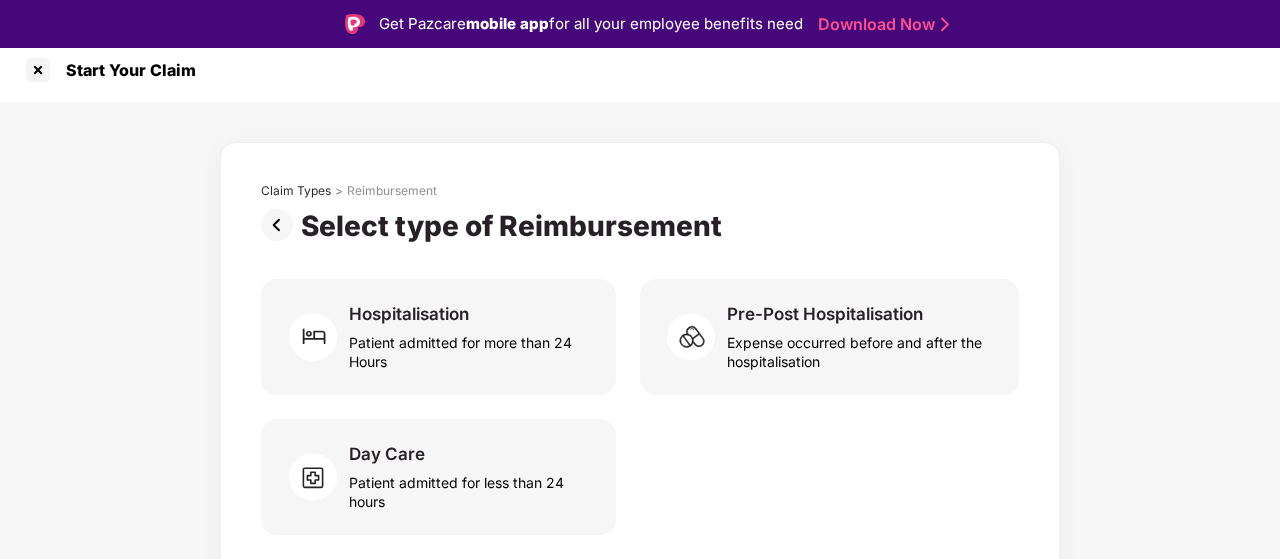 scroll, scrollTop: 12, scrollLeft: 0, axis: vertical 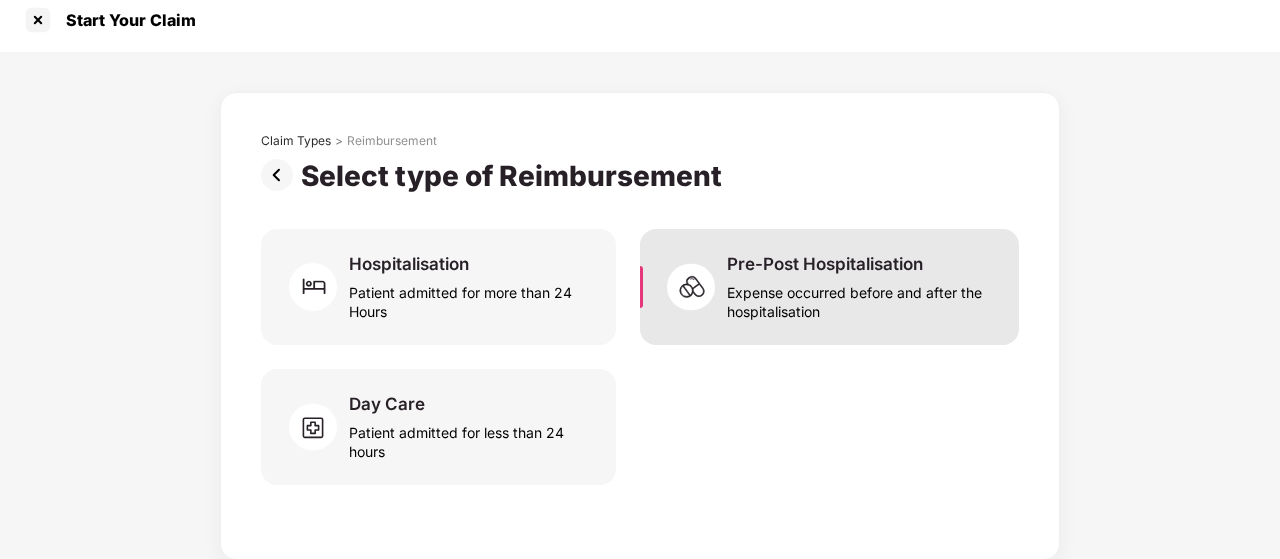 click on "Expense occurred before and after the hospitalisation" at bounding box center [861, 298] 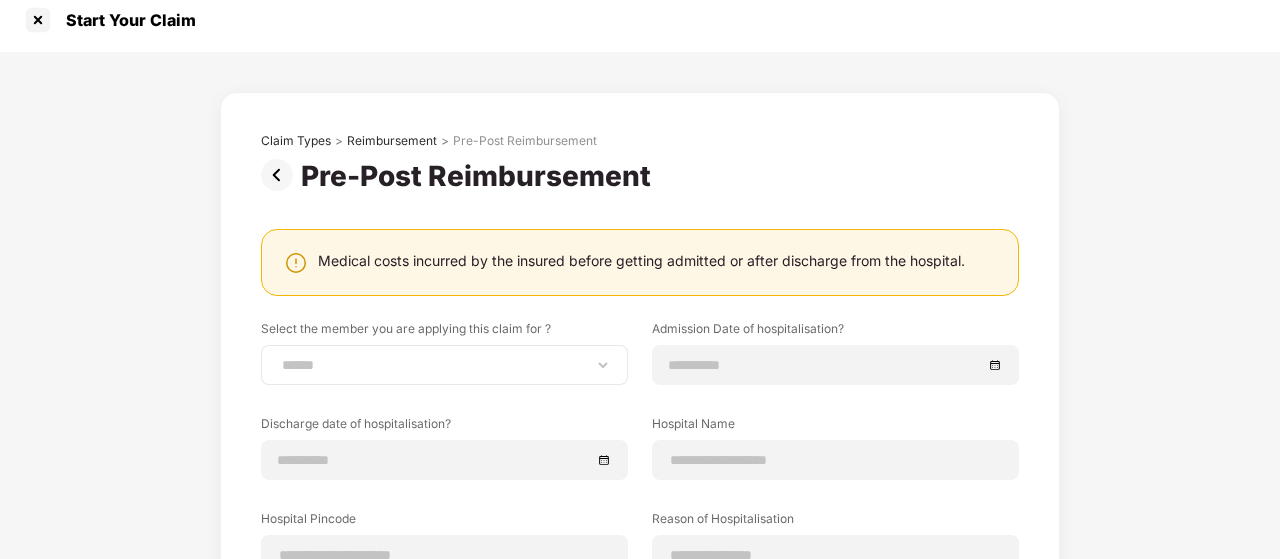 click on "**********" at bounding box center (444, 365) 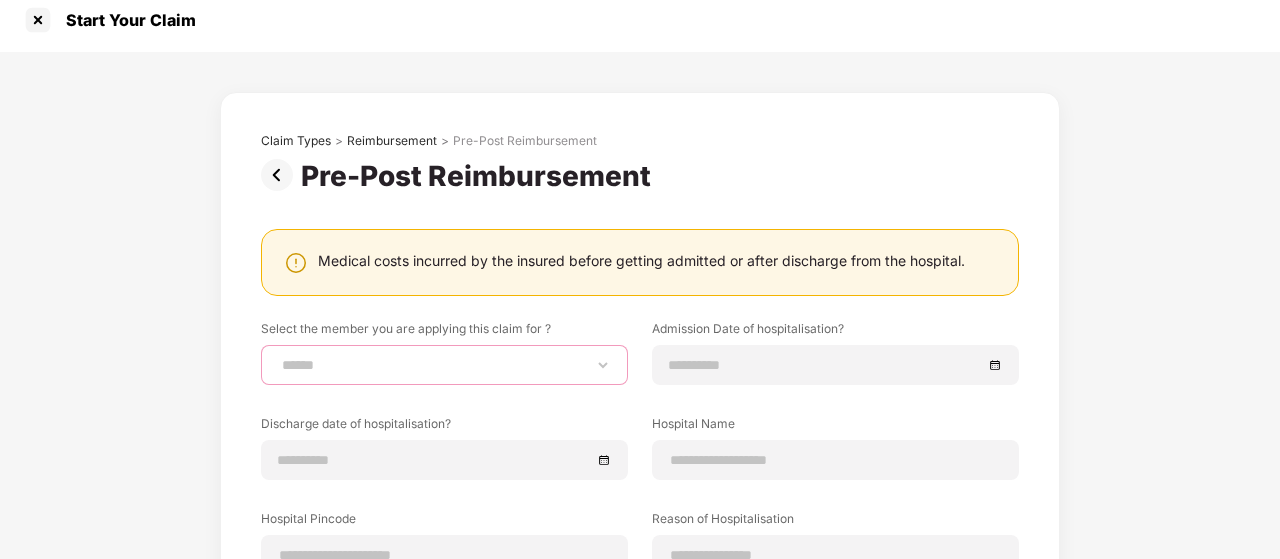 select on "**********" 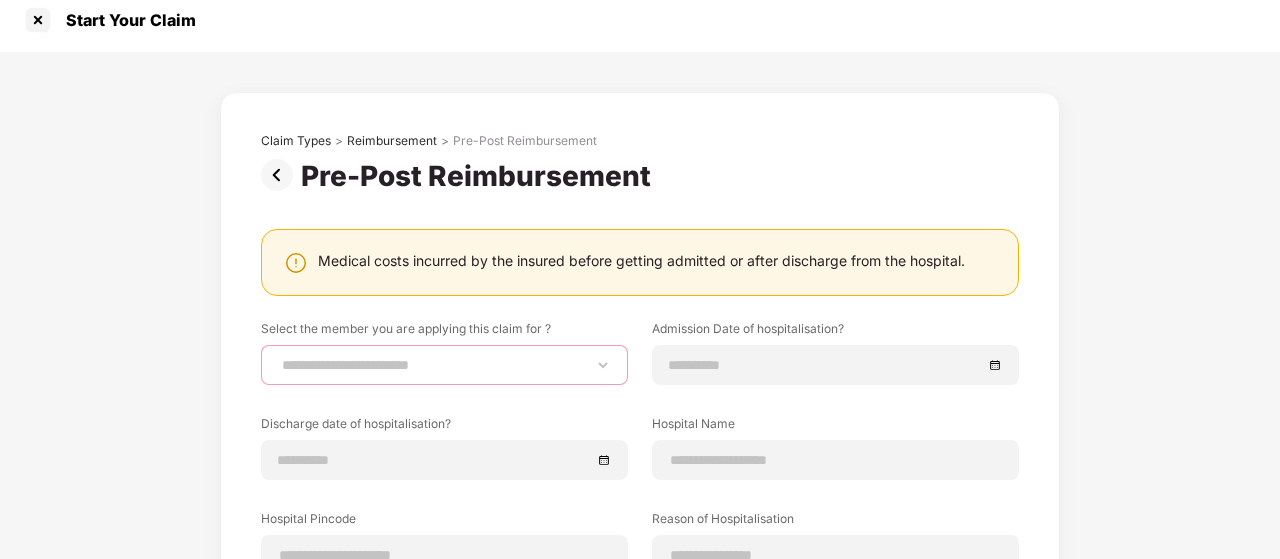 click on "**********" at bounding box center [0, 0] 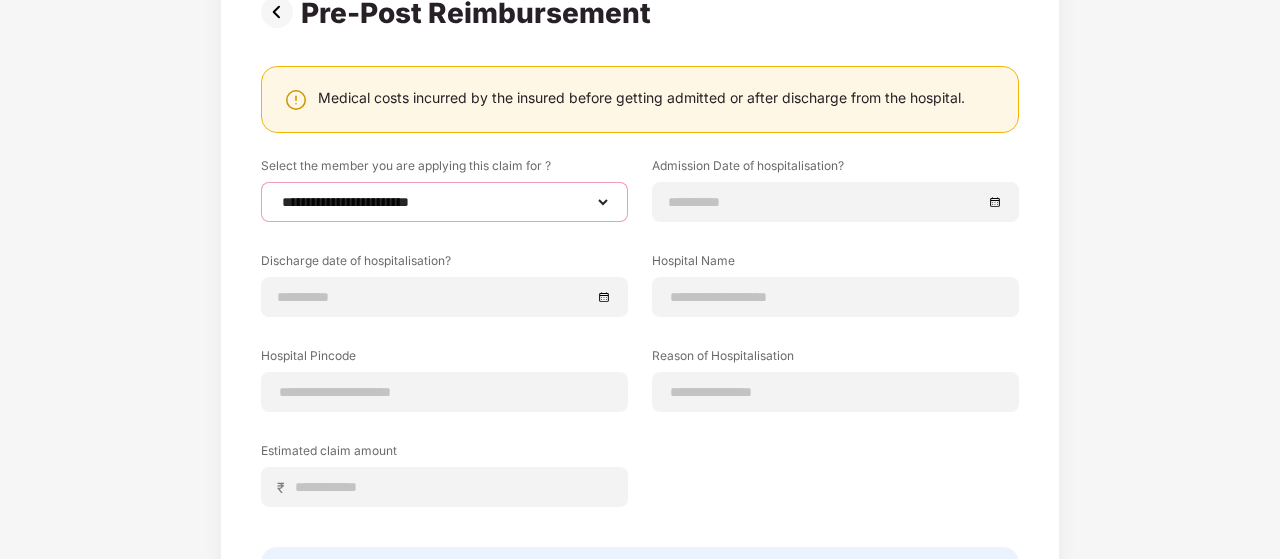 scroll, scrollTop: 212, scrollLeft: 0, axis: vertical 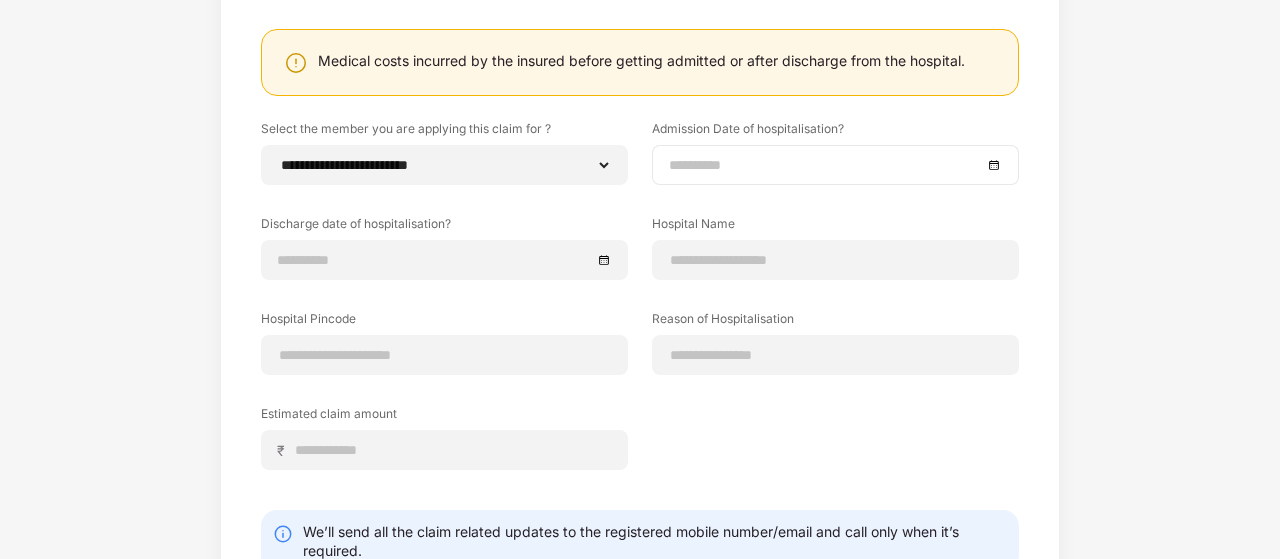 click at bounding box center [835, 165] 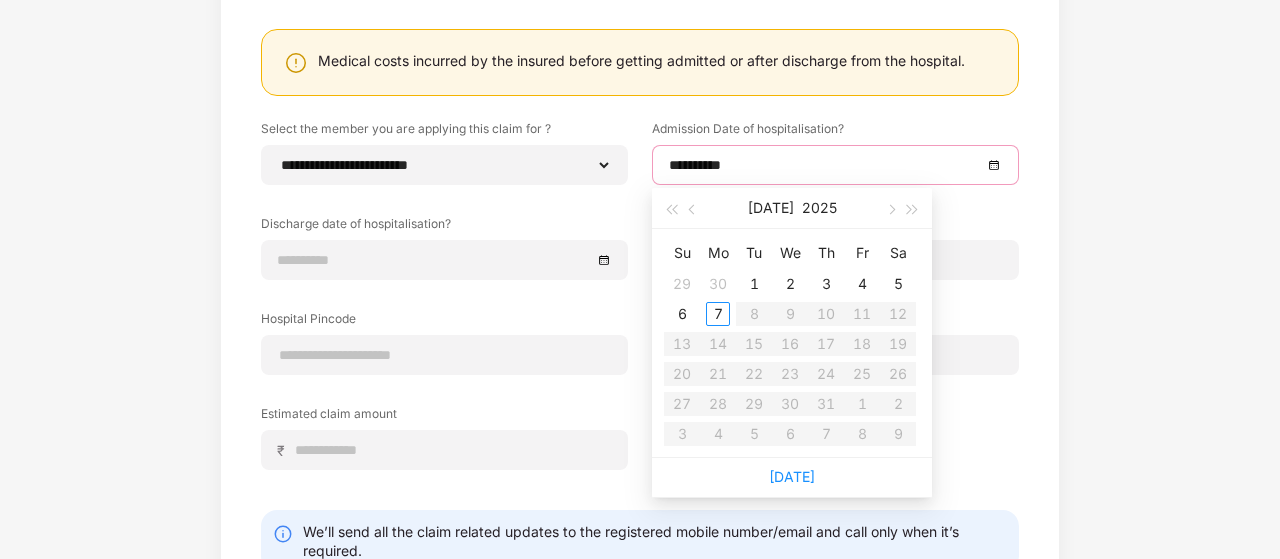 type on "**********" 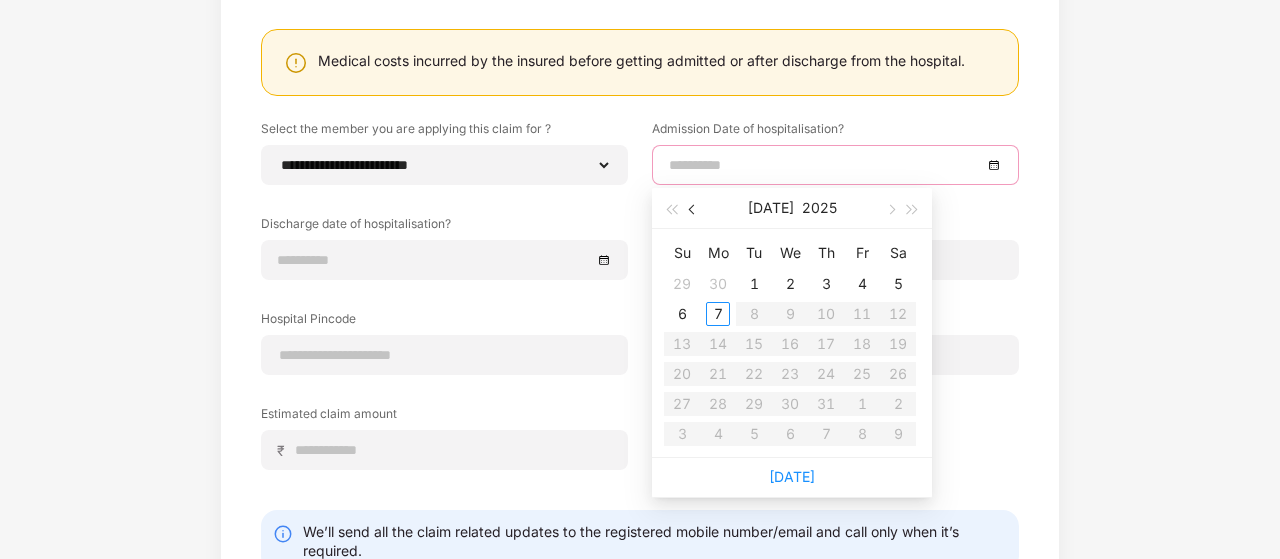 click at bounding box center (694, 210) 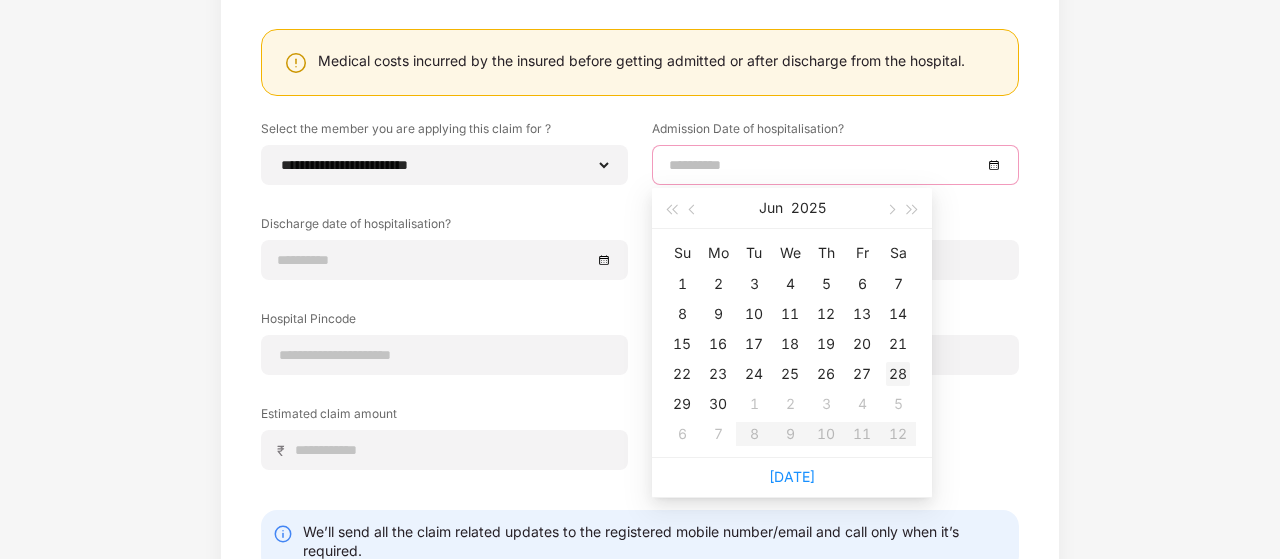 type on "**********" 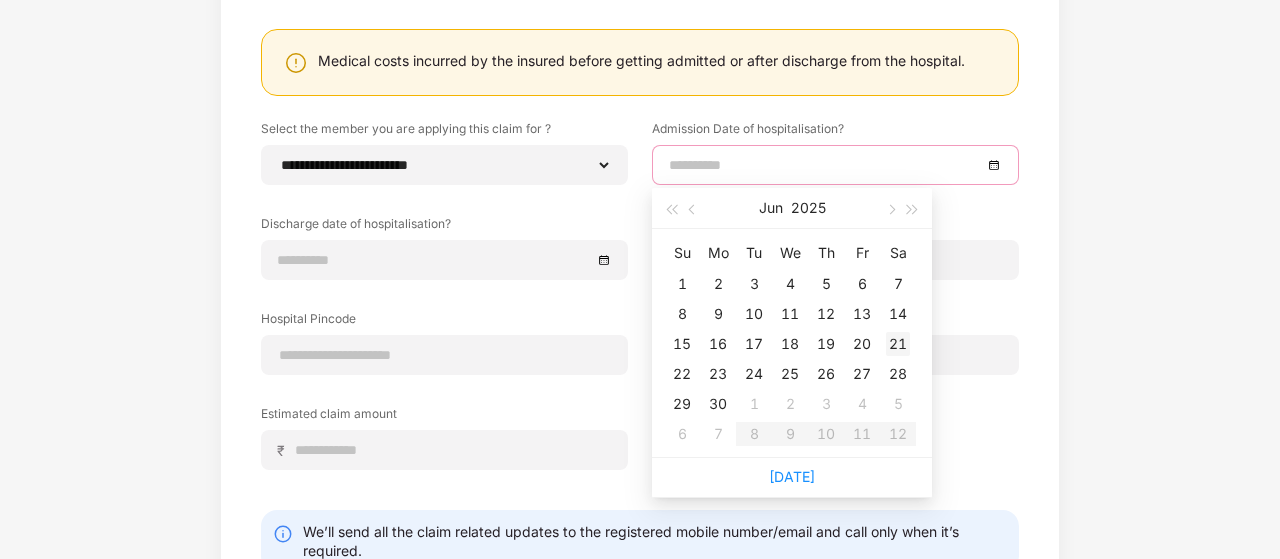 type on "**********" 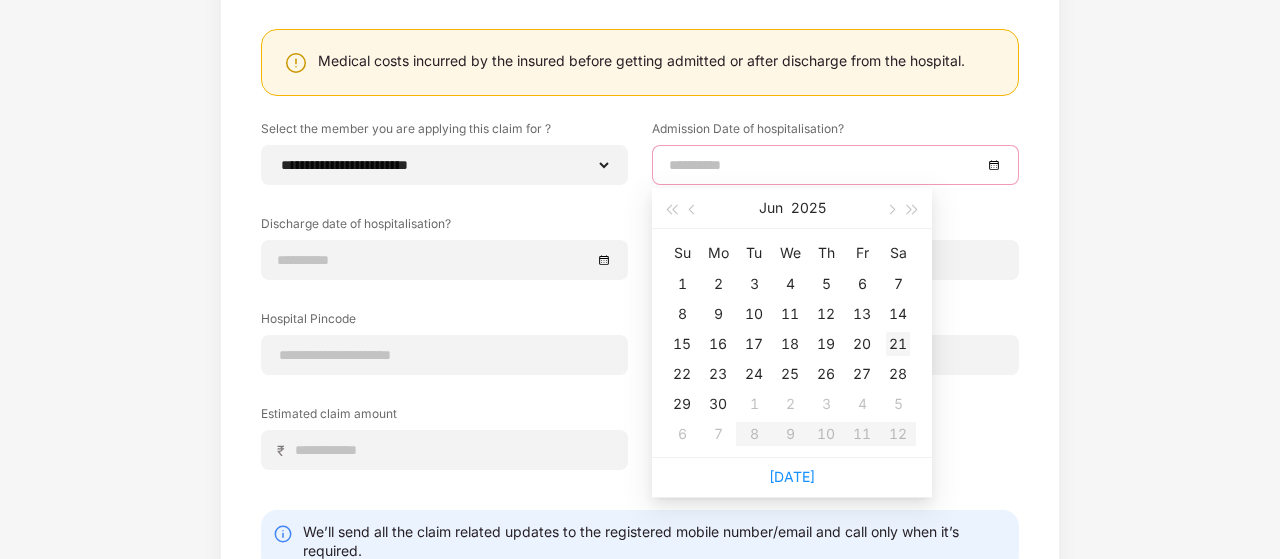 click on "21" at bounding box center [898, 344] 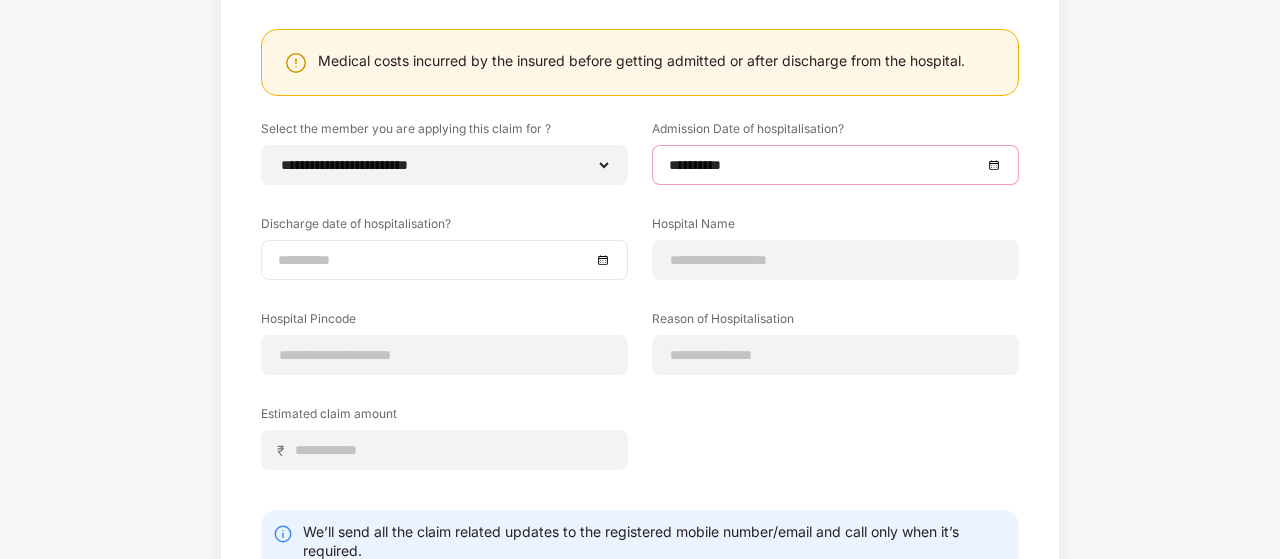 click at bounding box center [434, 260] 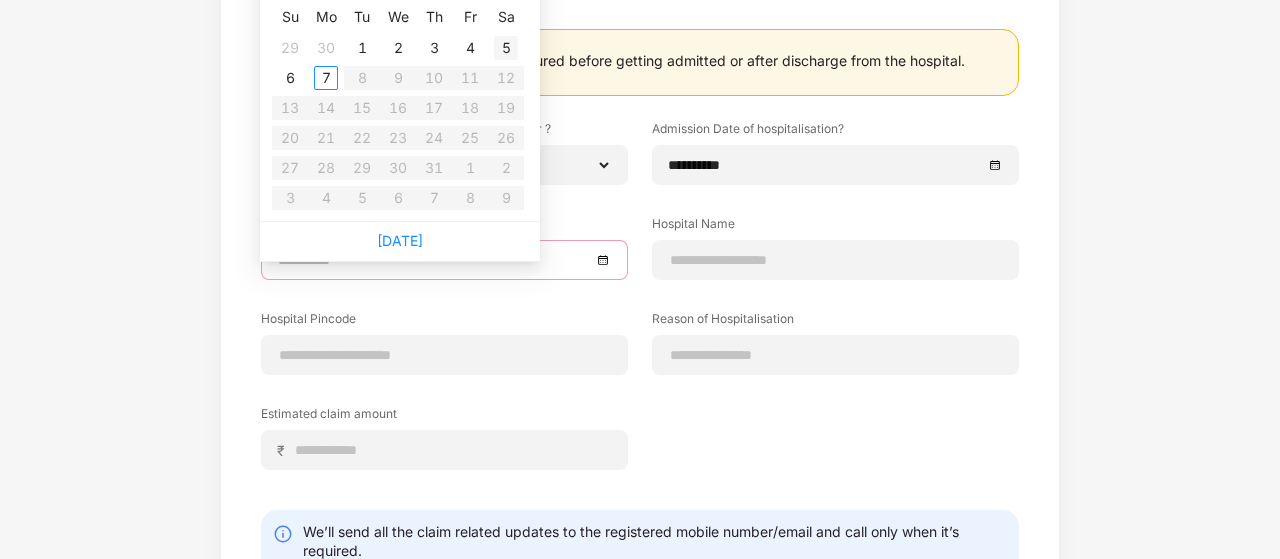 type on "**********" 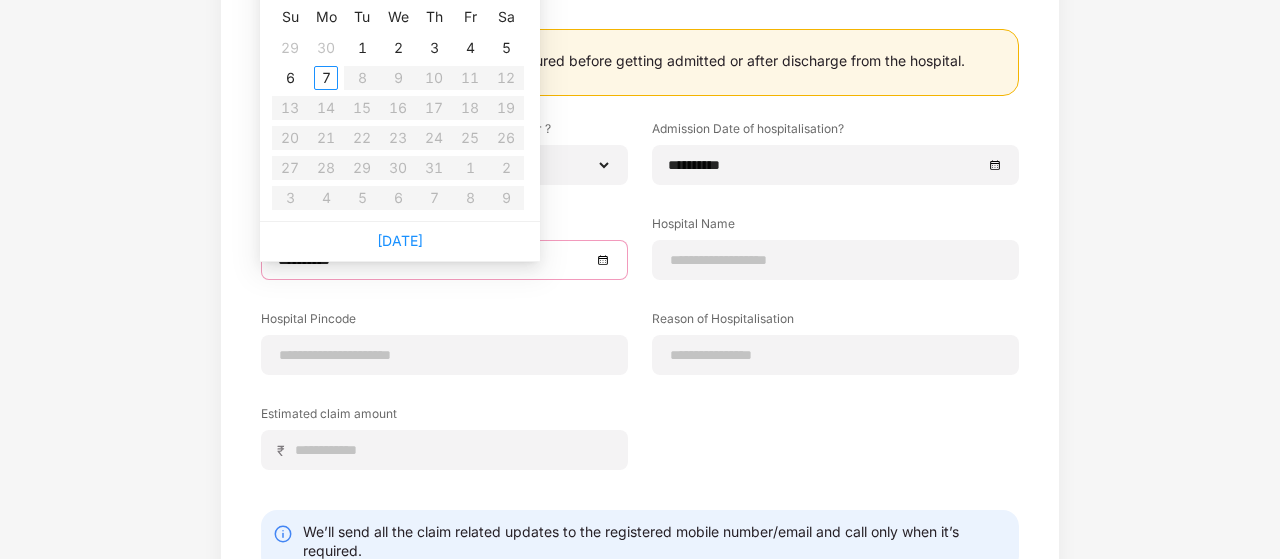 type on "**********" 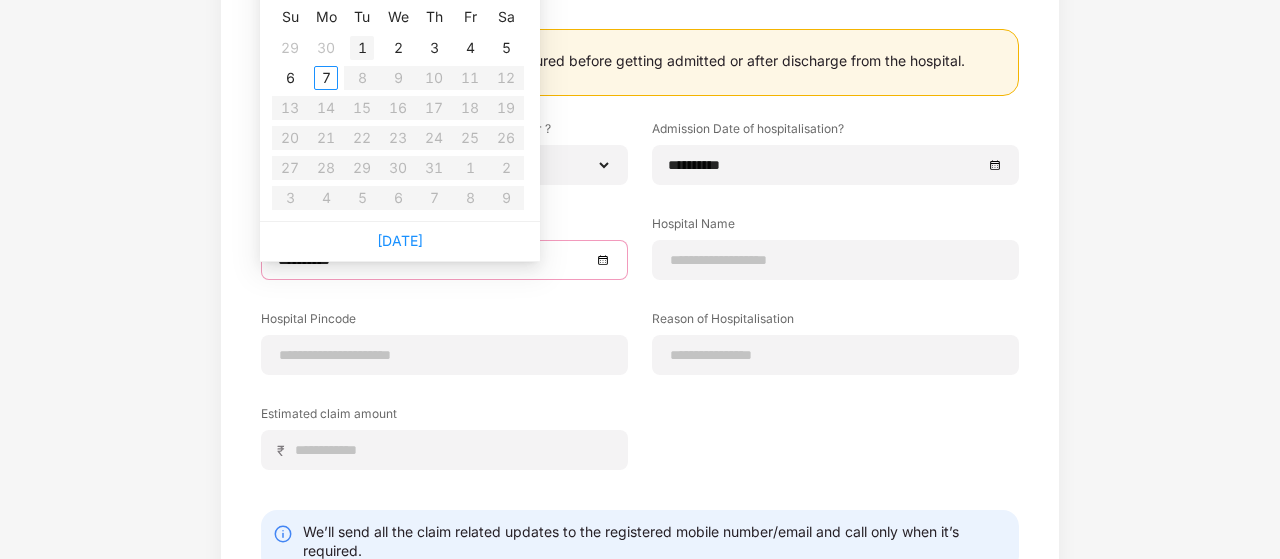 type on "**********" 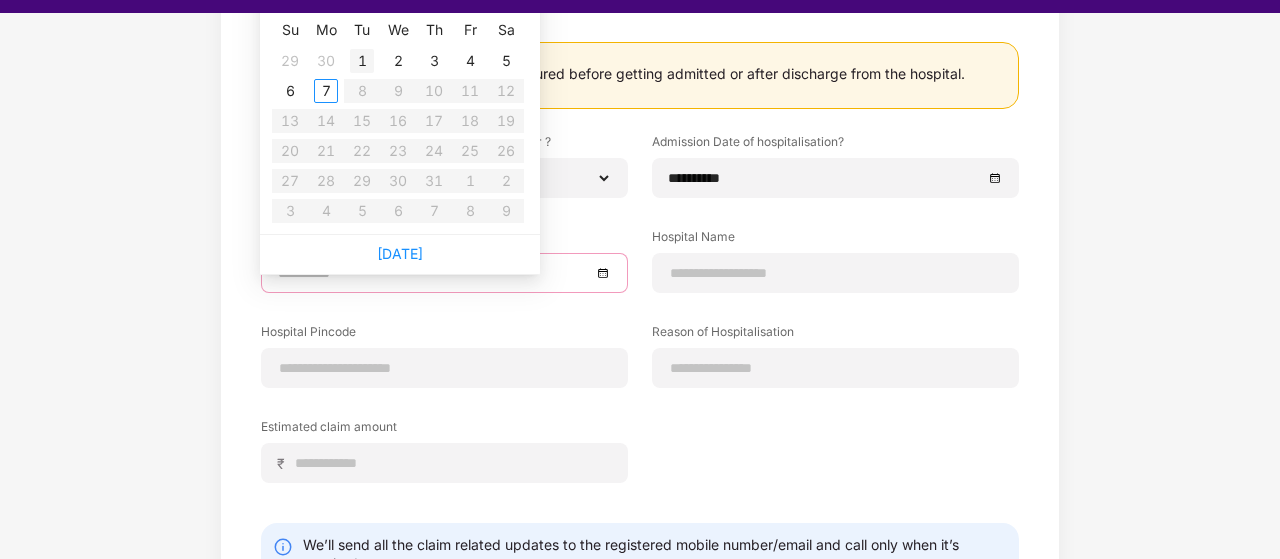 scroll, scrollTop: 0, scrollLeft: 0, axis: both 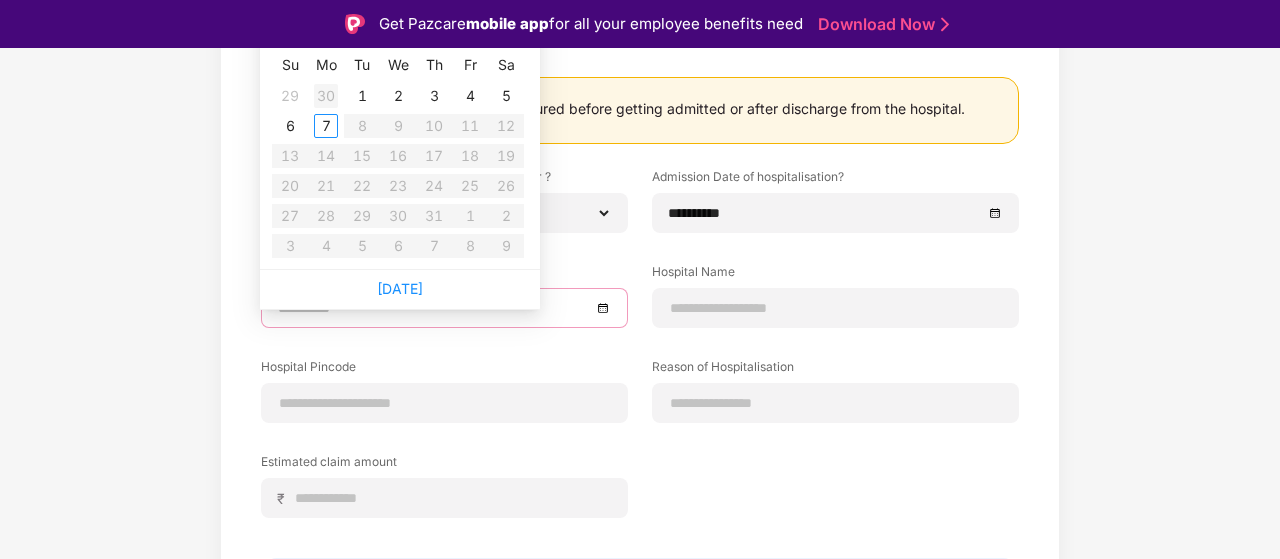 type on "**********" 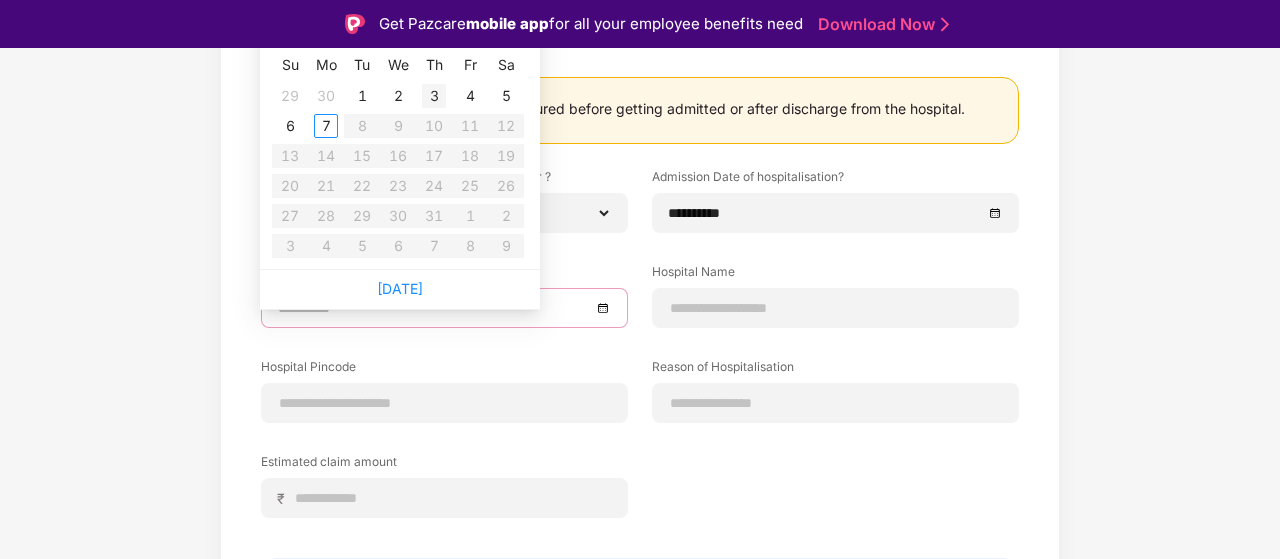 type on "**********" 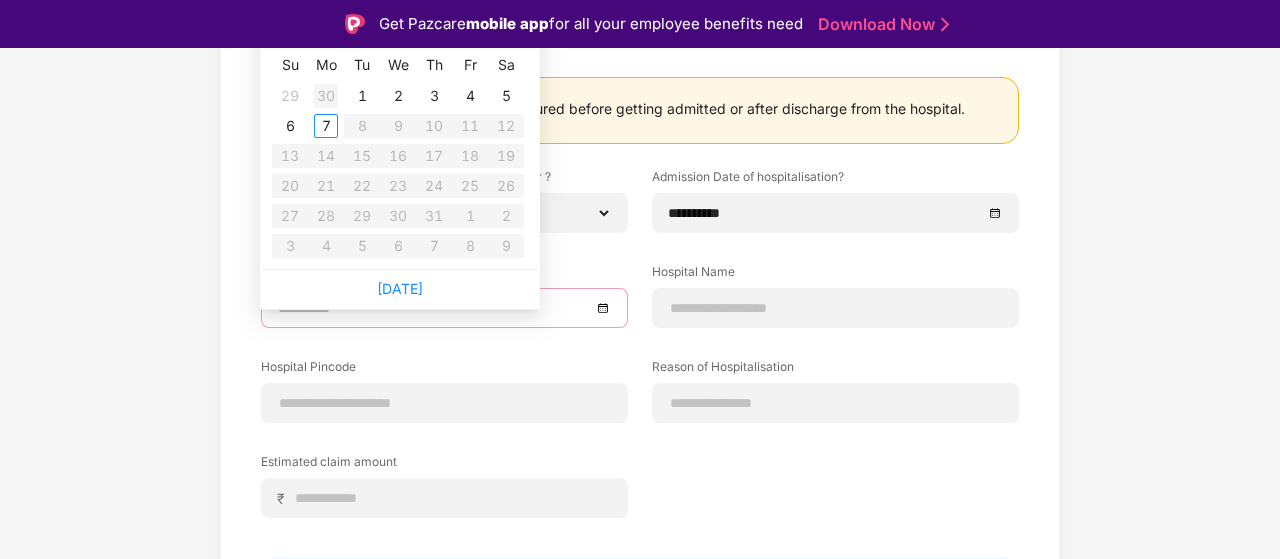 type on "**********" 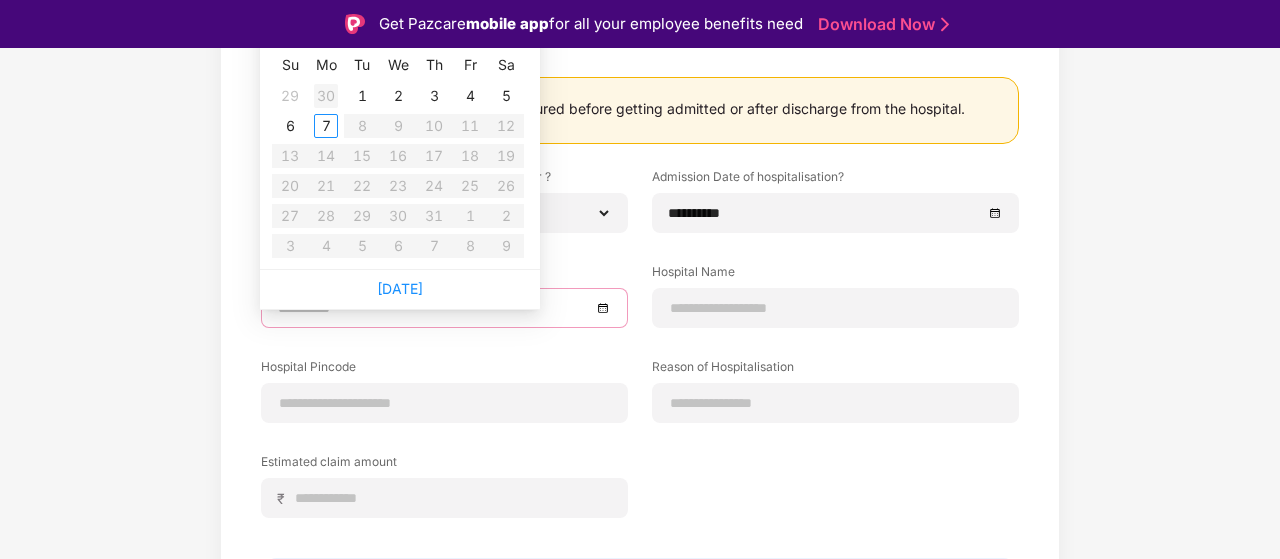 type on "**********" 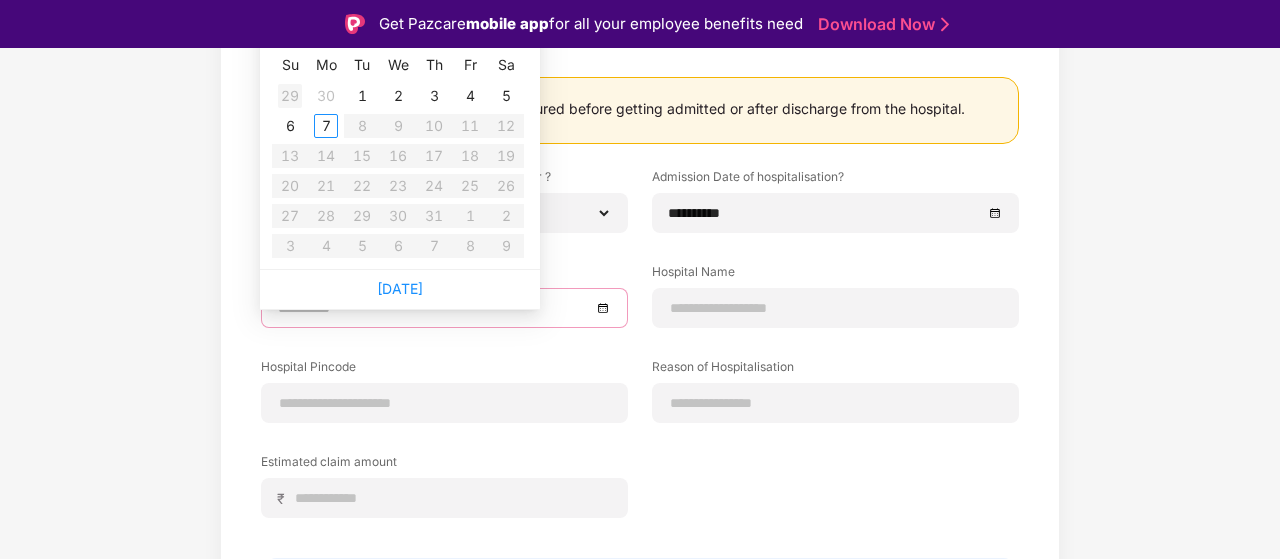 type on "**********" 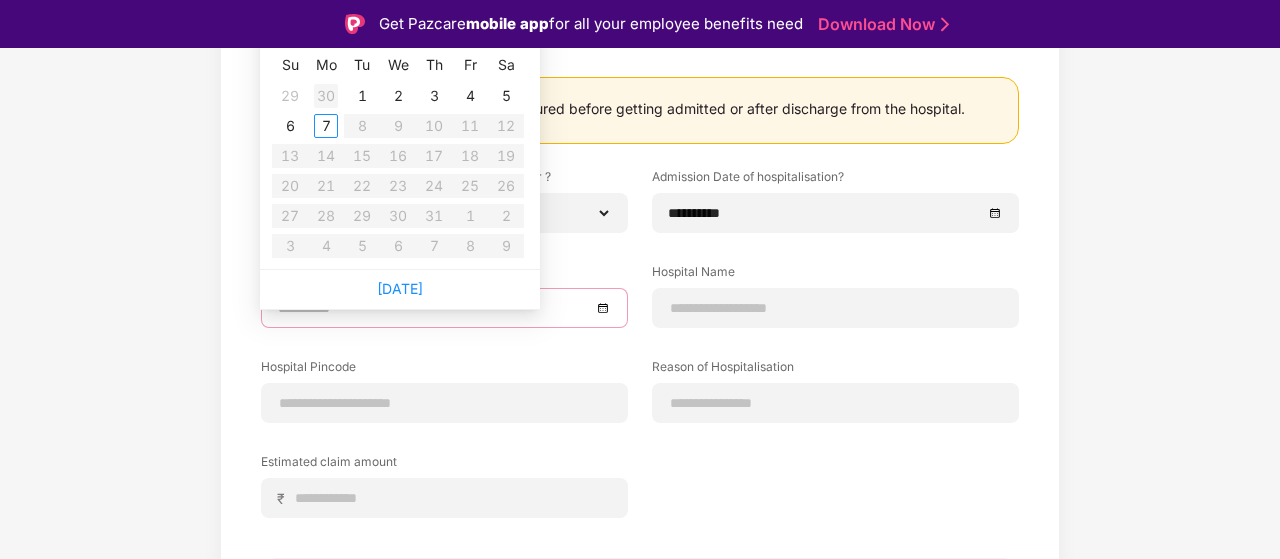 type on "**********" 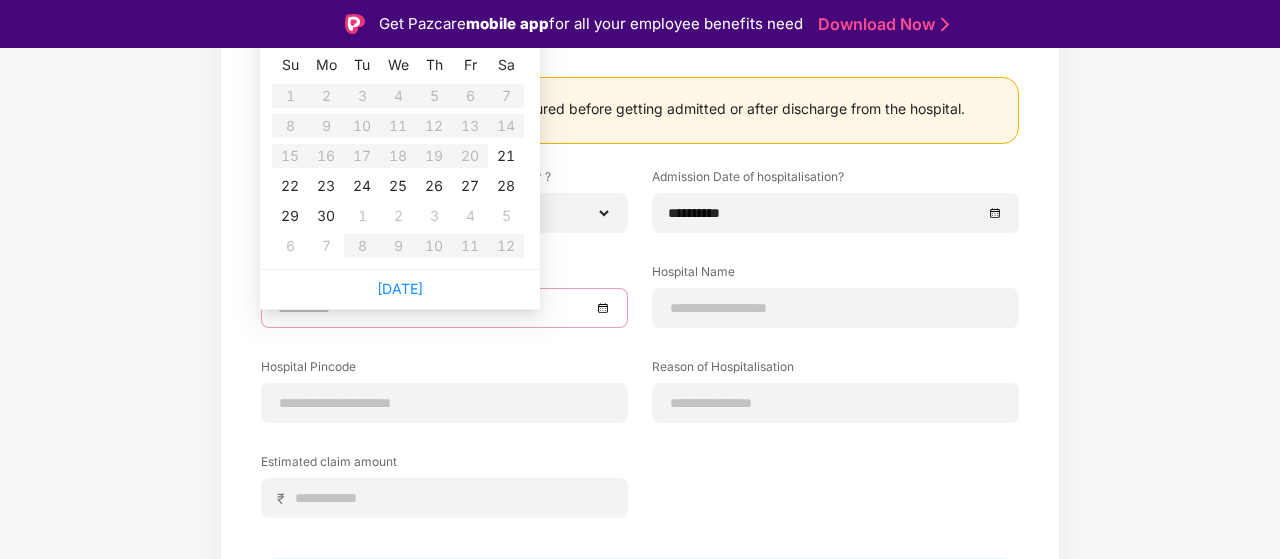 click at bounding box center (434, 308) 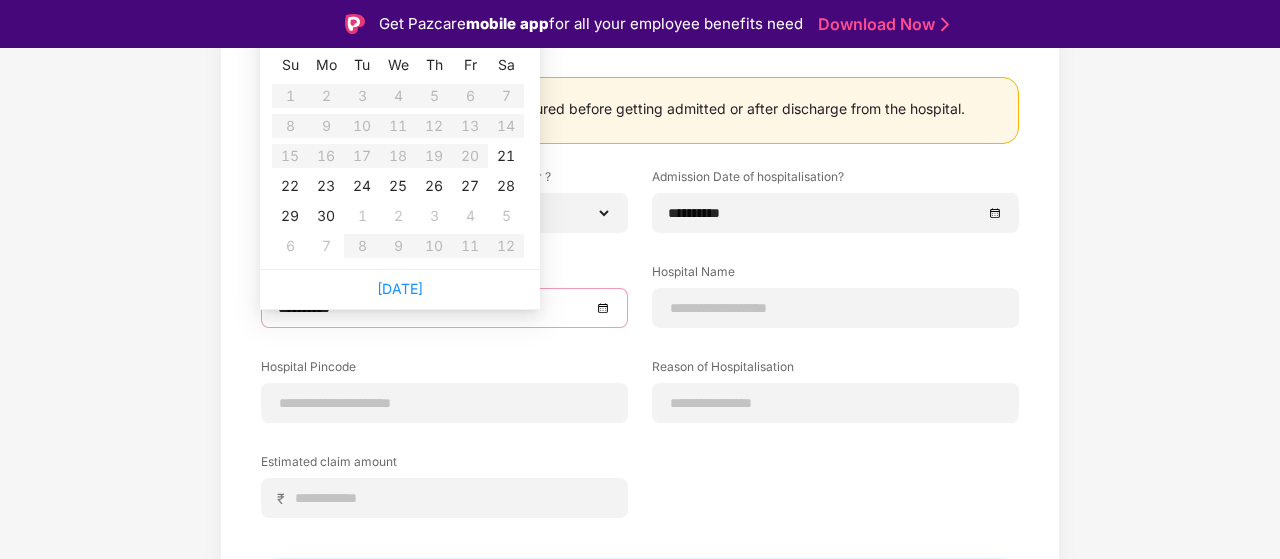 type on "**********" 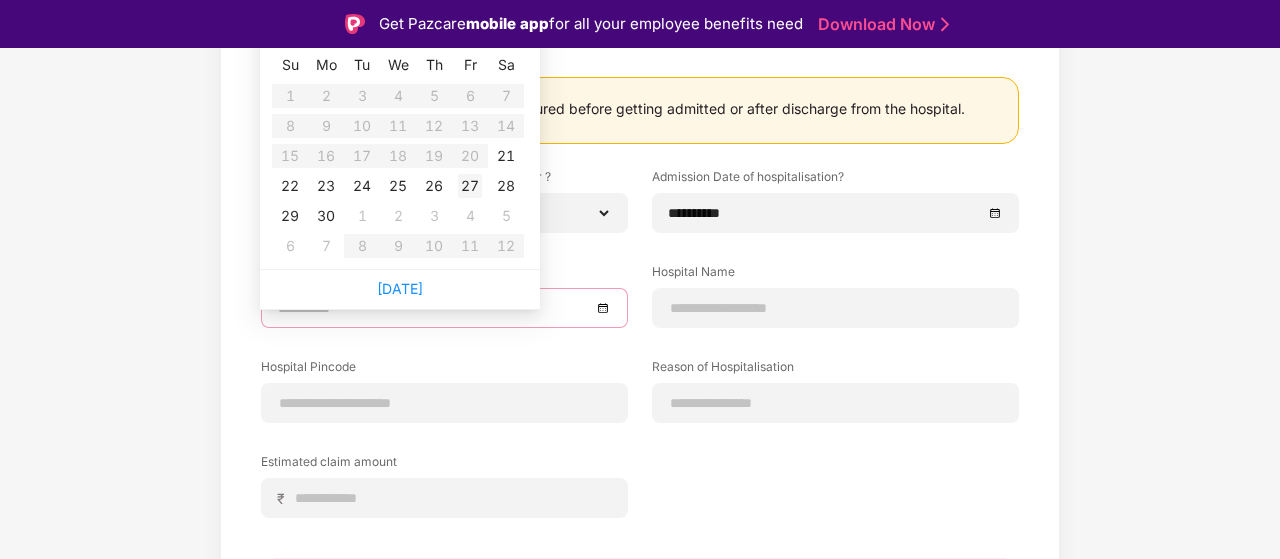 type on "**********" 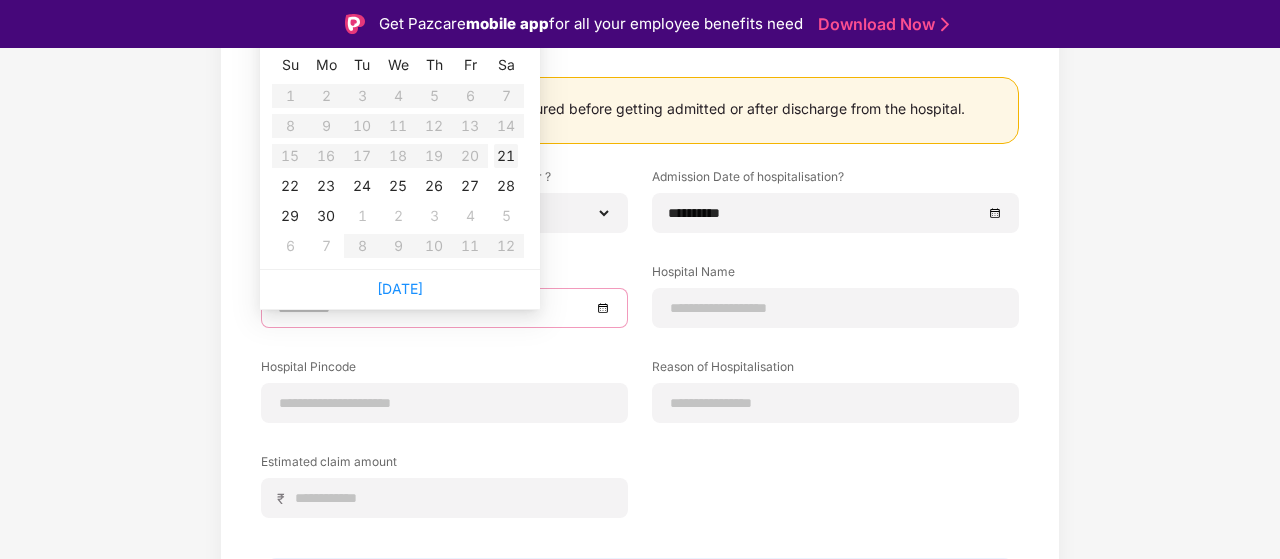 type on "**********" 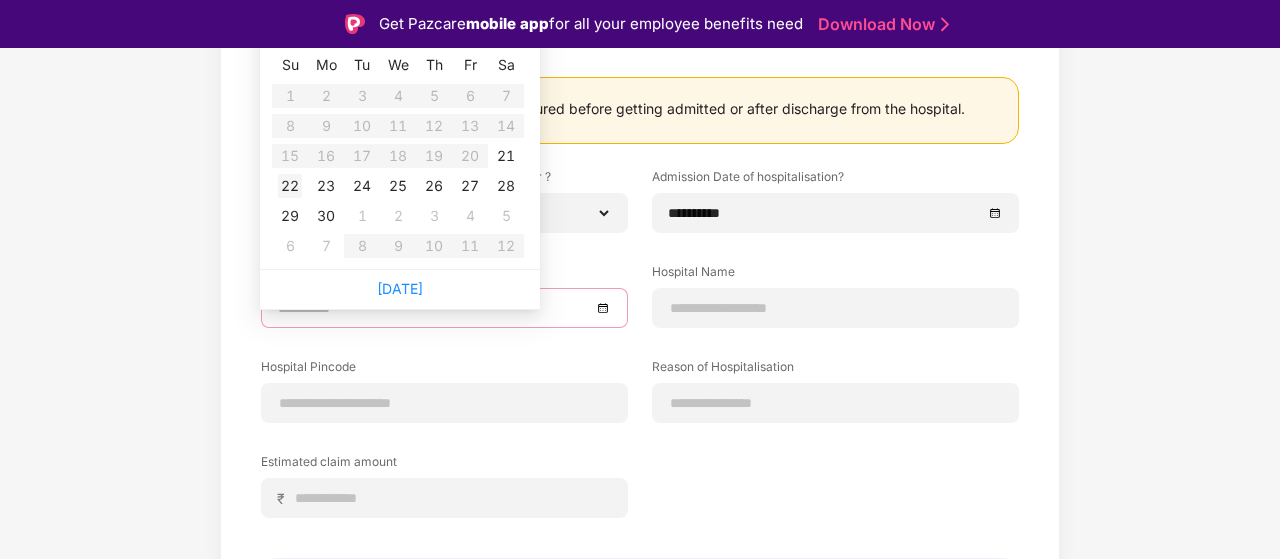 type on "**********" 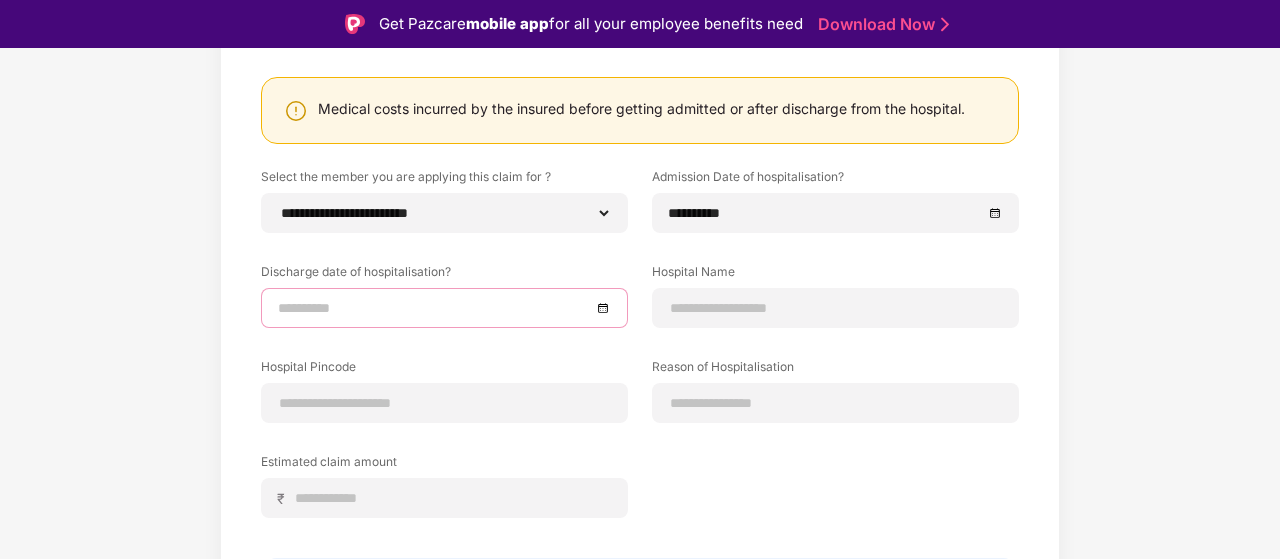 click at bounding box center (444, 308) 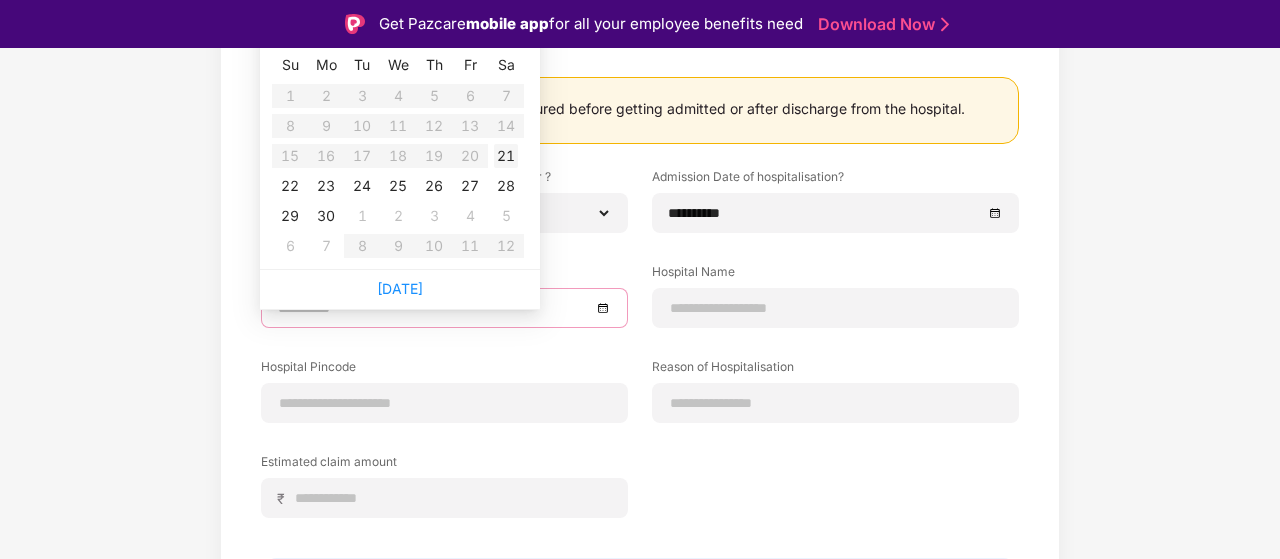 type on "**********" 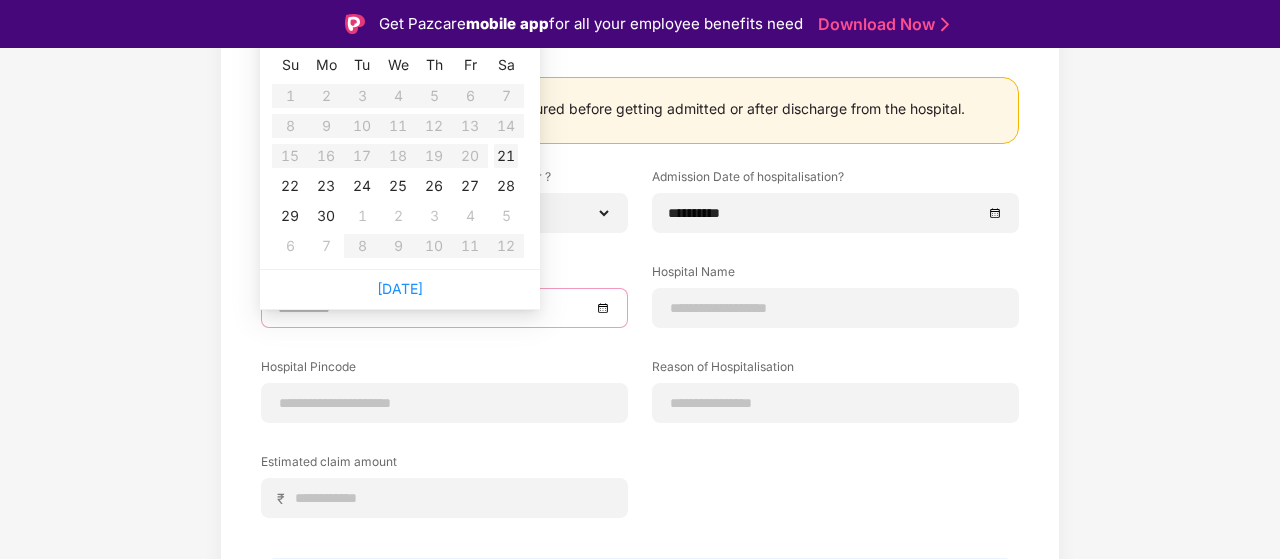 click on "21" at bounding box center [506, 156] 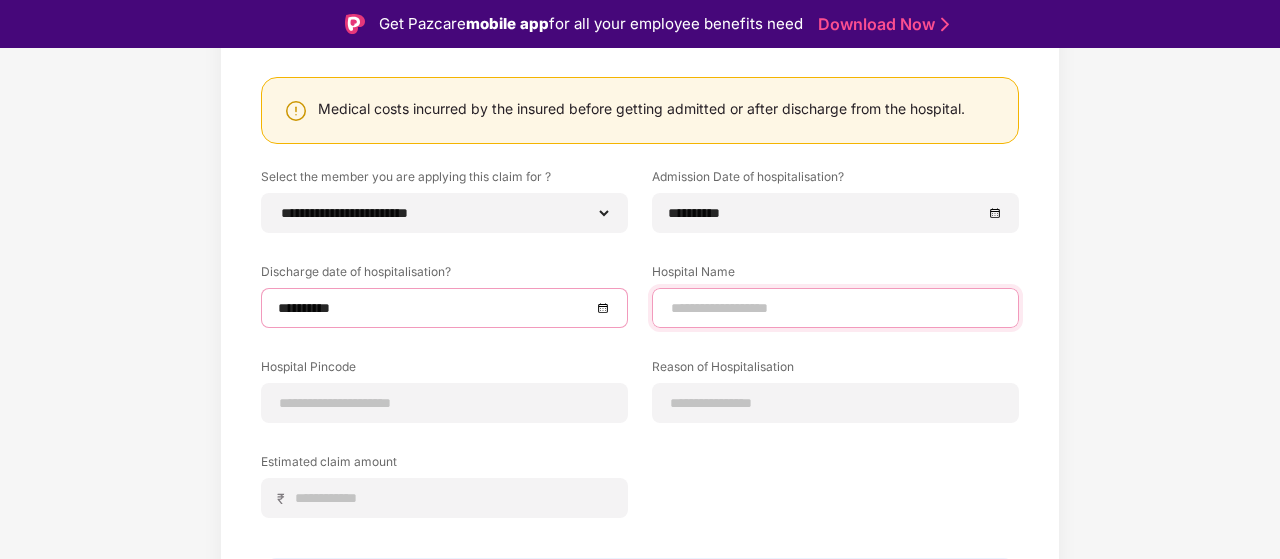 click at bounding box center [835, 308] 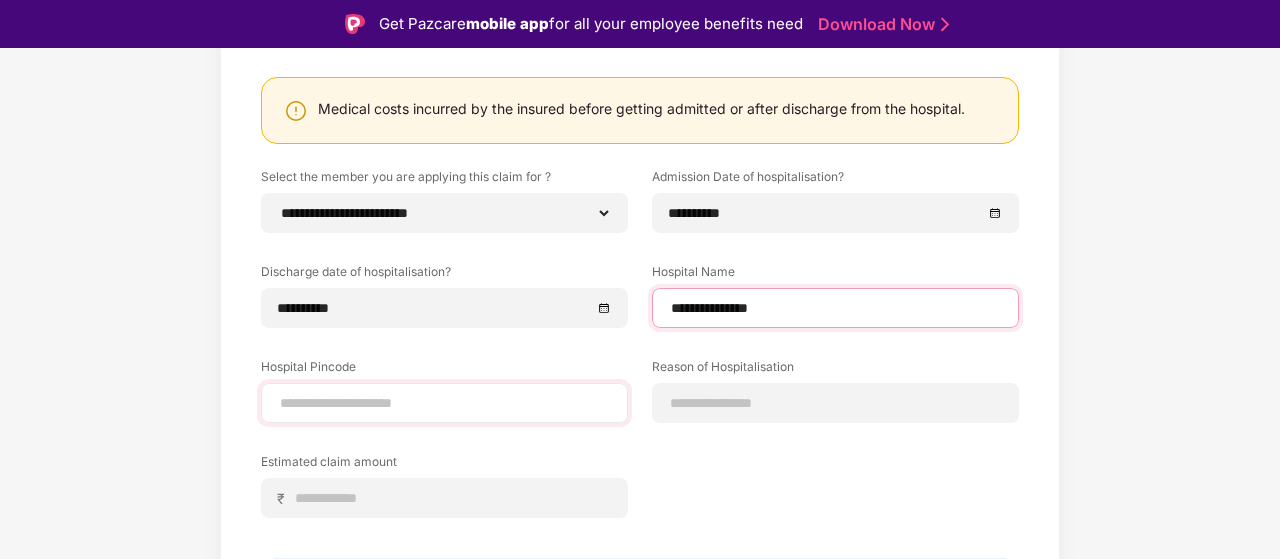 type on "**********" 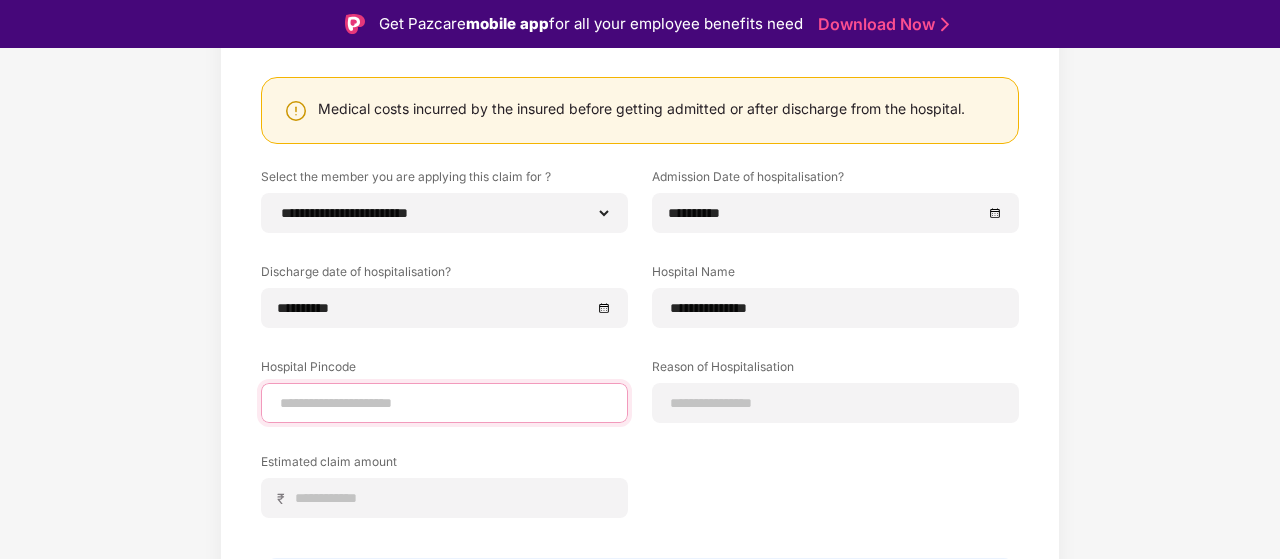 click at bounding box center (444, 403) 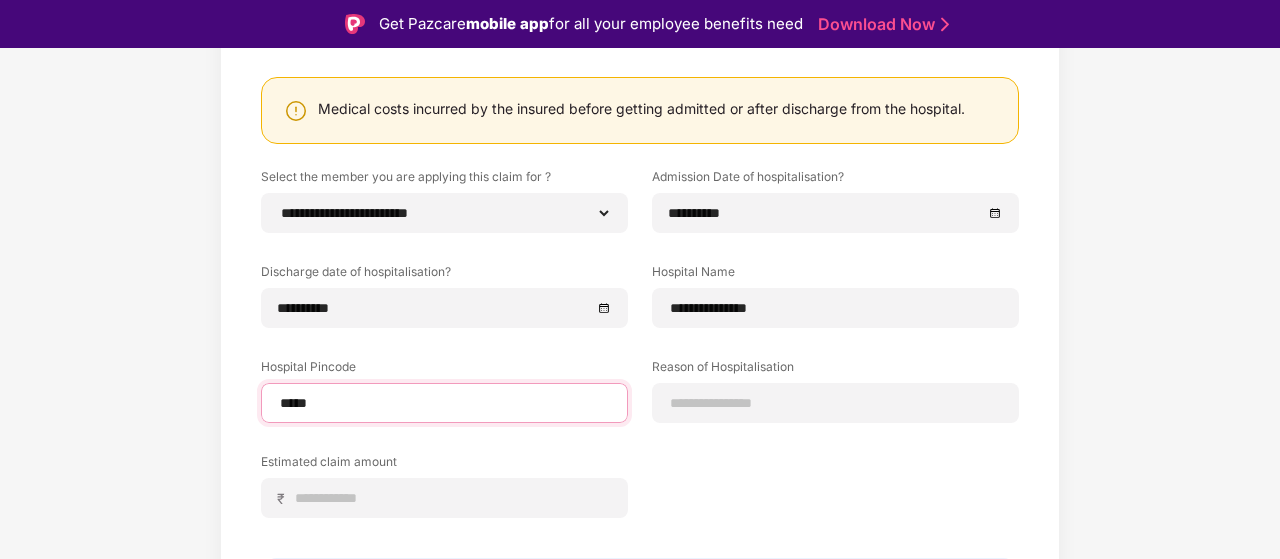 type on "******" 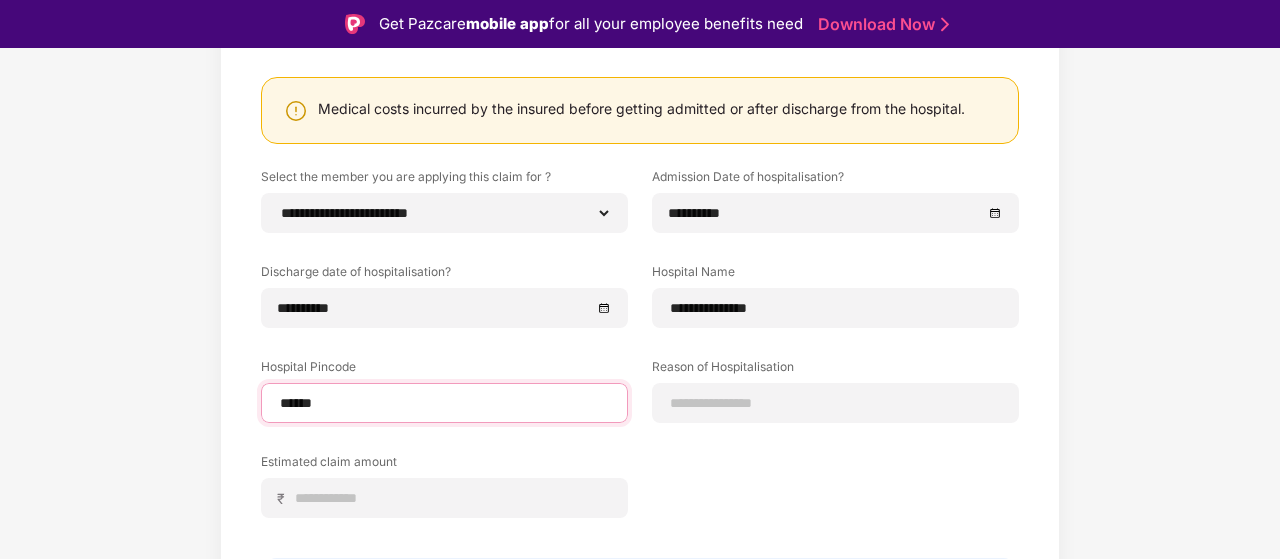 select on "*********" 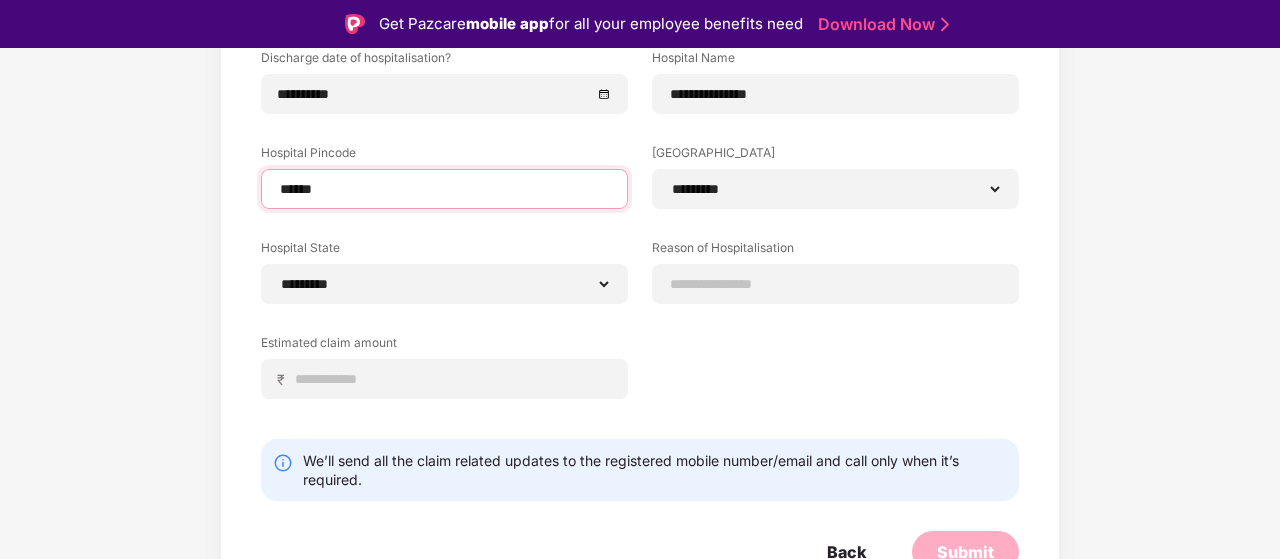 scroll, scrollTop: 441, scrollLeft: 0, axis: vertical 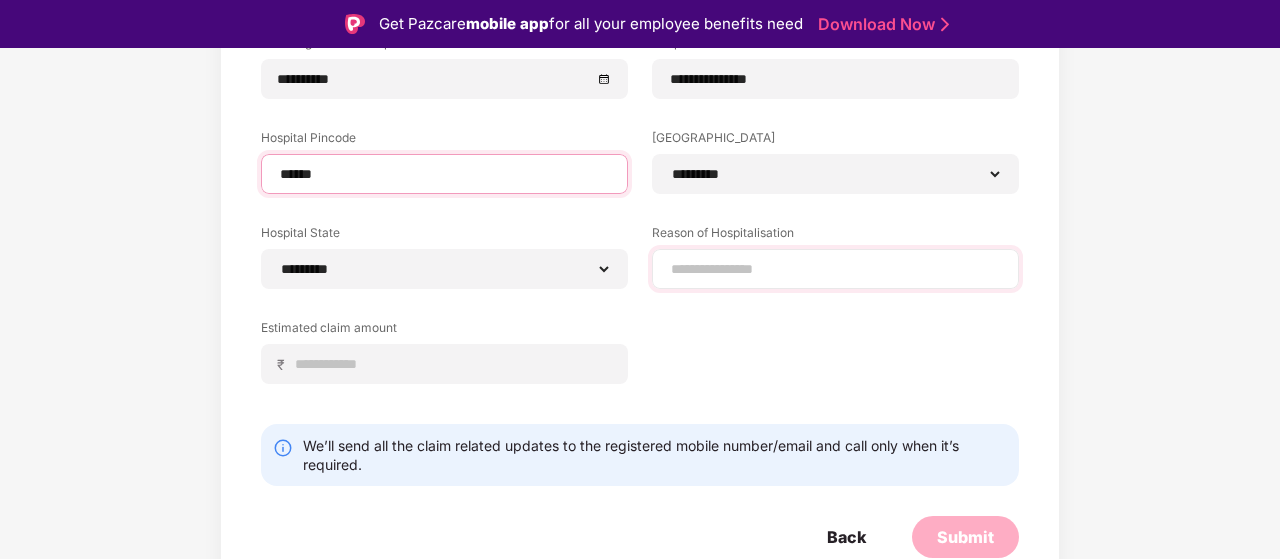 type on "******" 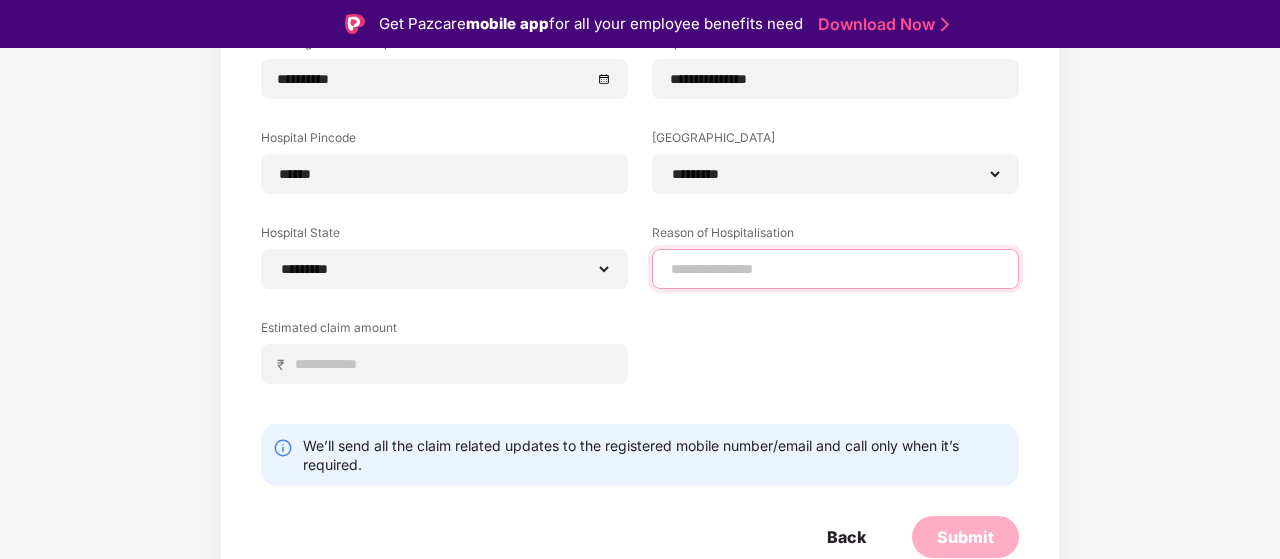click at bounding box center [835, 269] 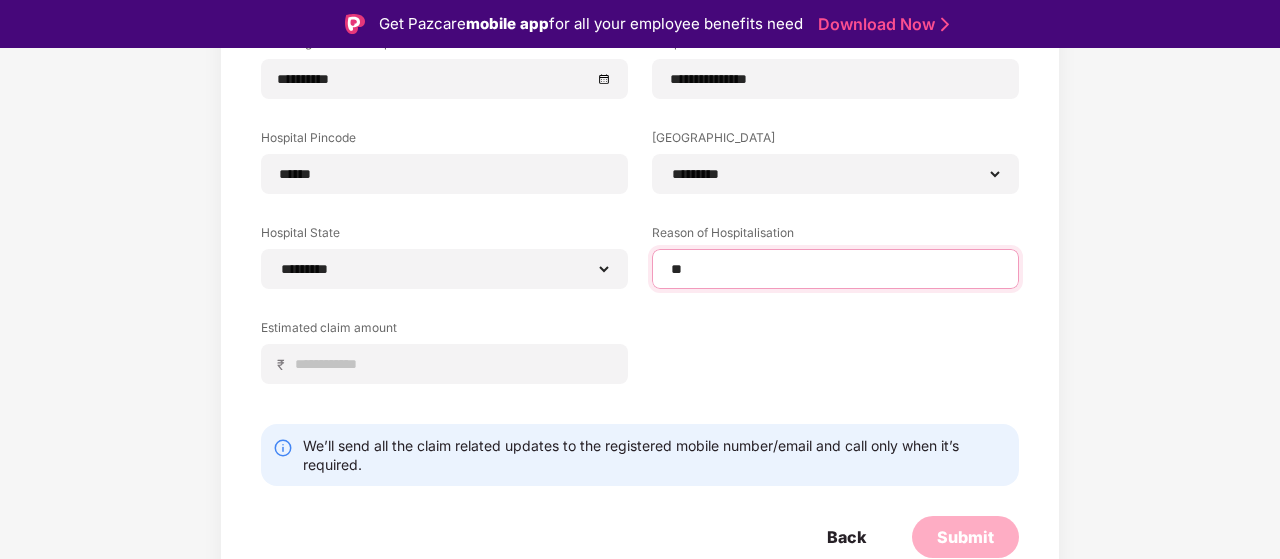 type on "*" 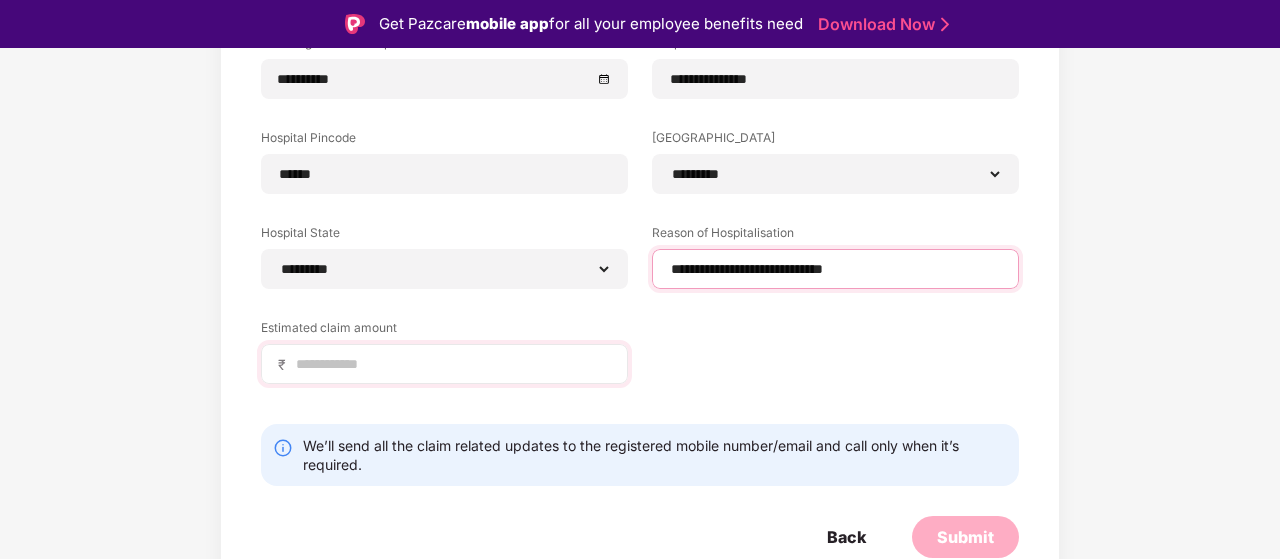 type on "**********" 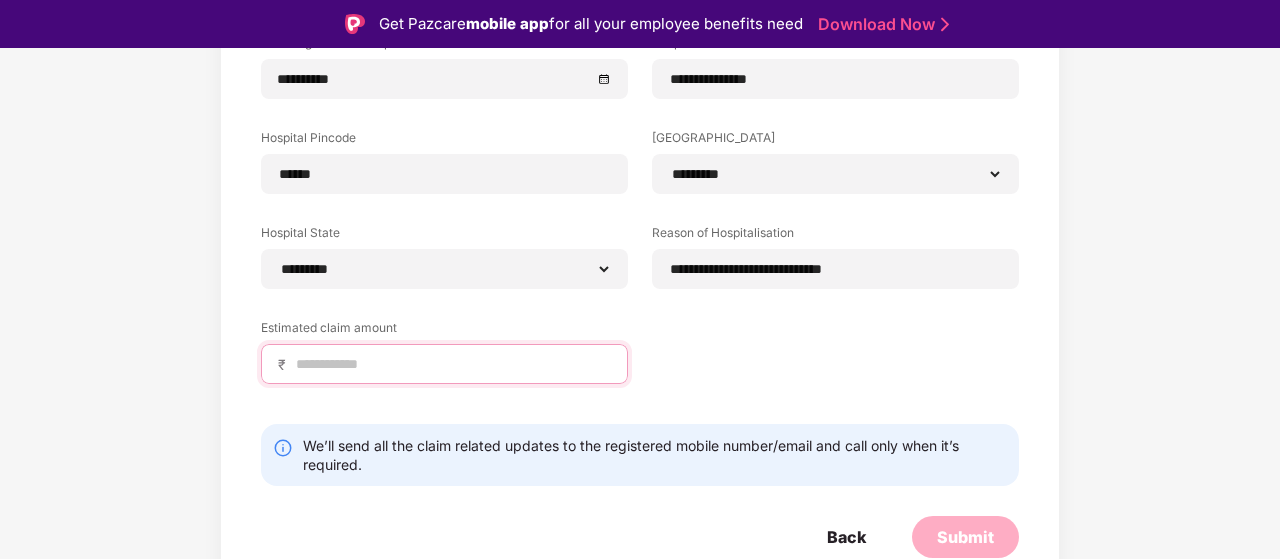 click at bounding box center (452, 364) 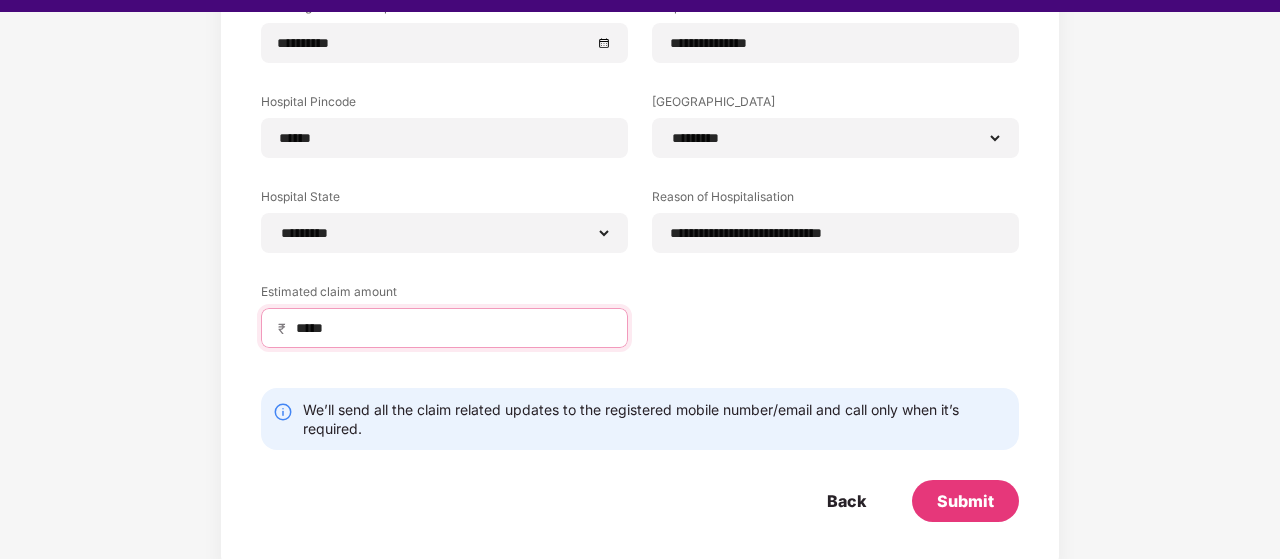scroll, scrollTop: 48, scrollLeft: 0, axis: vertical 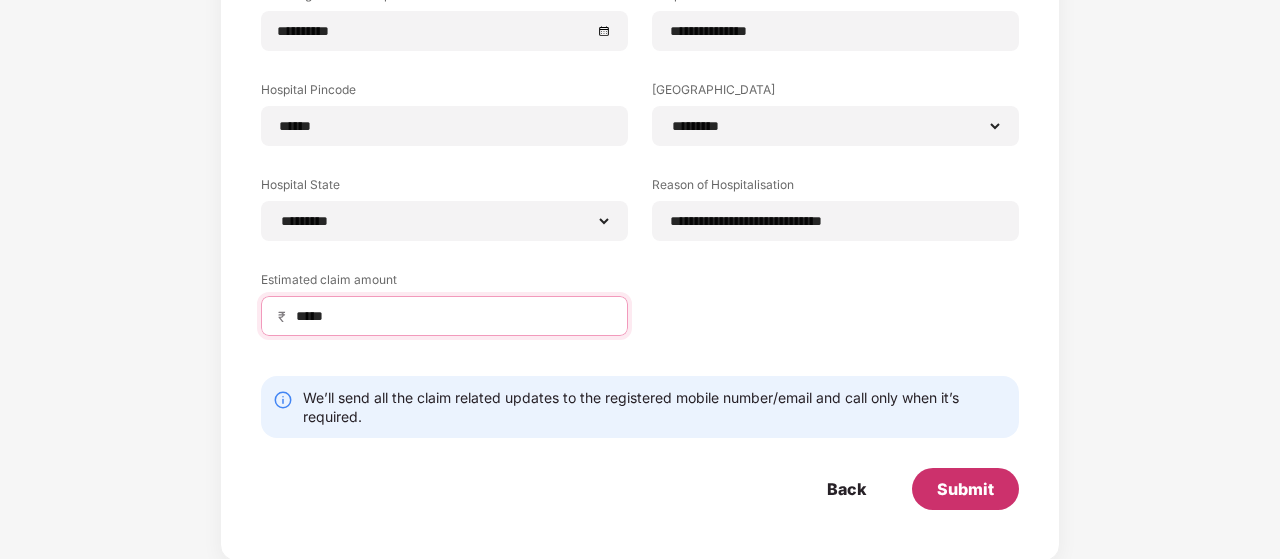 type on "*****" 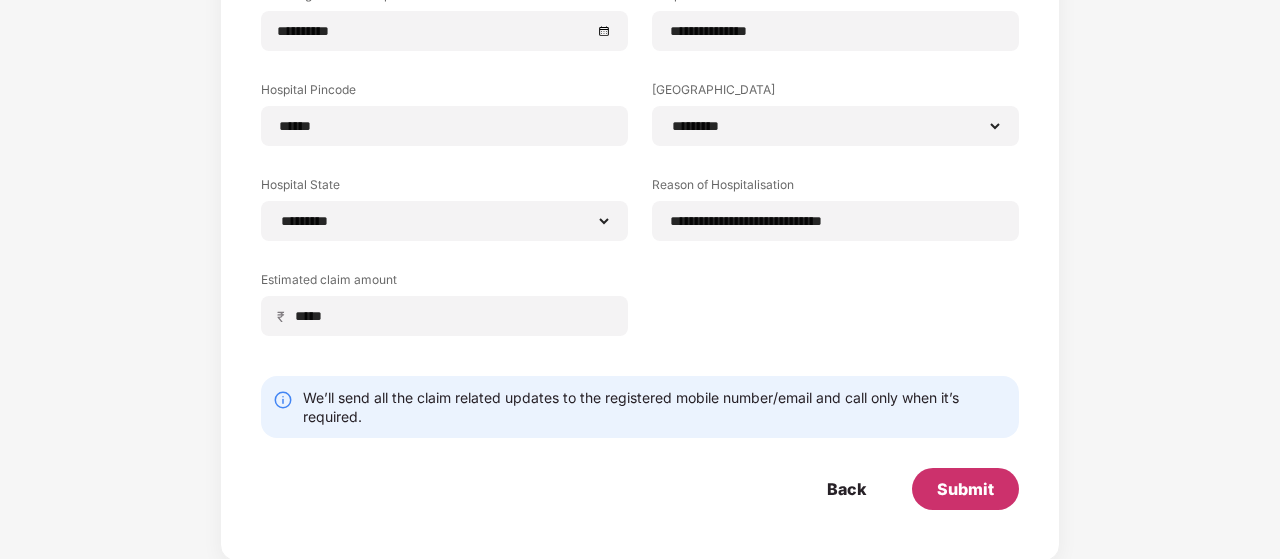 click on "Submit" at bounding box center (965, 489) 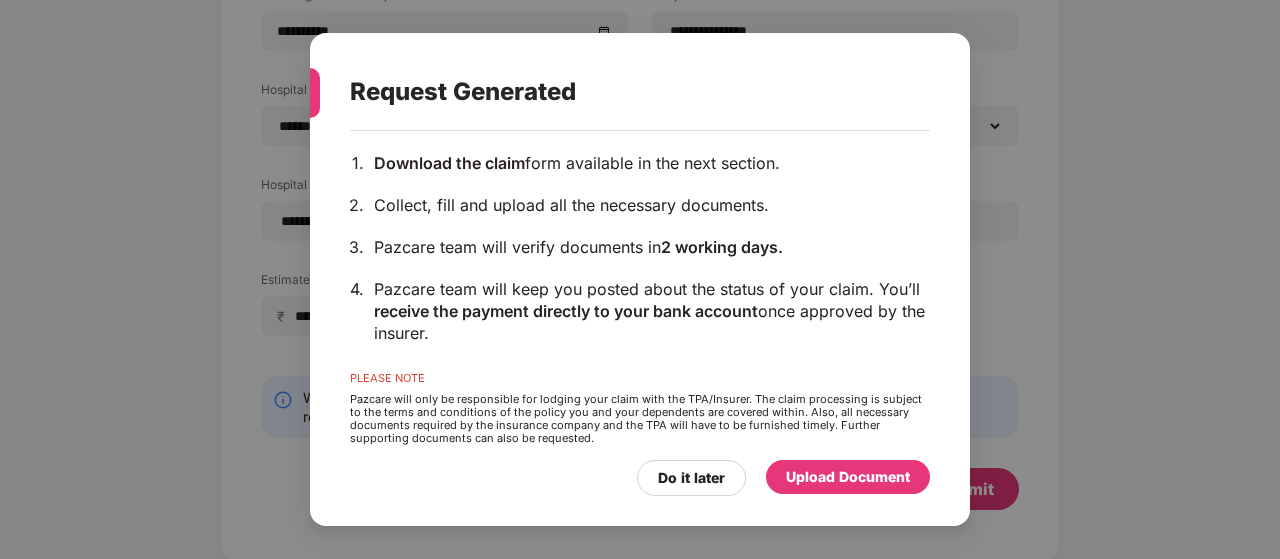 scroll, scrollTop: 243, scrollLeft: 0, axis: vertical 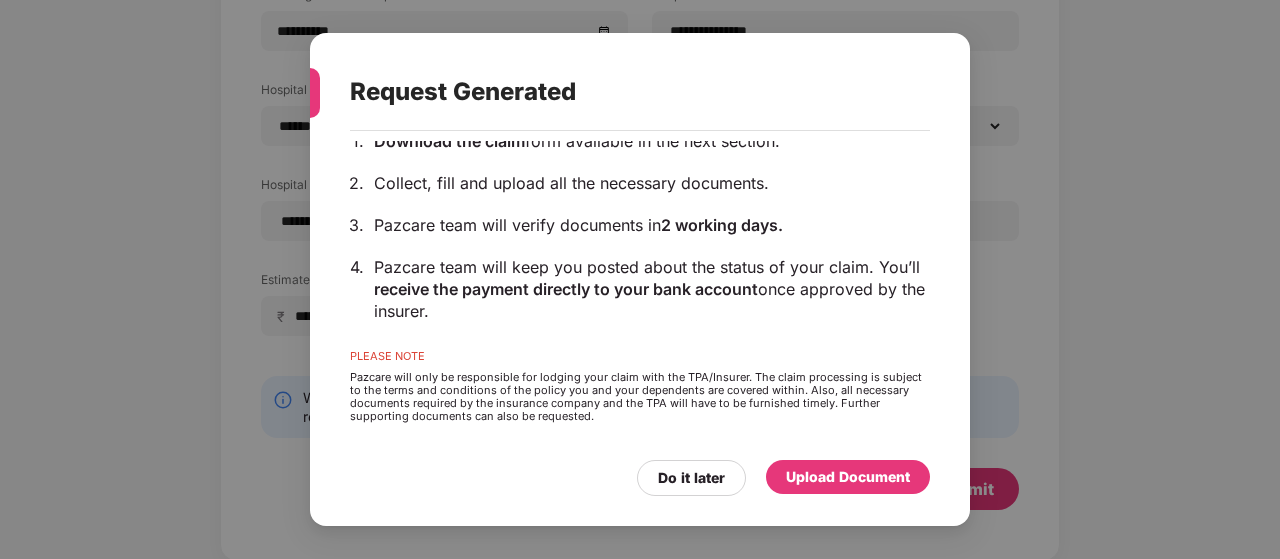 click on "Upload Document" at bounding box center [848, 477] 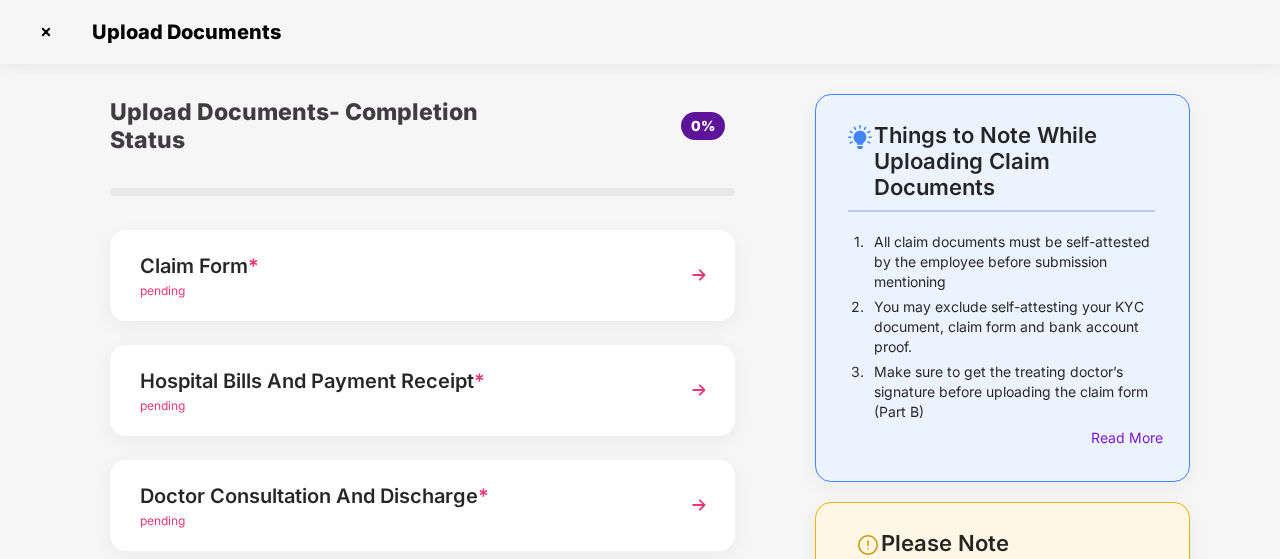 click on "Claim Form *" at bounding box center (399, 266) 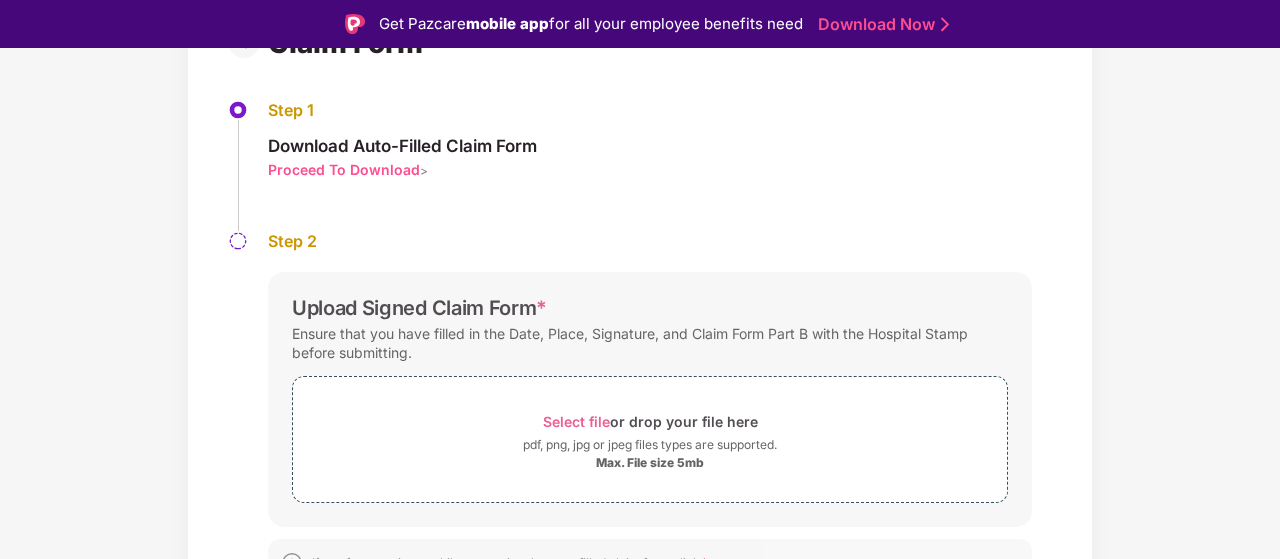 scroll, scrollTop: 213, scrollLeft: 0, axis: vertical 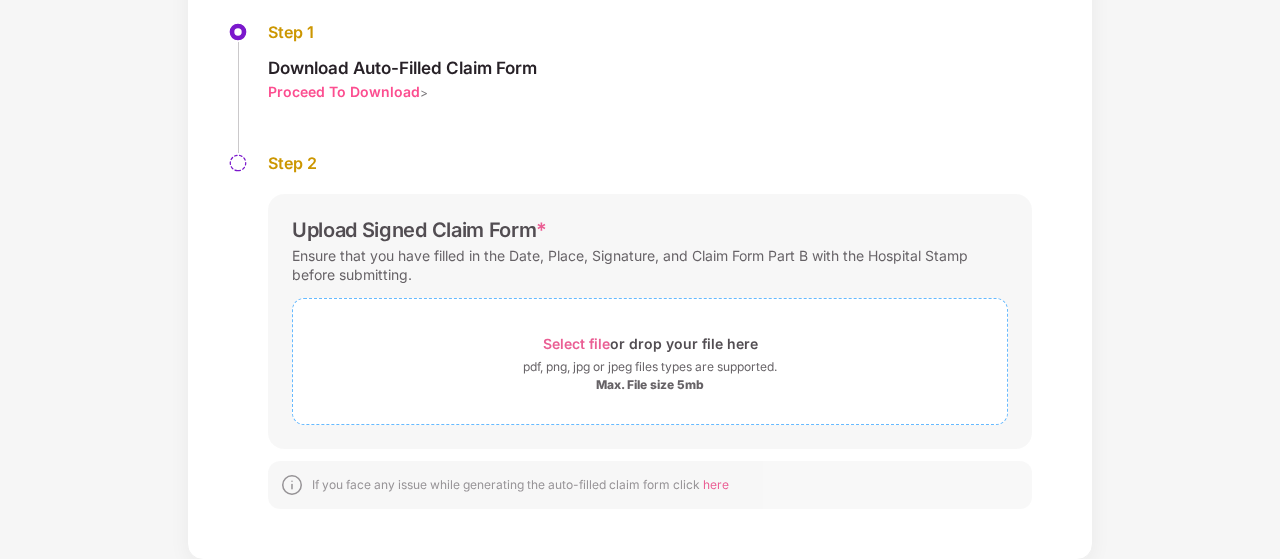 click on "Select file" at bounding box center [576, 343] 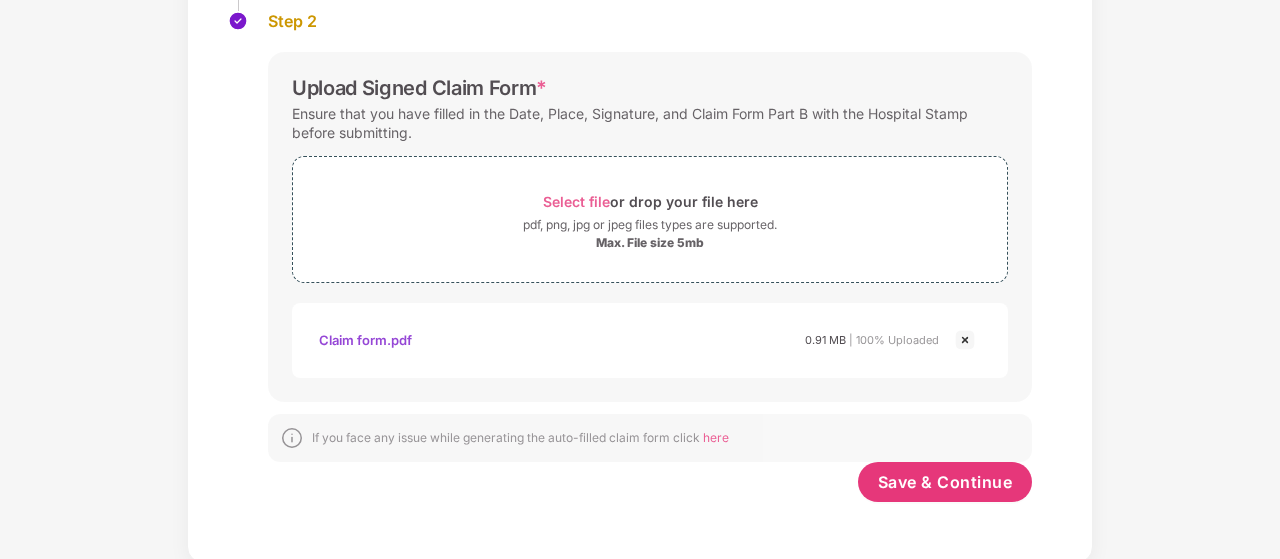 scroll, scrollTop: 357, scrollLeft: 0, axis: vertical 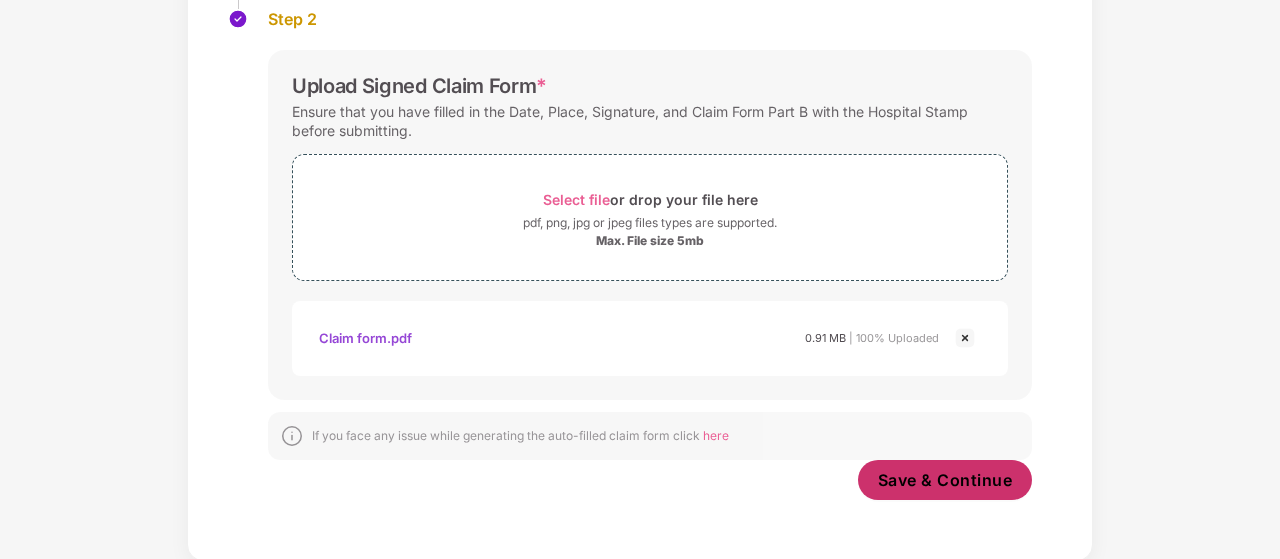 click on "Save & Continue" at bounding box center [945, 480] 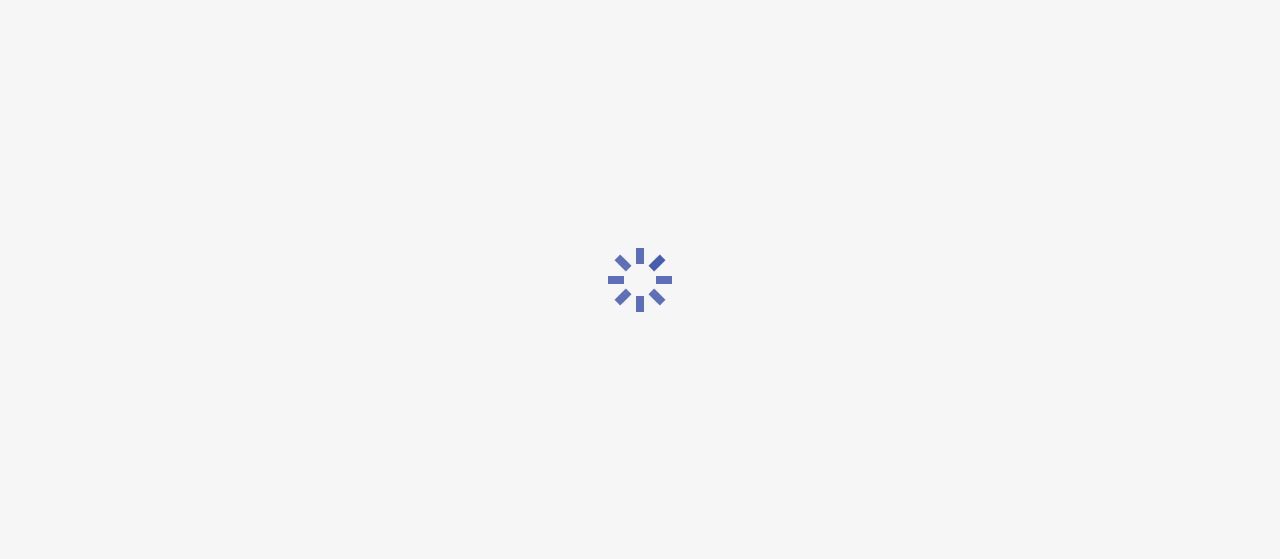 scroll, scrollTop: 0, scrollLeft: 0, axis: both 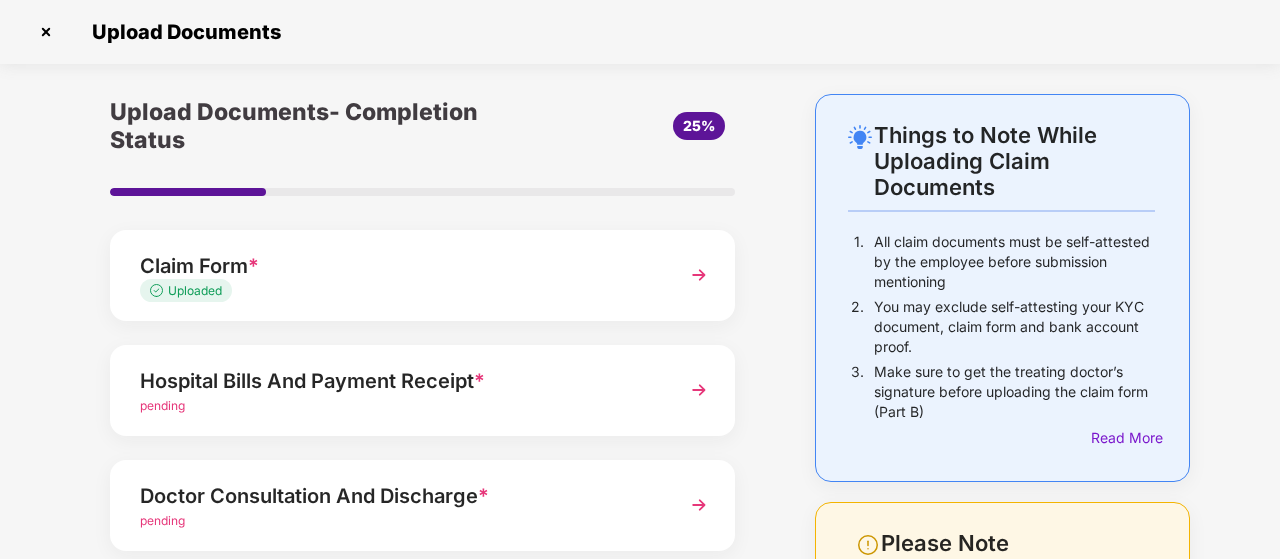 click on "pending" at bounding box center [162, 405] 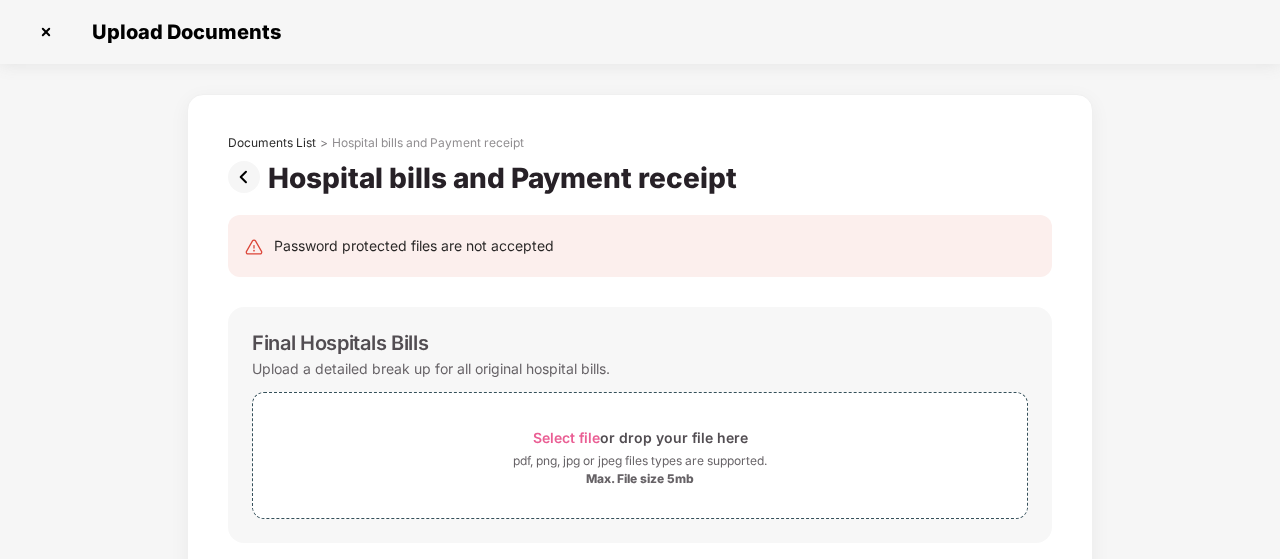 scroll, scrollTop: 0, scrollLeft: 0, axis: both 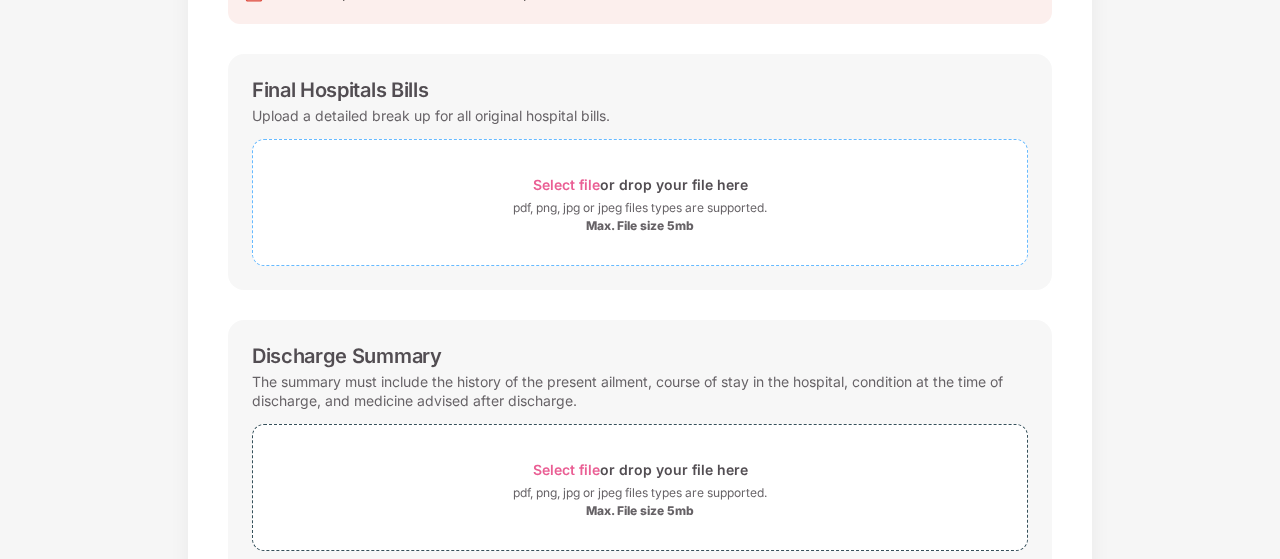 click on "Select file" at bounding box center (566, 184) 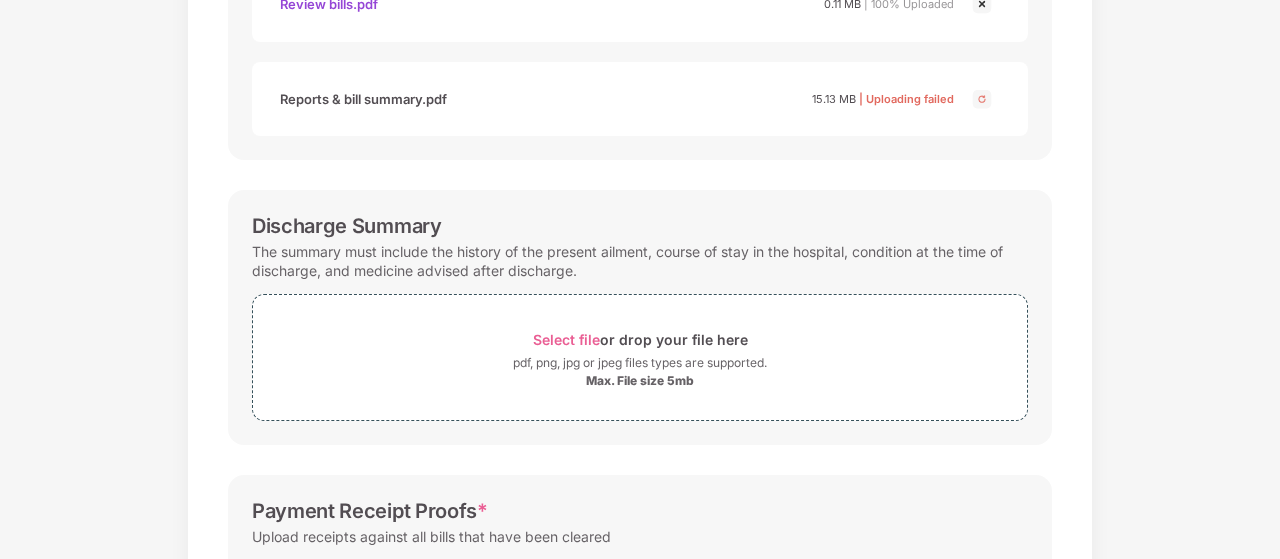 scroll, scrollTop: 853, scrollLeft: 0, axis: vertical 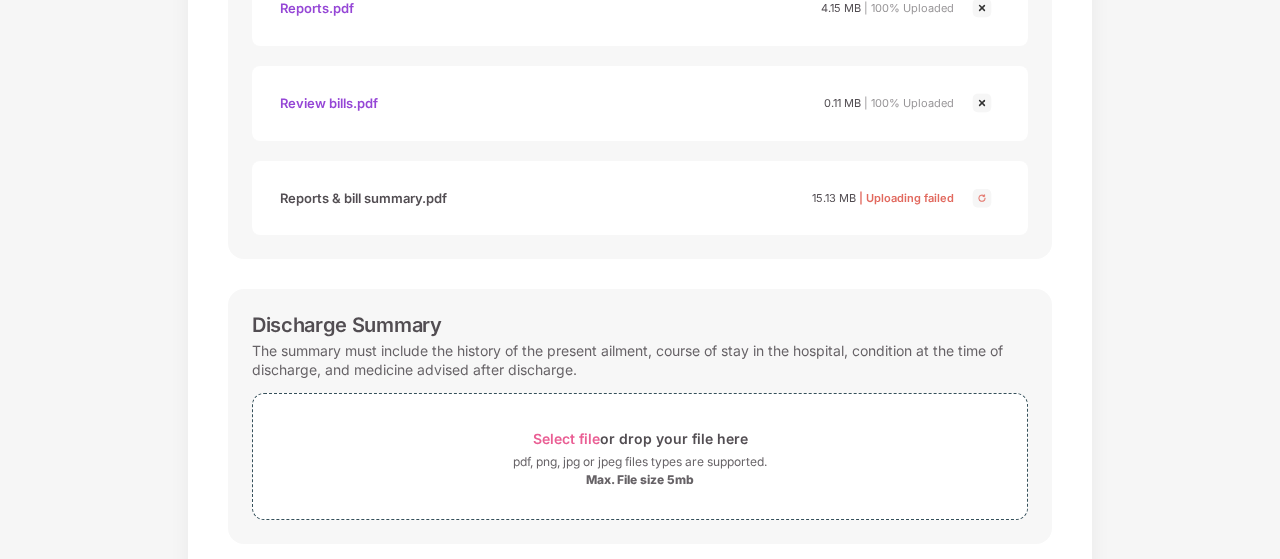 click on "Reports & bill summary.pdf 15.13 MB    | Uploading failed" at bounding box center (617, 198) 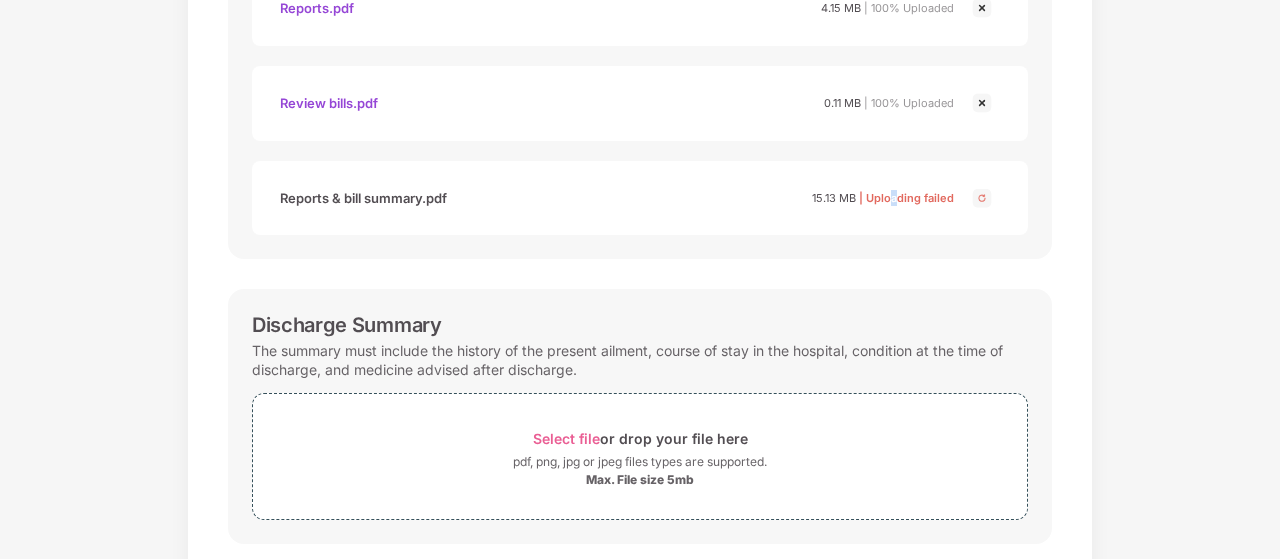 click on "| Uploading failed" at bounding box center [906, 198] 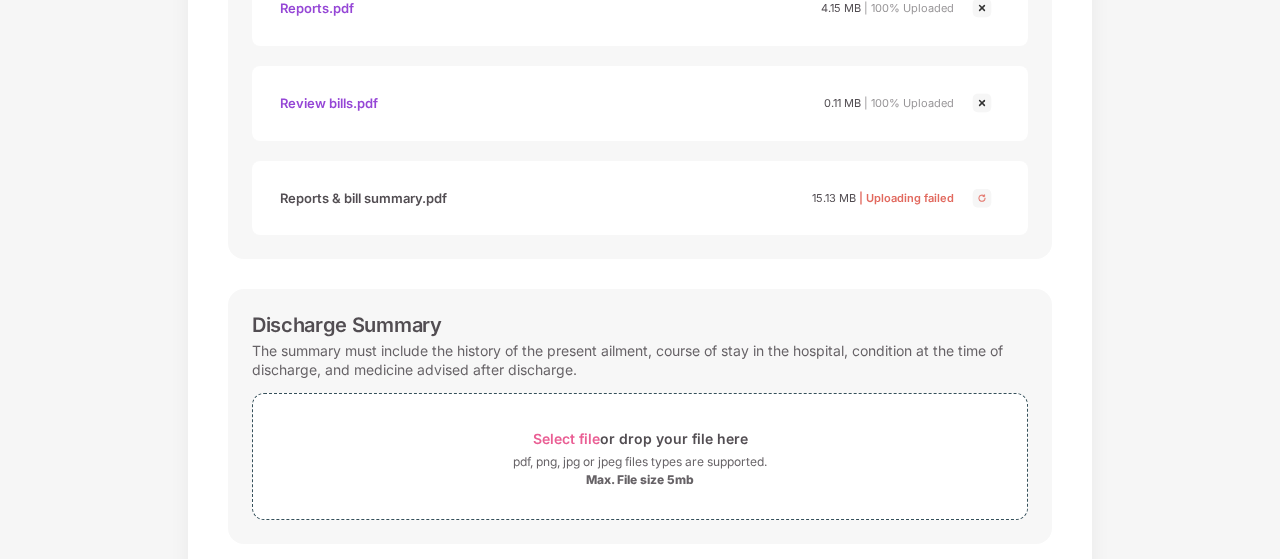 click on "Reports & bill summary.pdf 15.13 MB    | Uploading failed" at bounding box center (640, 198) 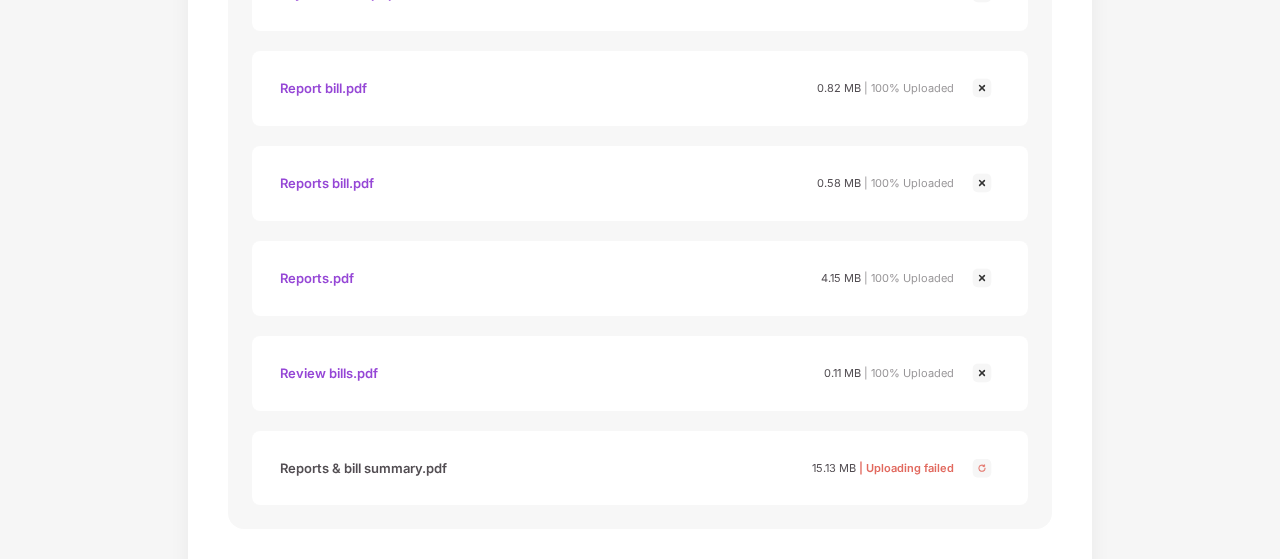 scroll, scrollTop: 695, scrollLeft: 0, axis: vertical 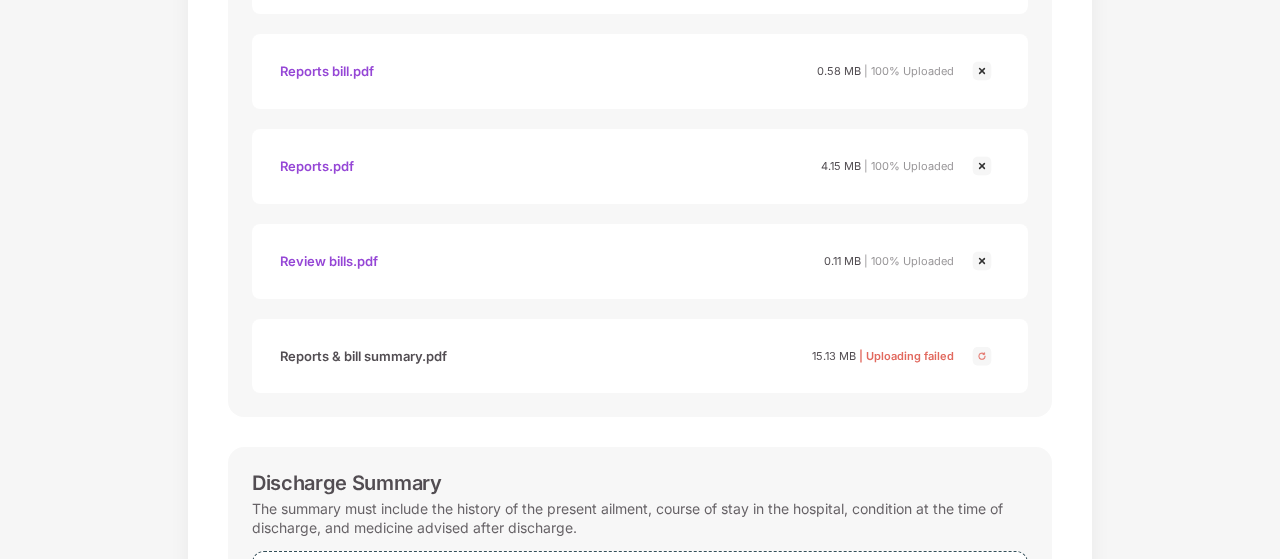 click at bounding box center (982, 356) 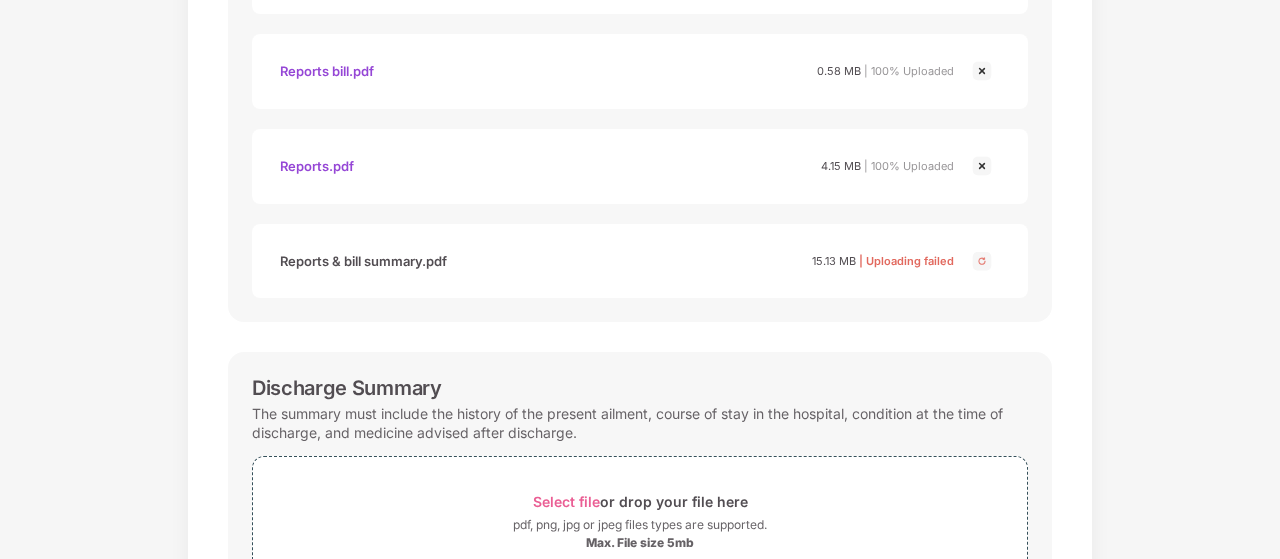 click at bounding box center (982, 166) 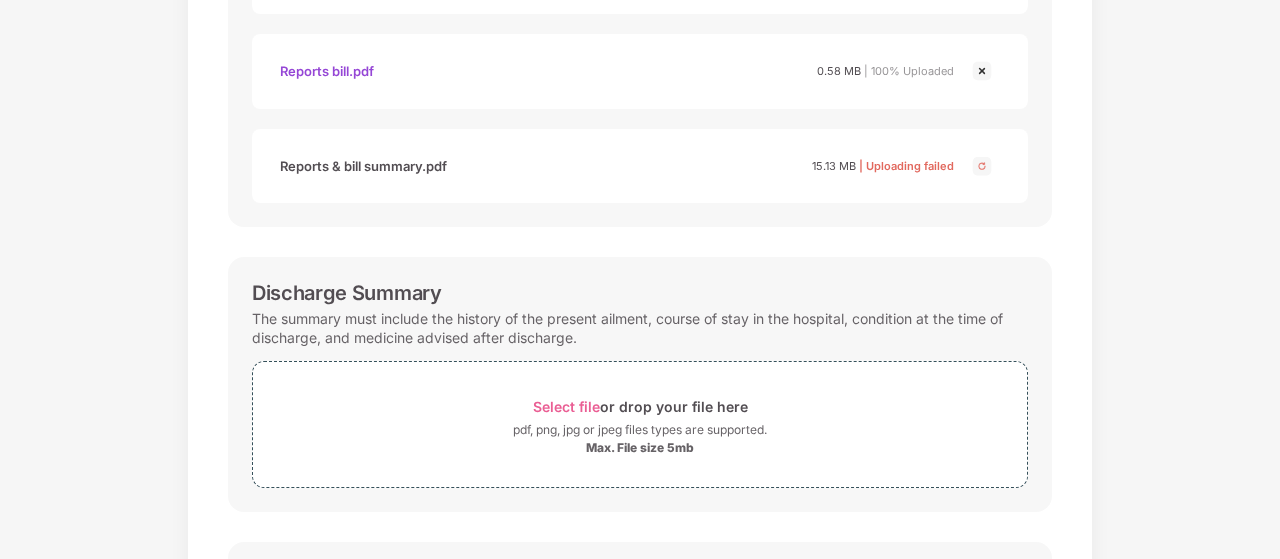 click at bounding box center [982, 71] 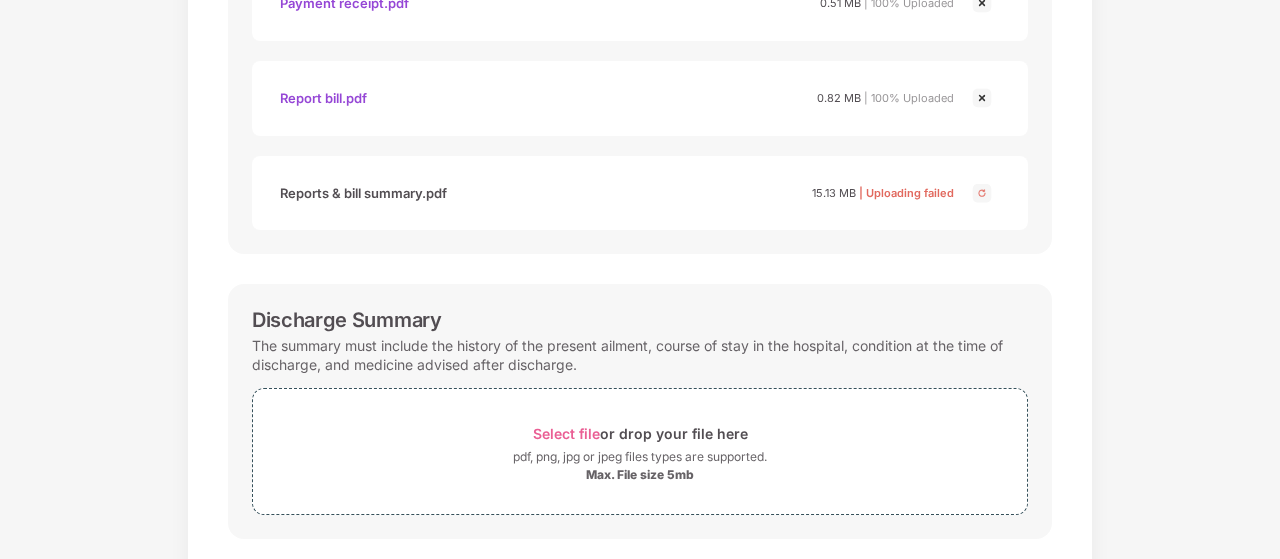 scroll, scrollTop: 495, scrollLeft: 0, axis: vertical 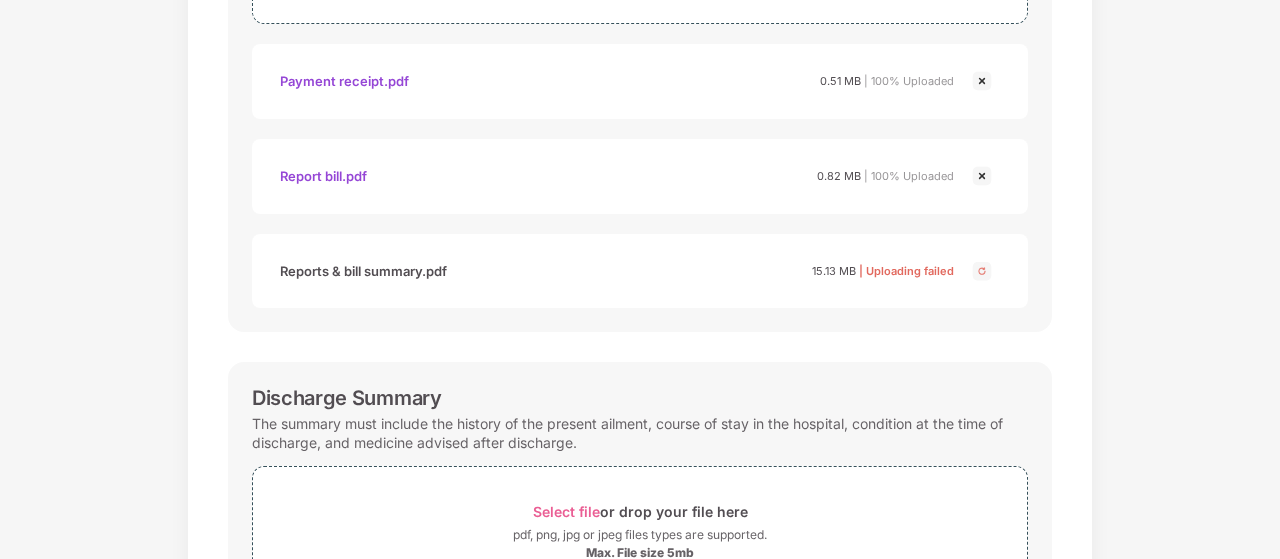 click at bounding box center (982, 176) 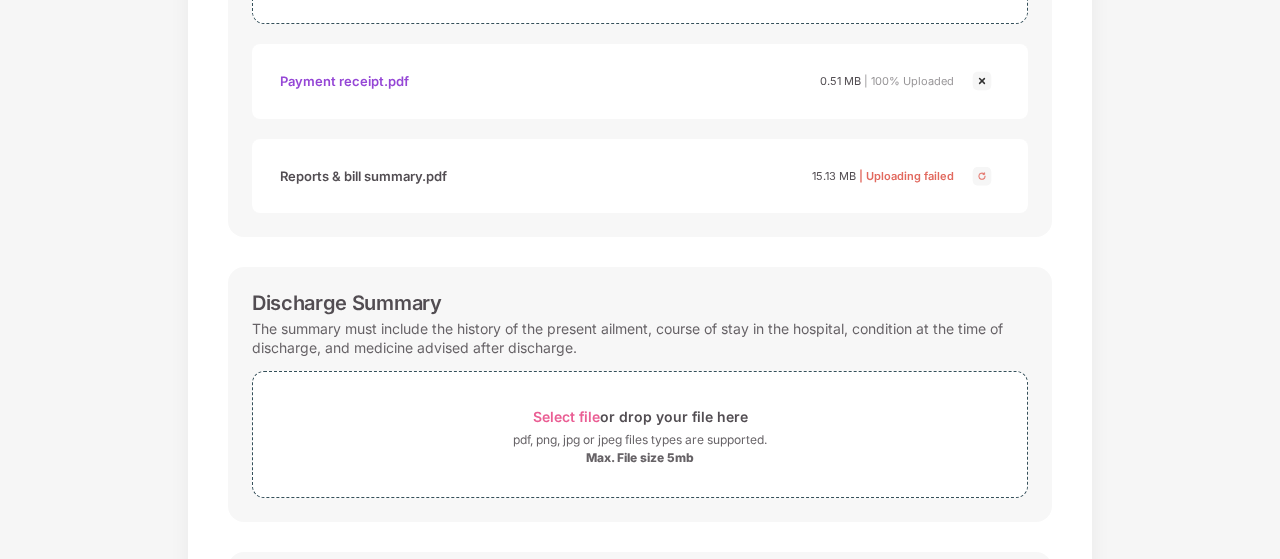 click at bounding box center [982, 81] 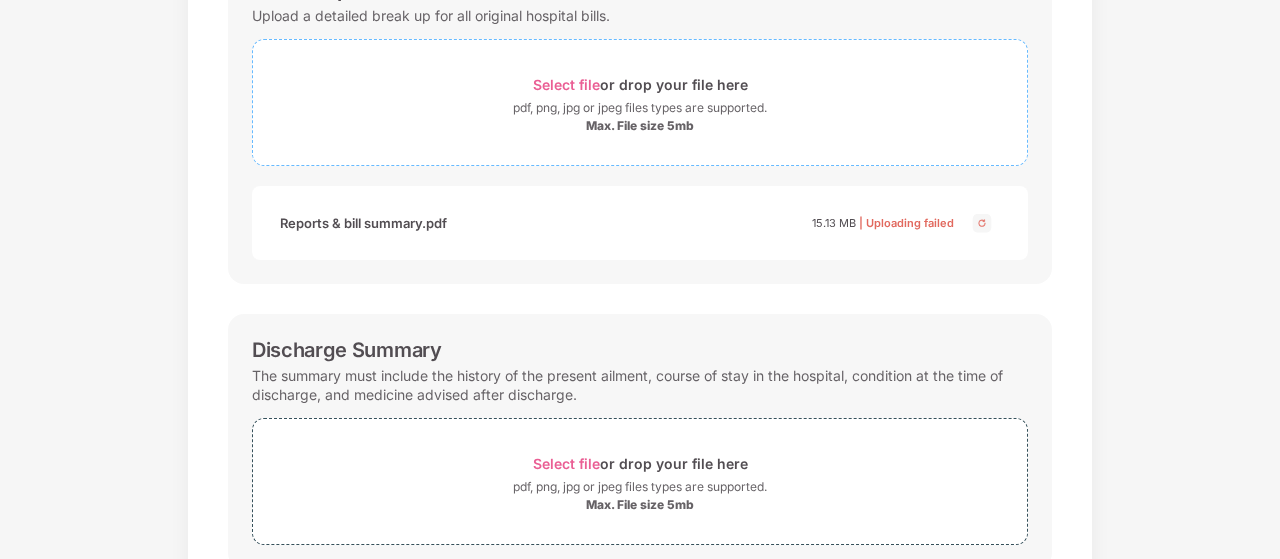 scroll, scrollTop: 295, scrollLeft: 0, axis: vertical 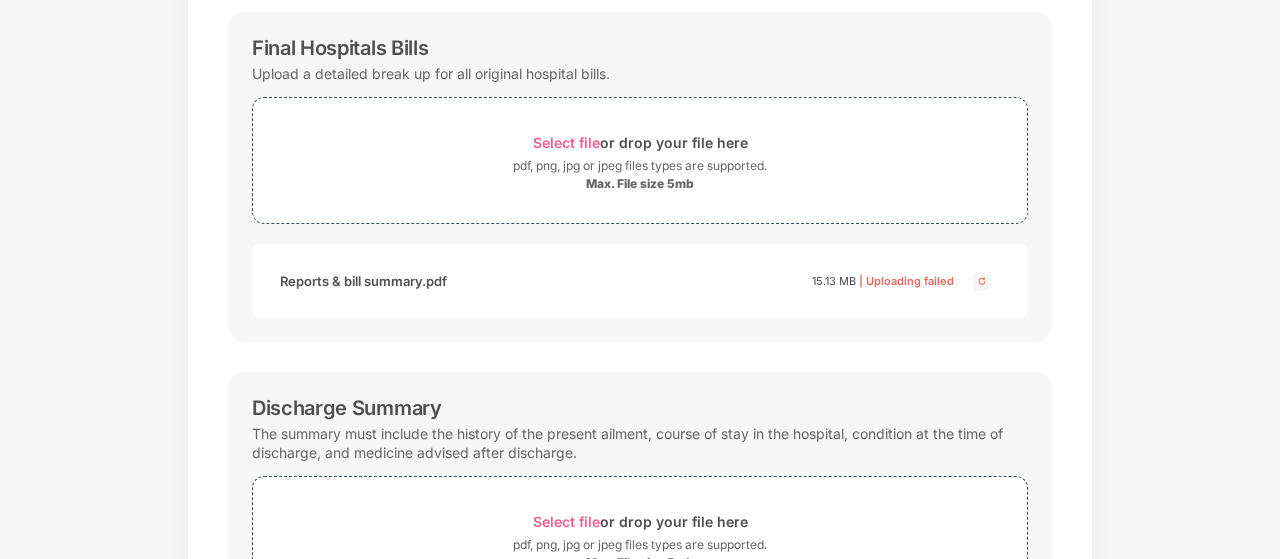 click at bounding box center [982, 281] 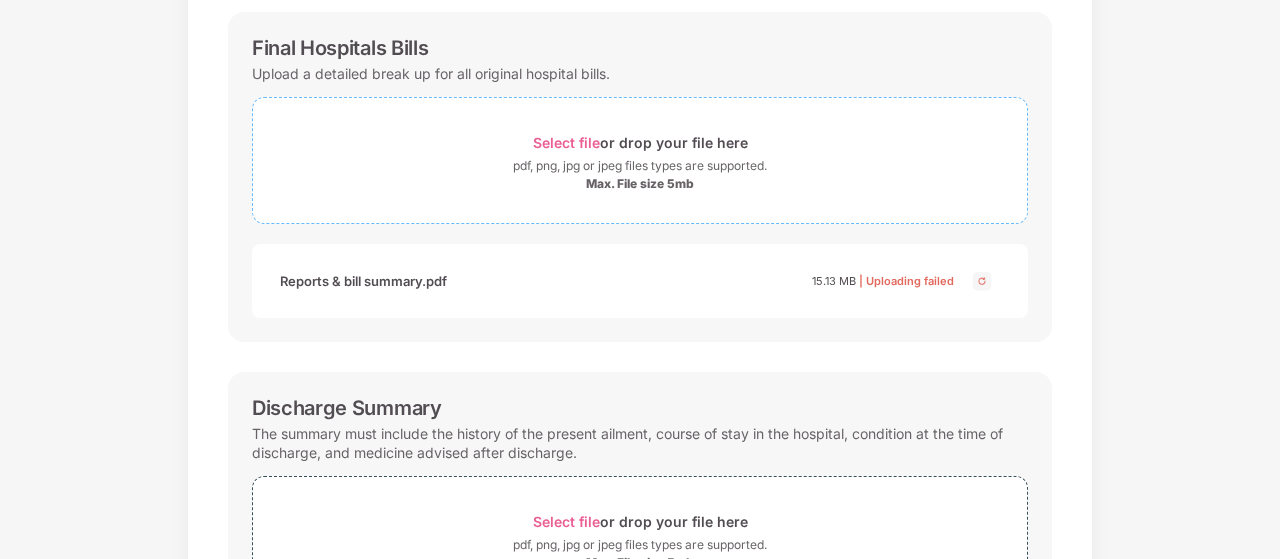 click on "pdf, png, jpg or jpeg files types are supported." at bounding box center (640, 166) 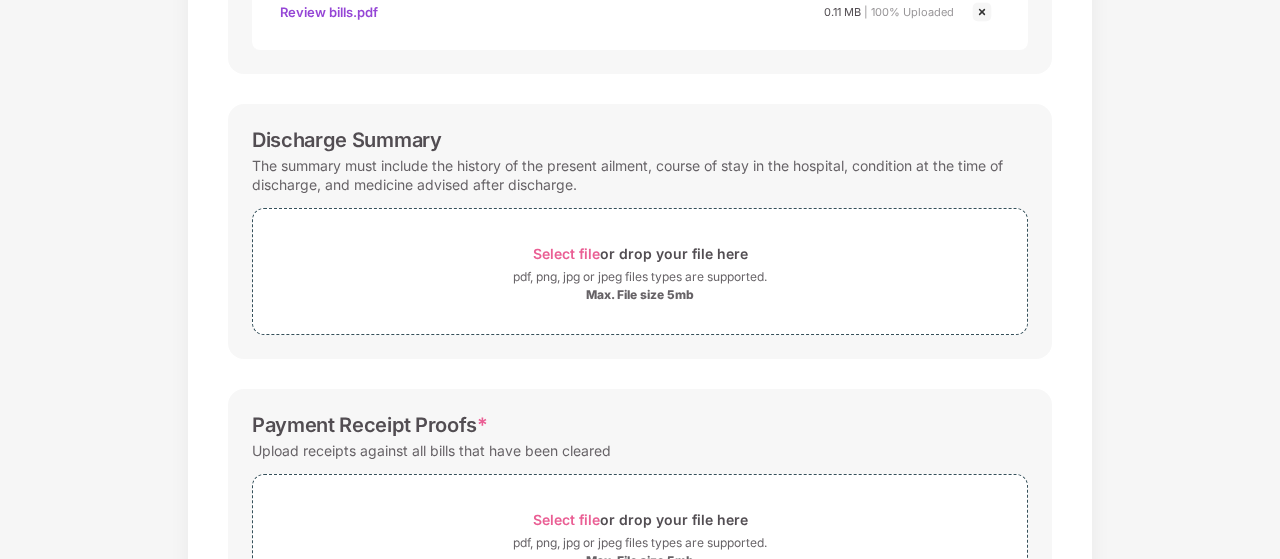 scroll, scrollTop: 1100, scrollLeft: 0, axis: vertical 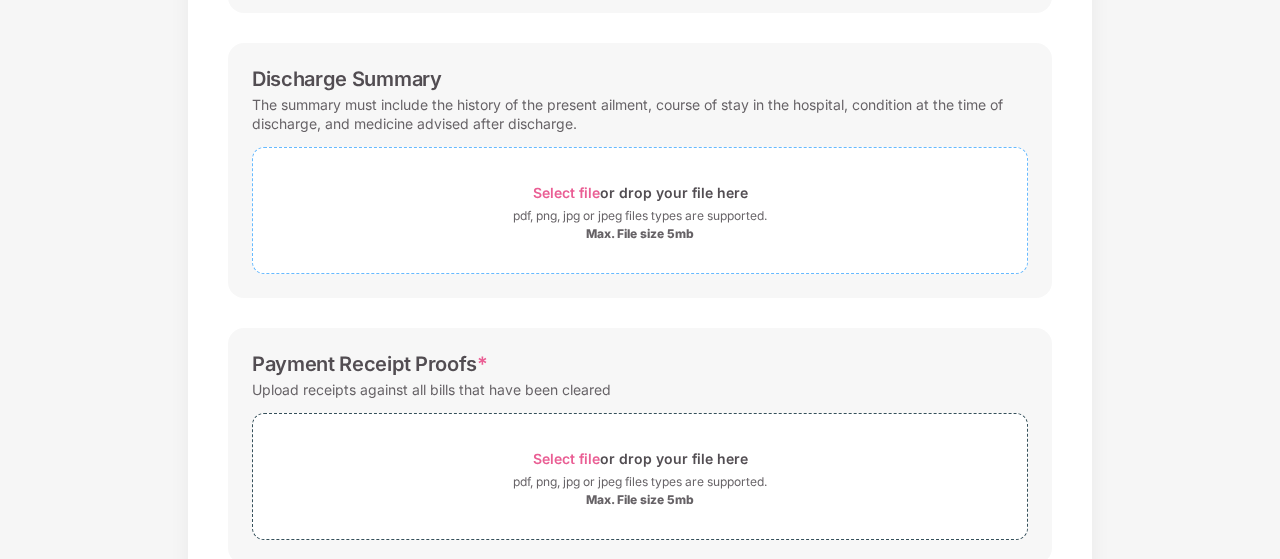 click on "Select file" at bounding box center [566, 192] 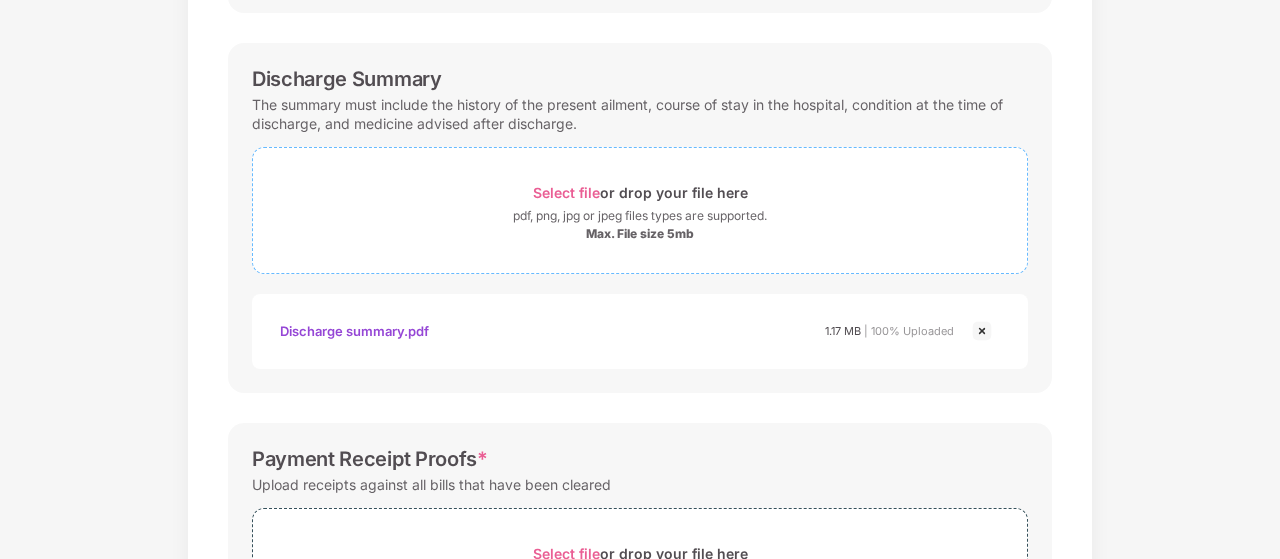 click on "Select file" at bounding box center (566, 192) 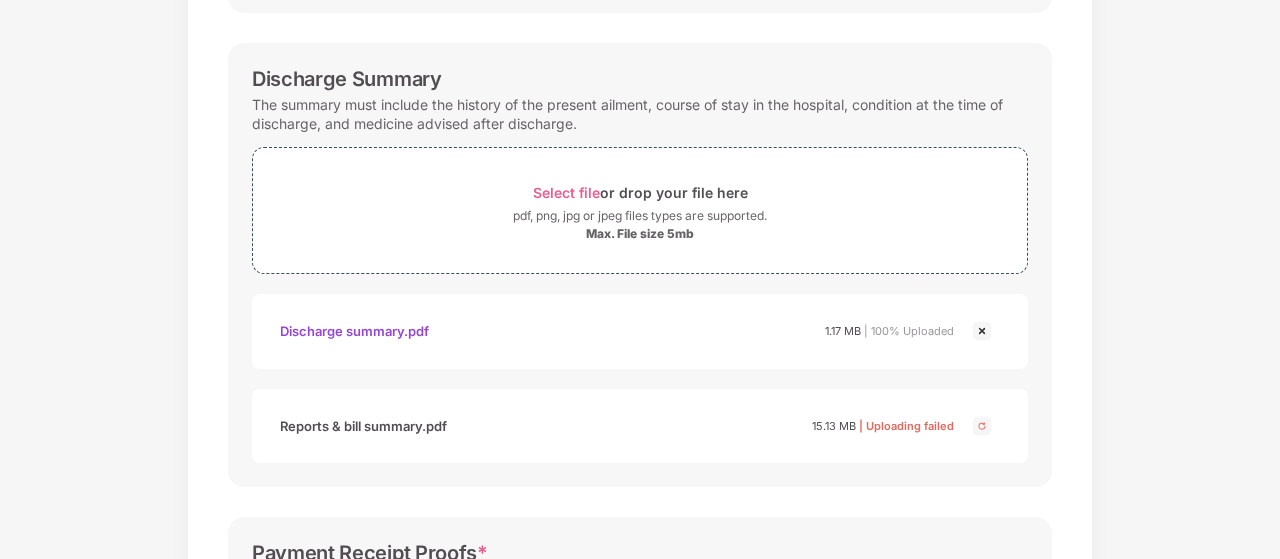 click at bounding box center (982, 331) 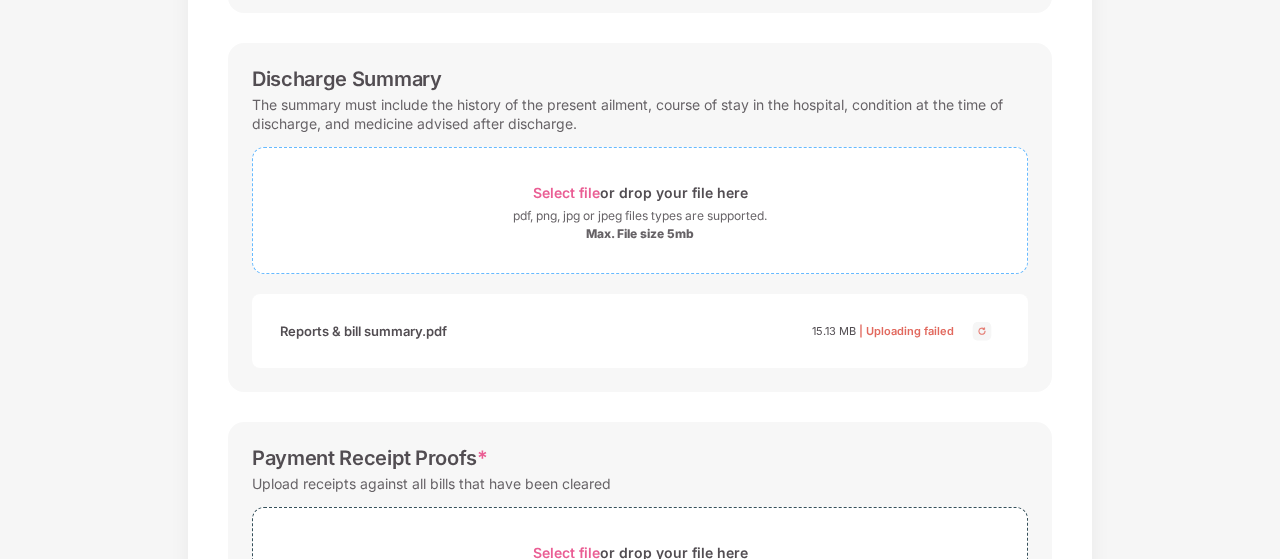 click on "Select file" at bounding box center [566, 192] 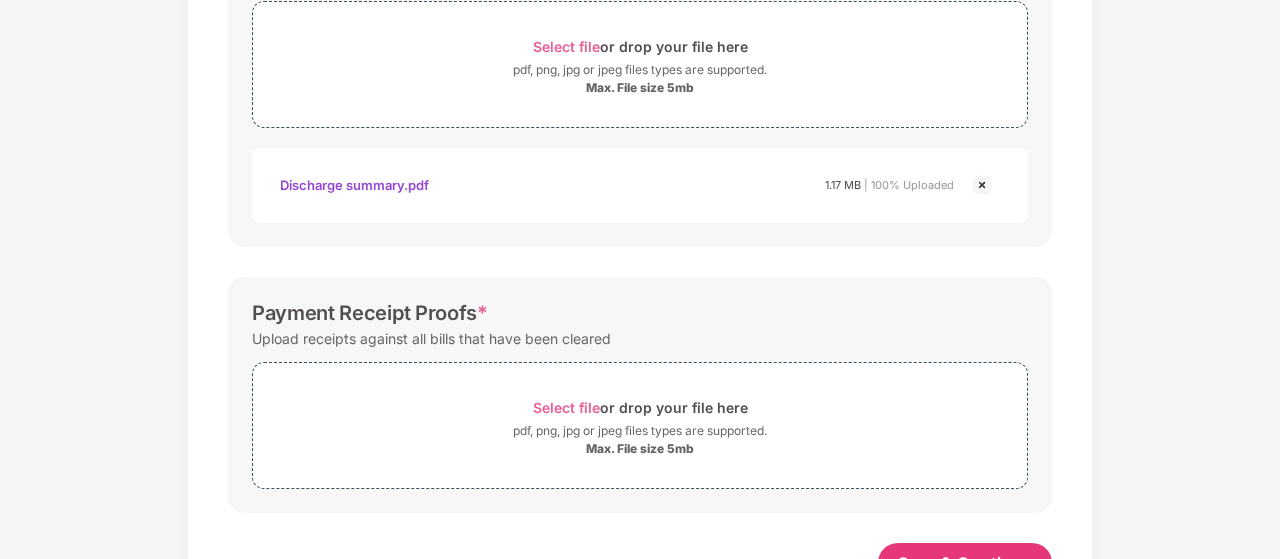 scroll, scrollTop: 1318, scrollLeft: 0, axis: vertical 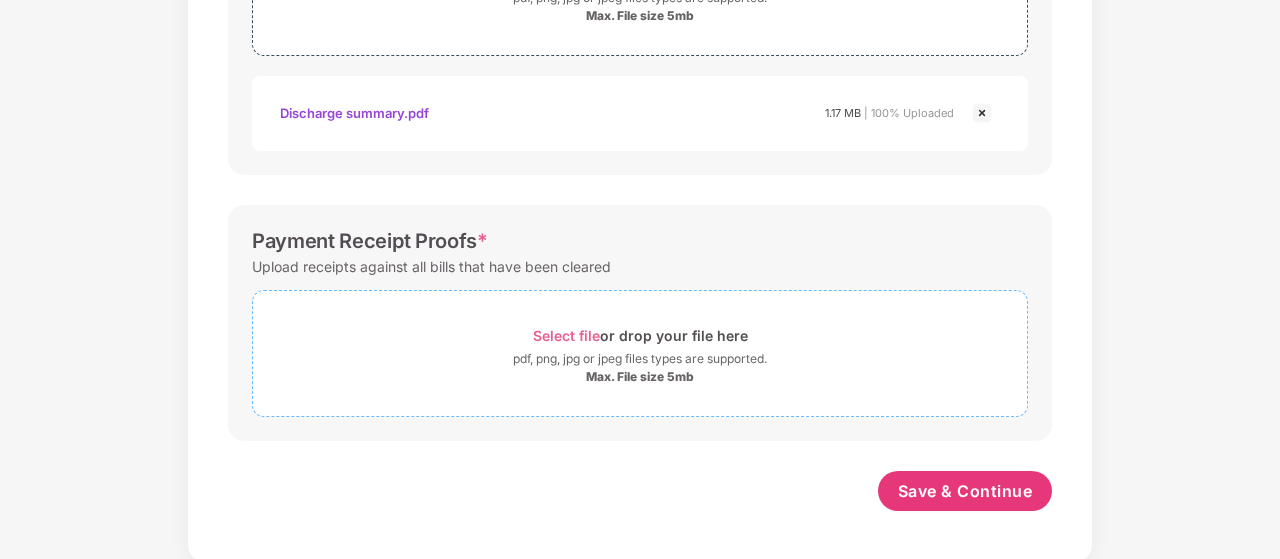 click on "Select file" at bounding box center [566, 335] 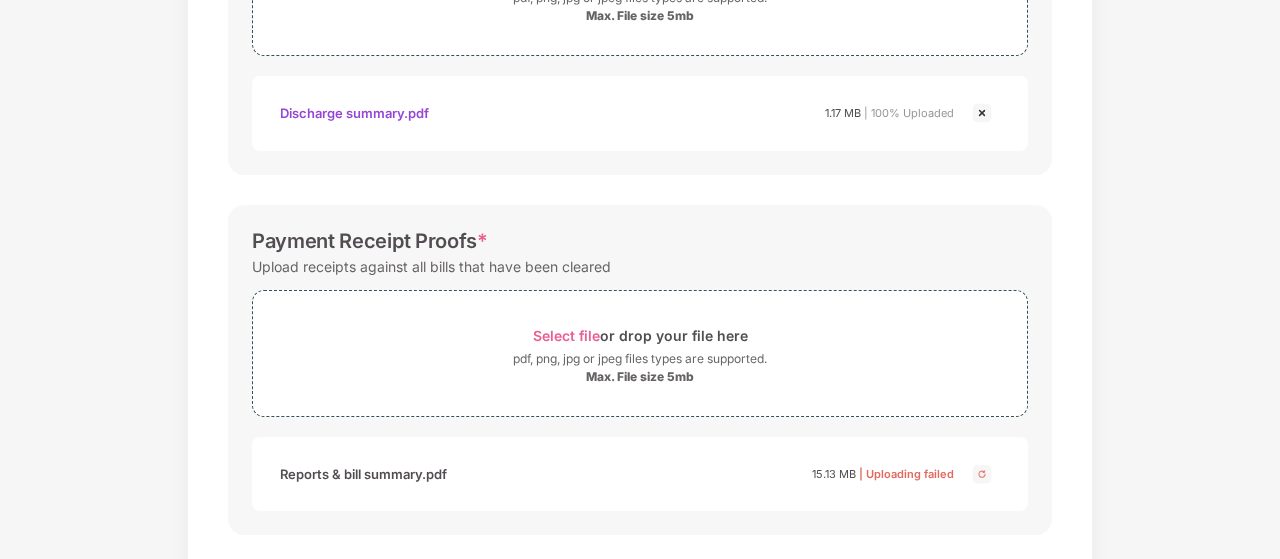 scroll, scrollTop: 1412, scrollLeft: 0, axis: vertical 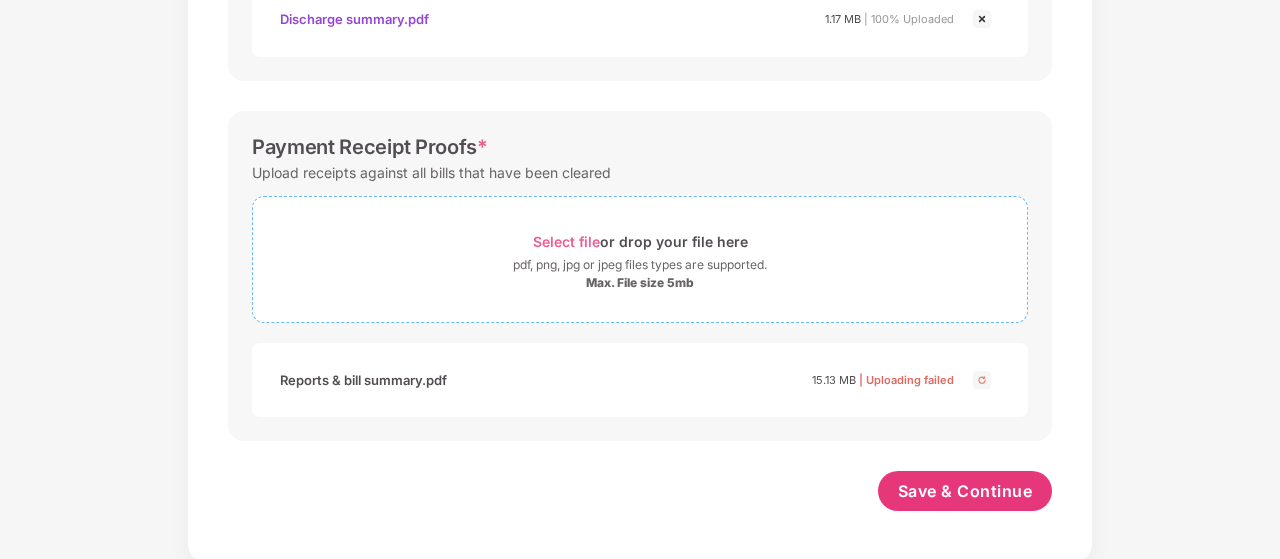 click on "Select file" at bounding box center (566, 241) 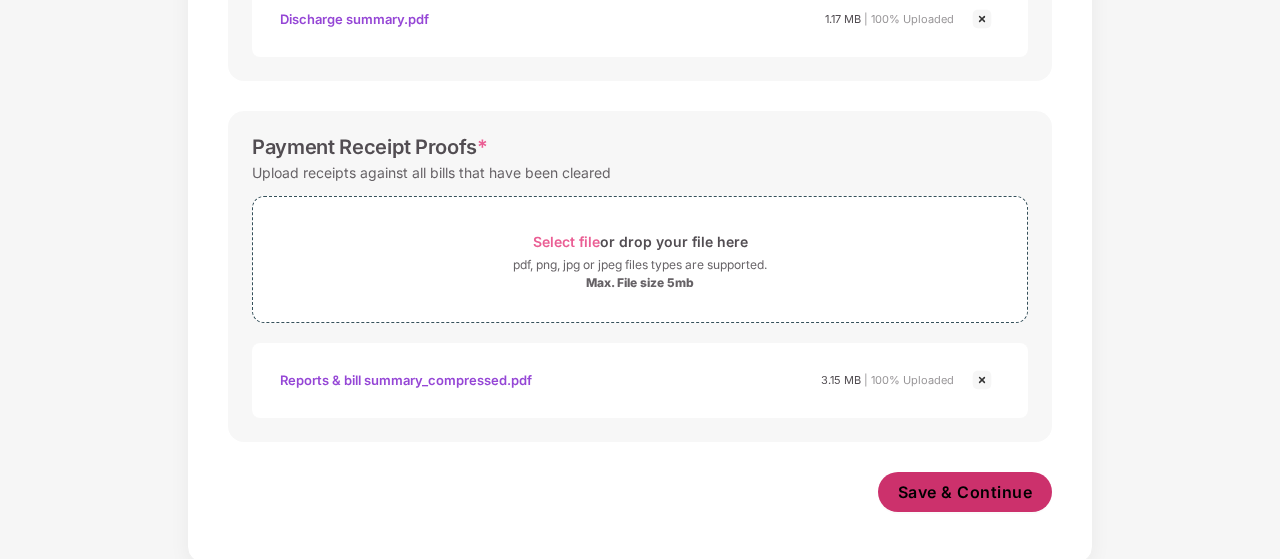 click on "Save & Continue" at bounding box center [965, 492] 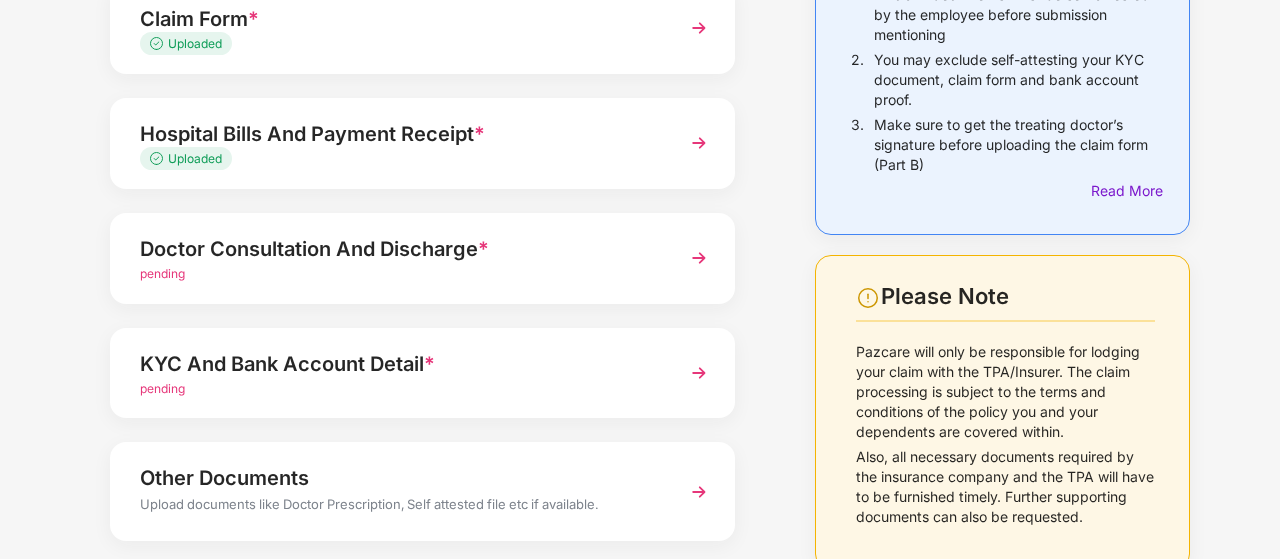 scroll, scrollTop: 300, scrollLeft: 0, axis: vertical 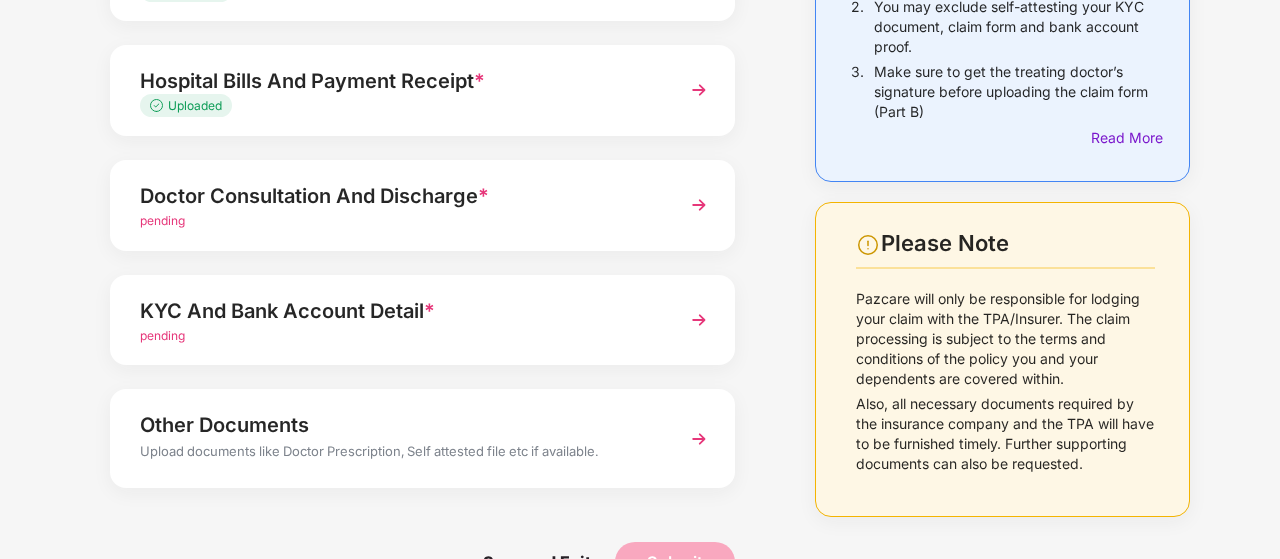 click at bounding box center (699, 205) 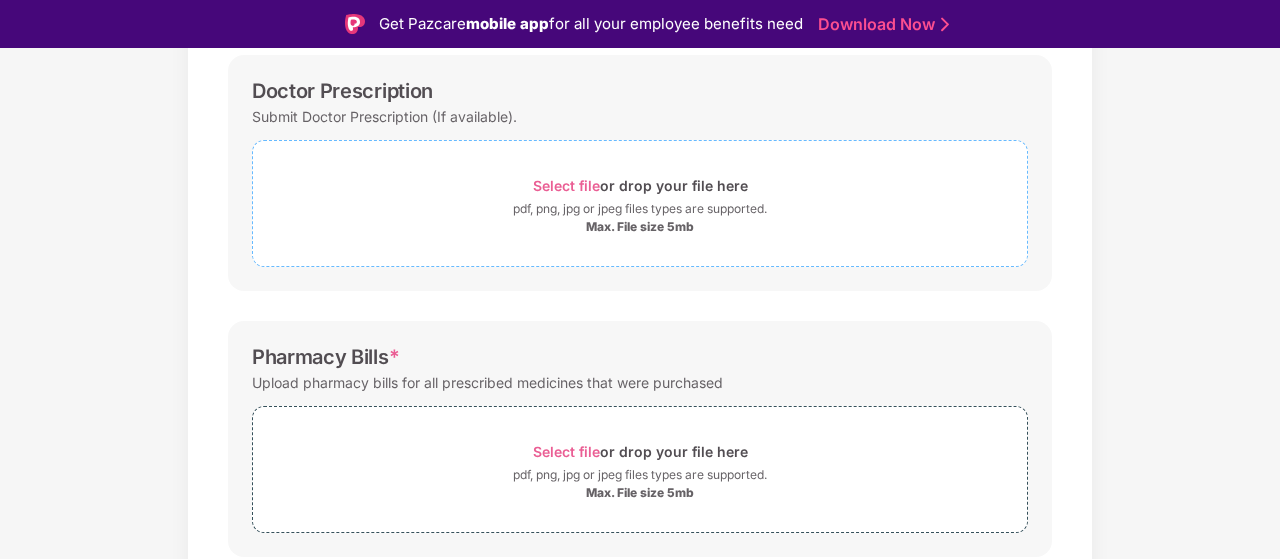 click on "Select file" at bounding box center [566, 185] 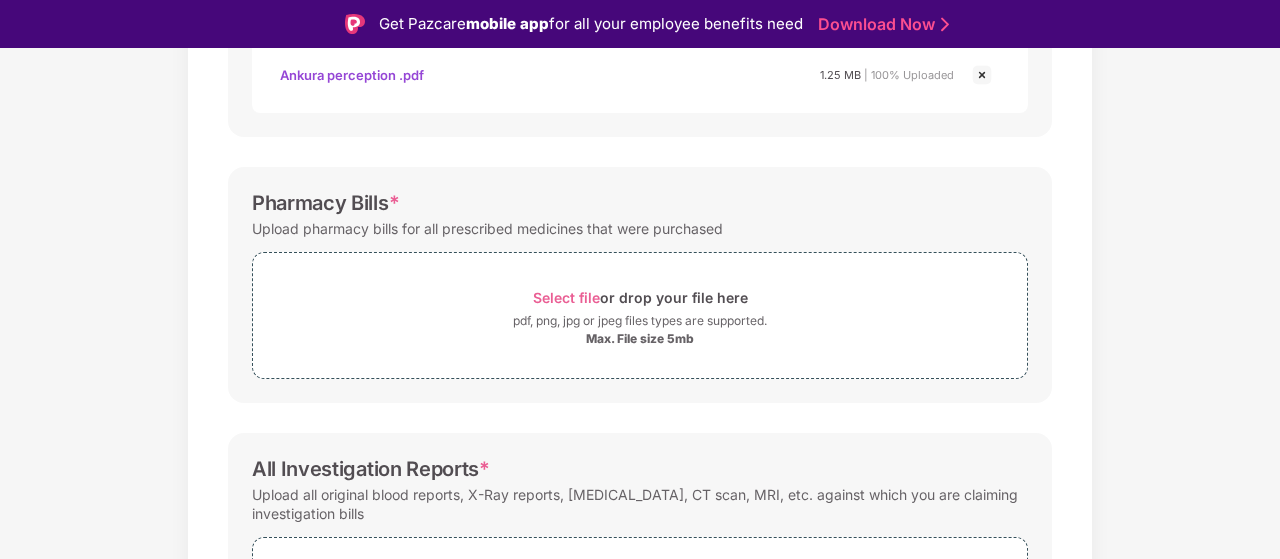 scroll, scrollTop: 600, scrollLeft: 0, axis: vertical 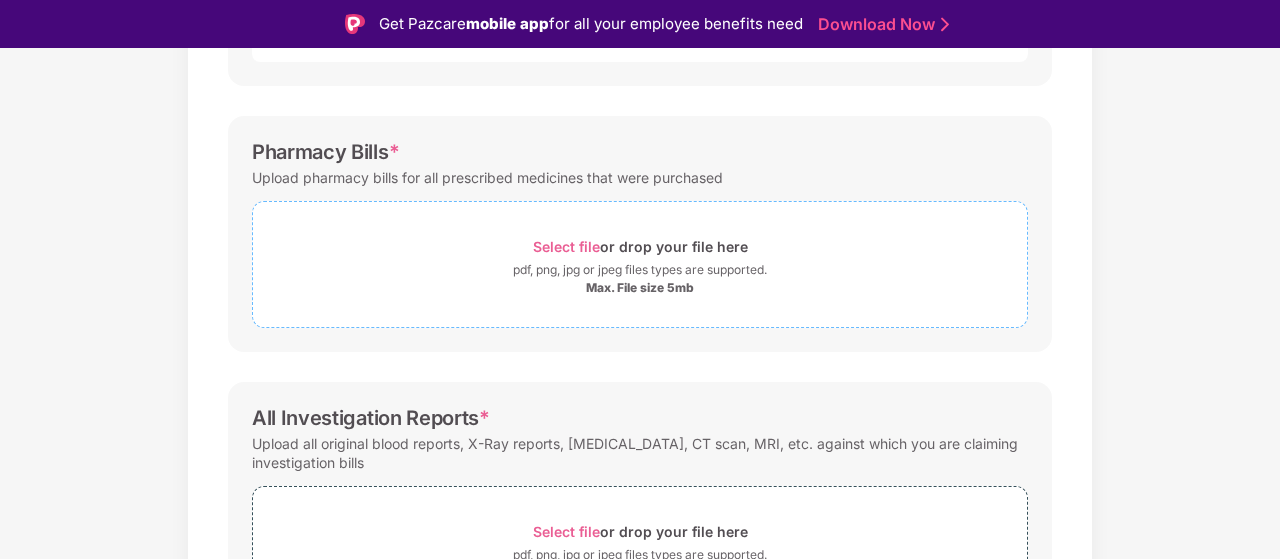 click on "Select file" at bounding box center (566, 246) 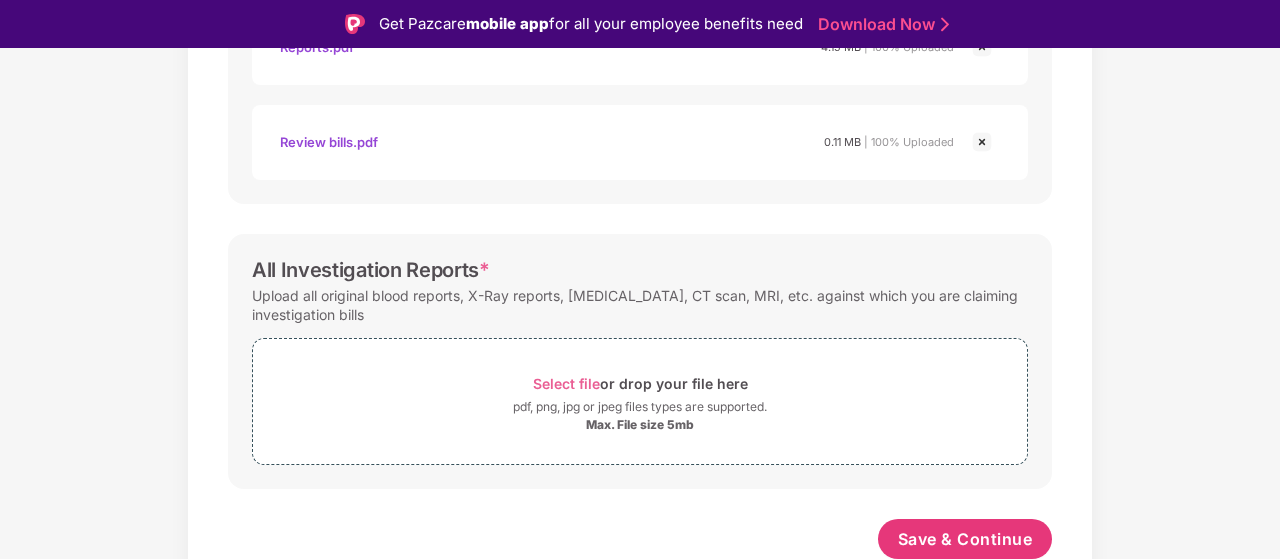scroll, scrollTop: 1033, scrollLeft: 0, axis: vertical 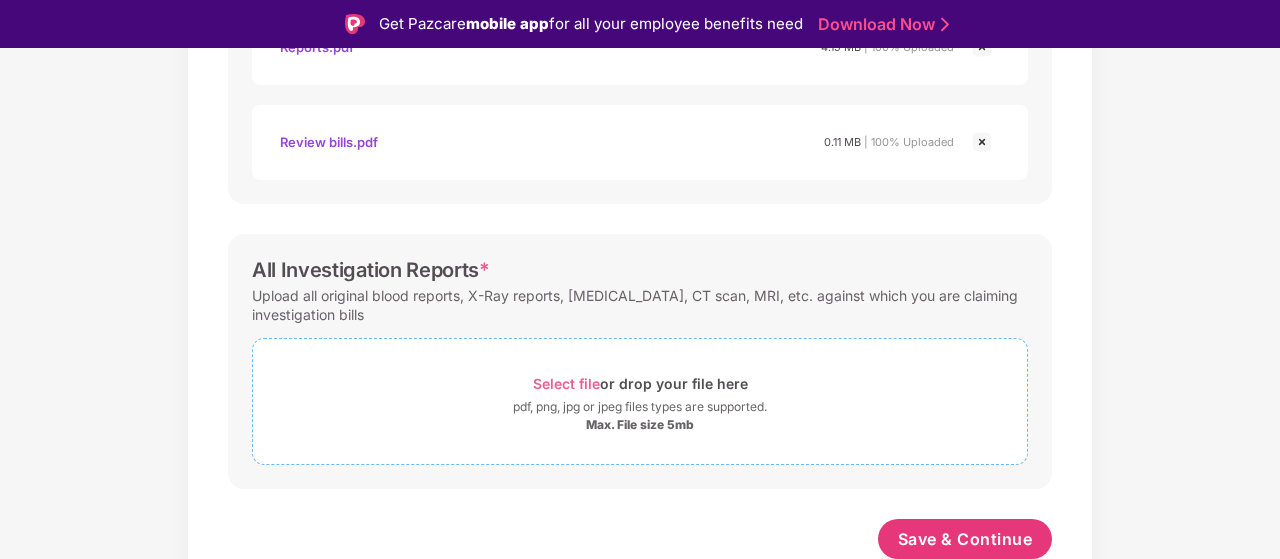 click on "Select file" at bounding box center [566, 383] 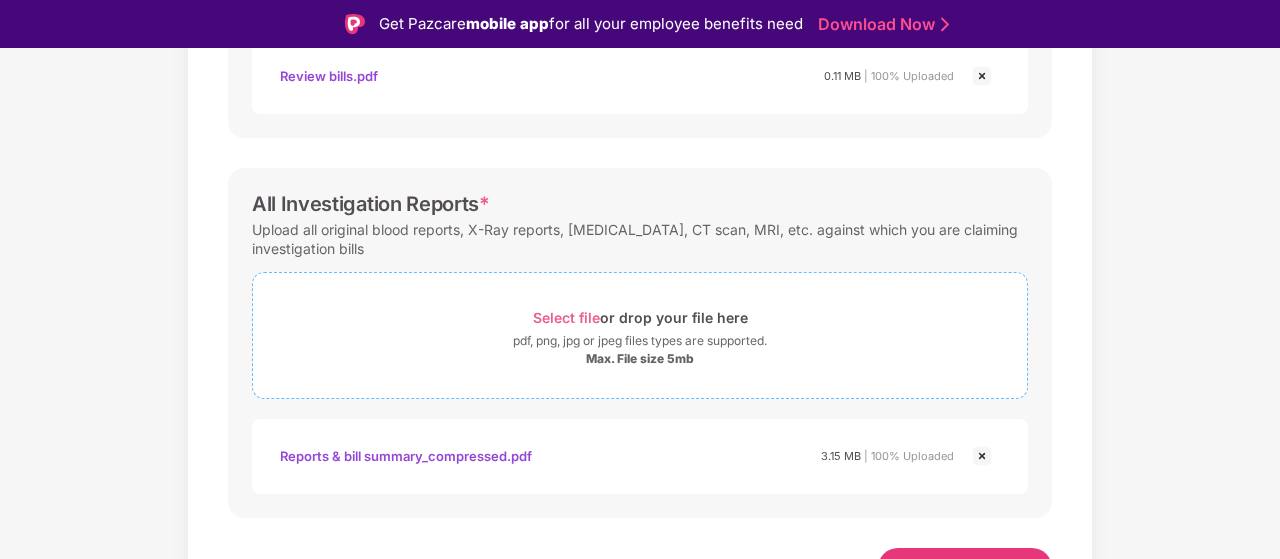 scroll, scrollTop: 1128, scrollLeft: 0, axis: vertical 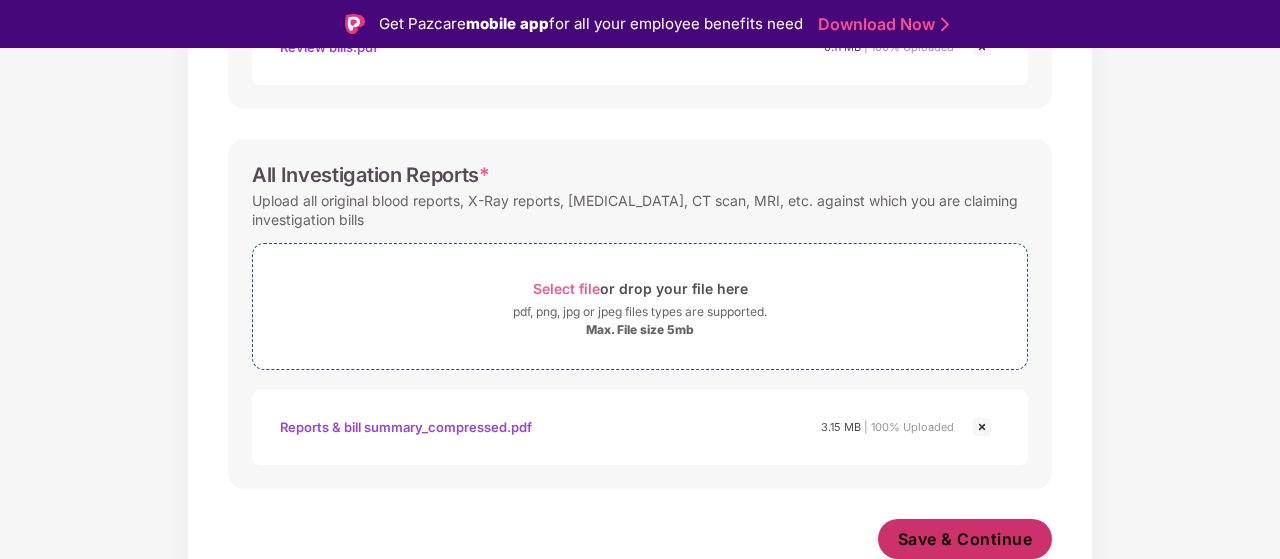 click on "Save & Continue" at bounding box center (965, 539) 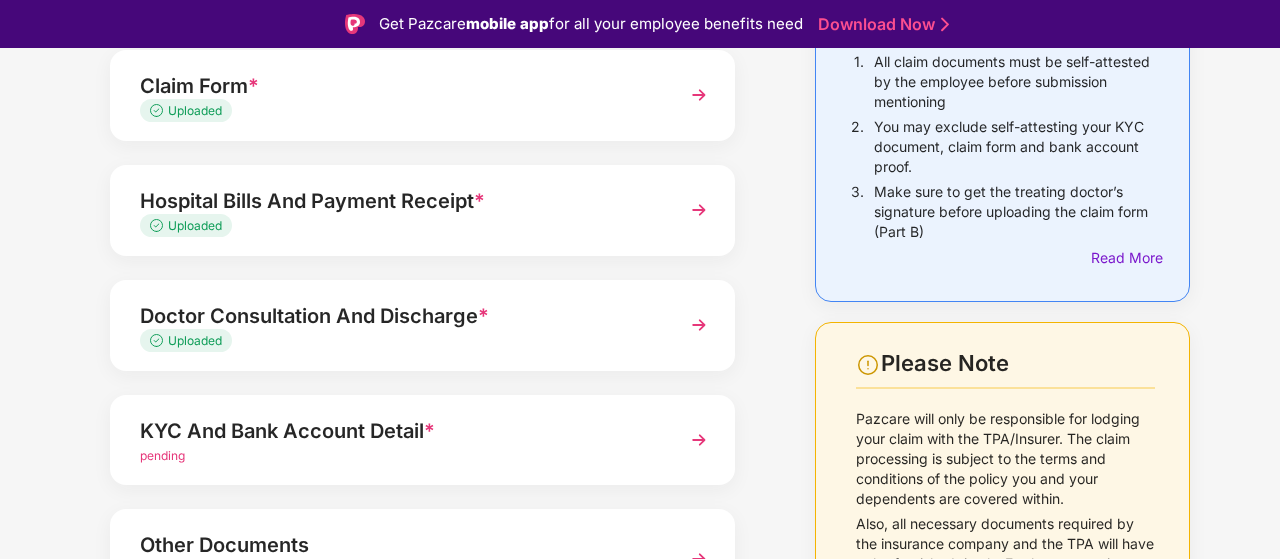 scroll, scrollTop: 353, scrollLeft: 0, axis: vertical 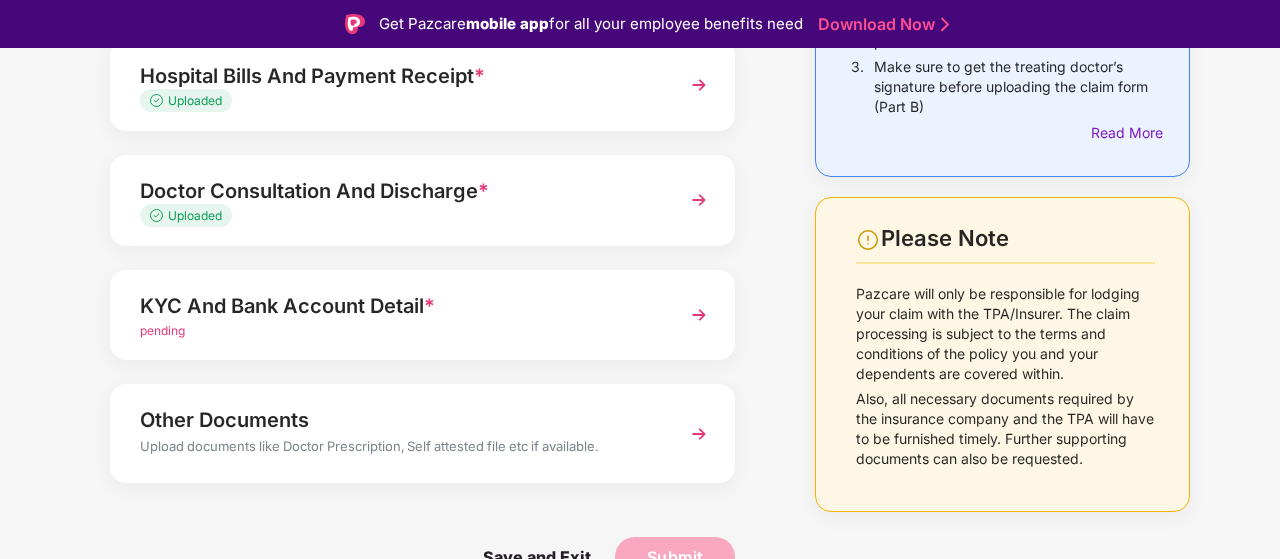 click on "pending" at bounding box center (162, 330) 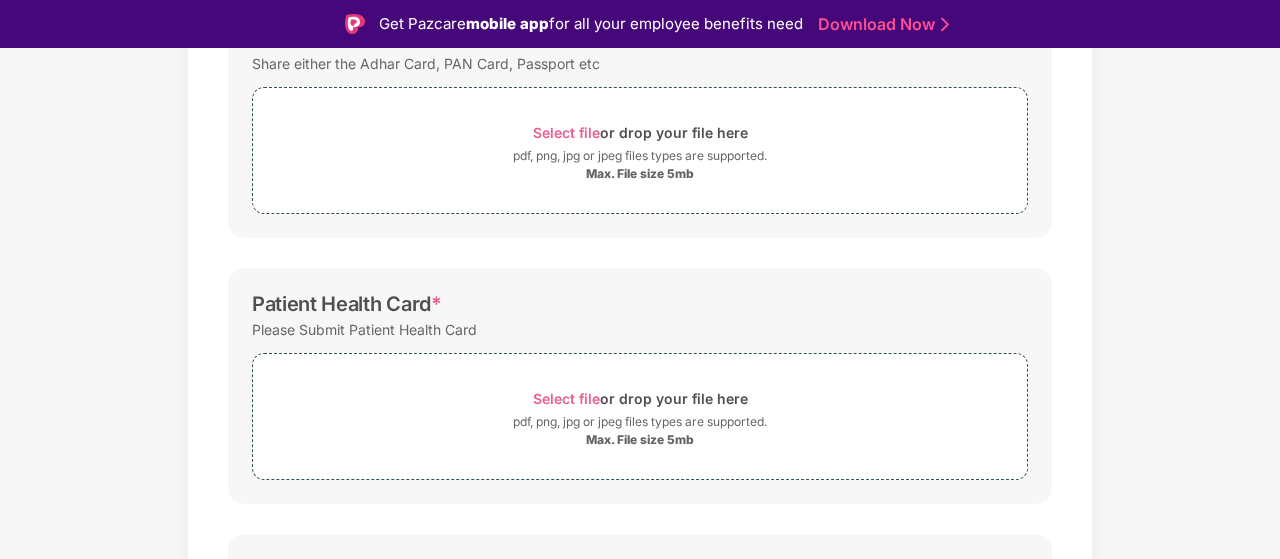 scroll, scrollTop: 53, scrollLeft: 0, axis: vertical 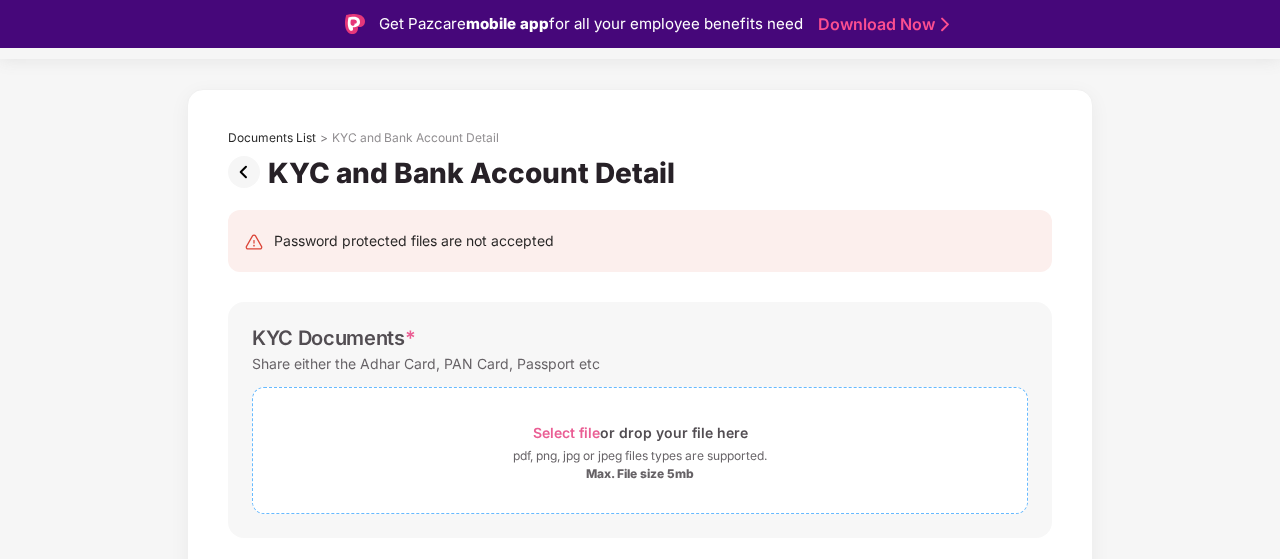 click on "Select file" at bounding box center [566, 432] 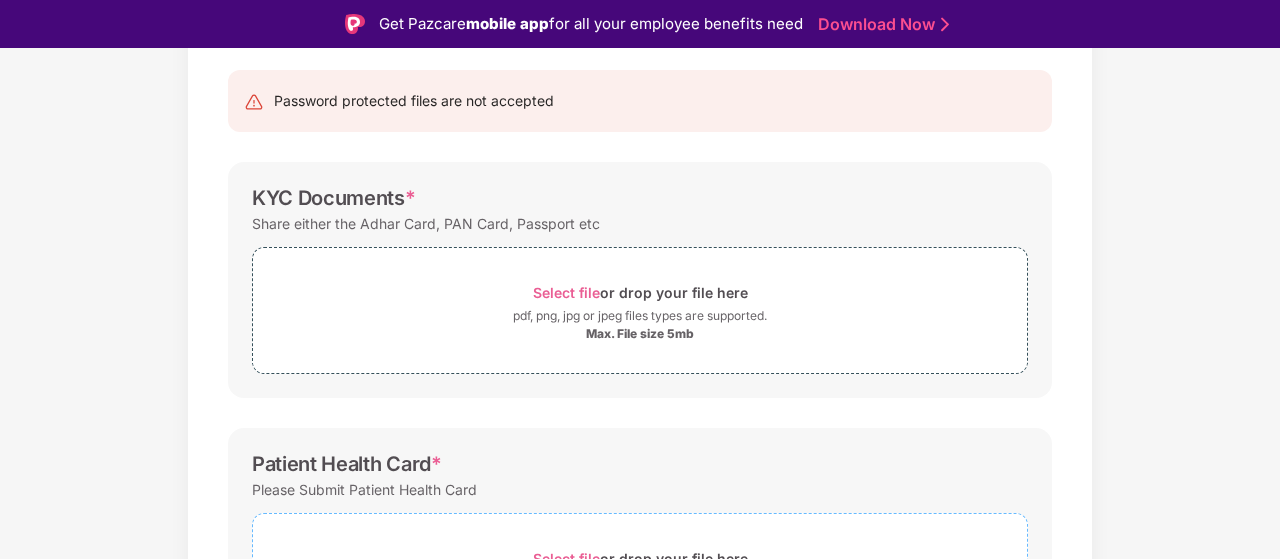 scroll, scrollTop: 253, scrollLeft: 0, axis: vertical 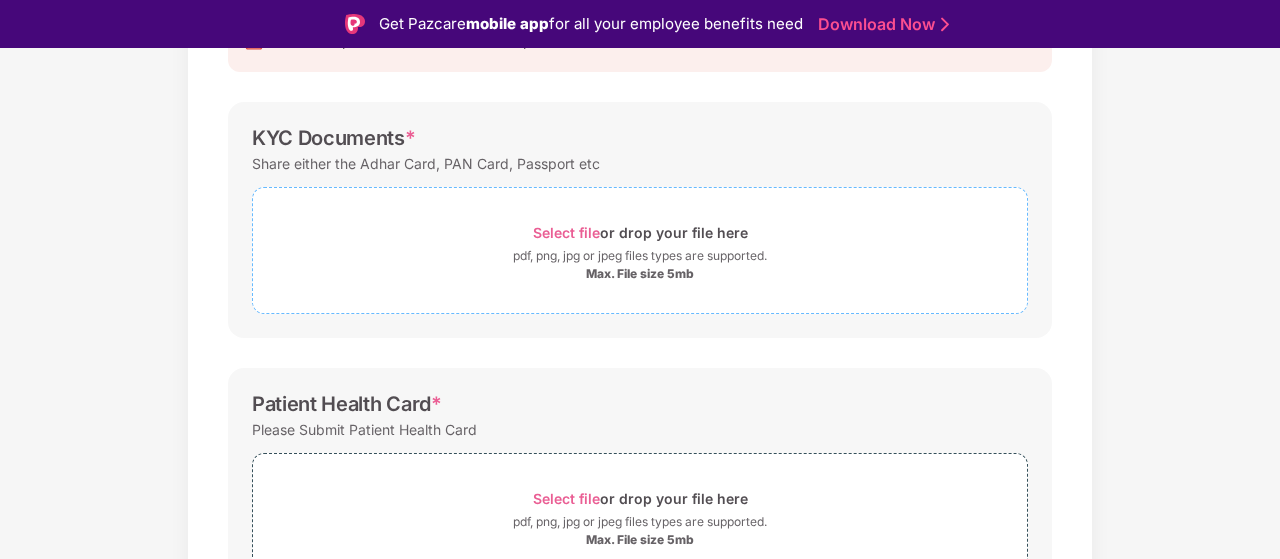 click on "Select file" at bounding box center [566, 232] 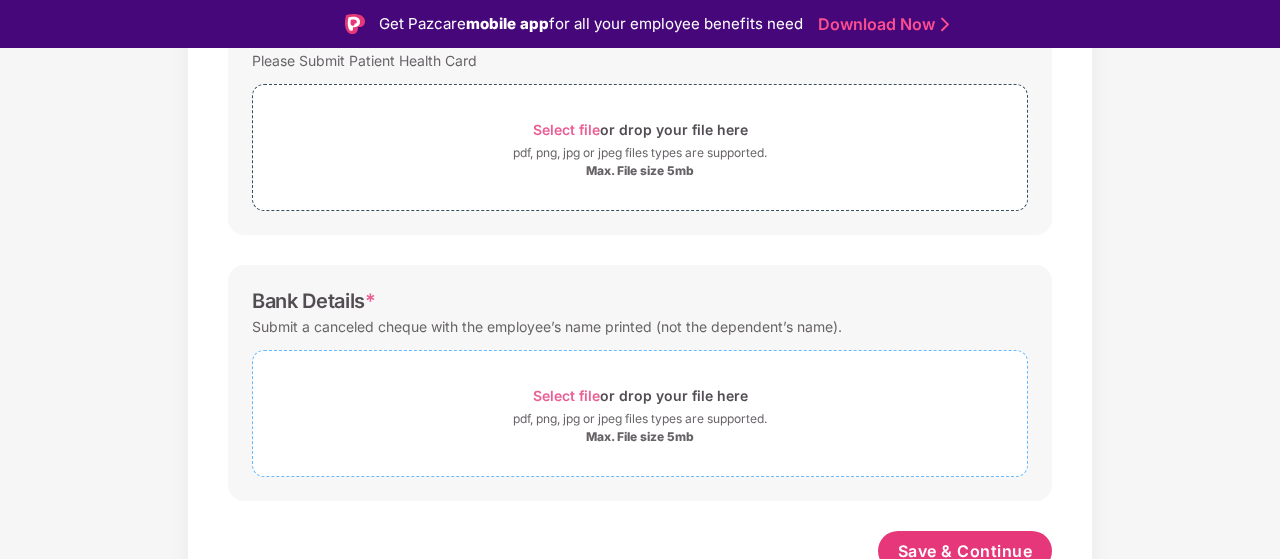 scroll, scrollTop: 729, scrollLeft: 0, axis: vertical 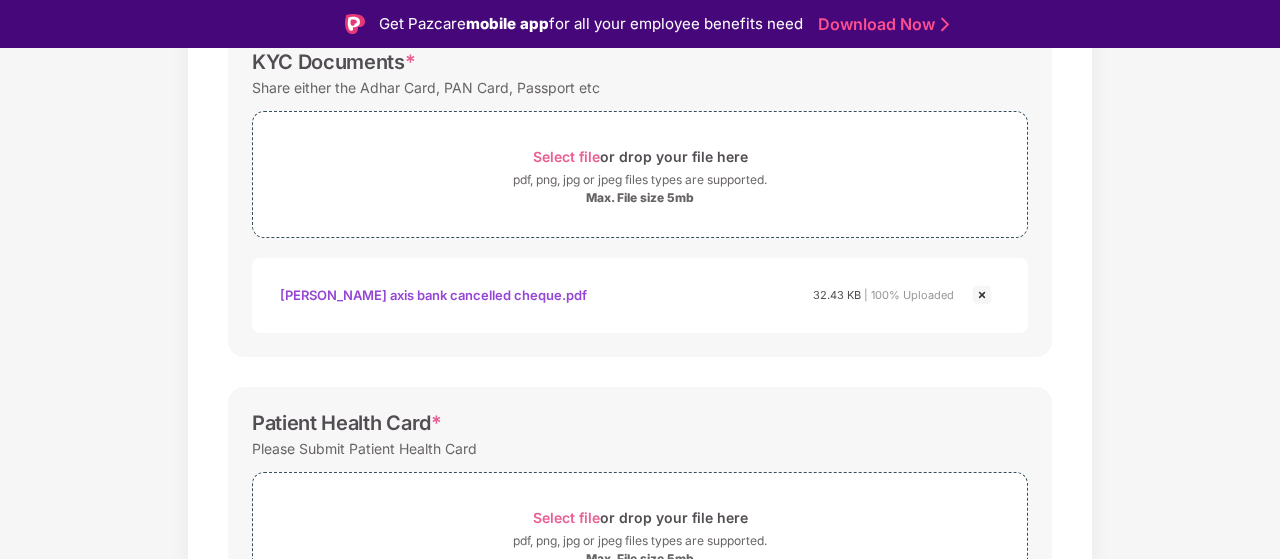 click at bounding box center (982, 295) 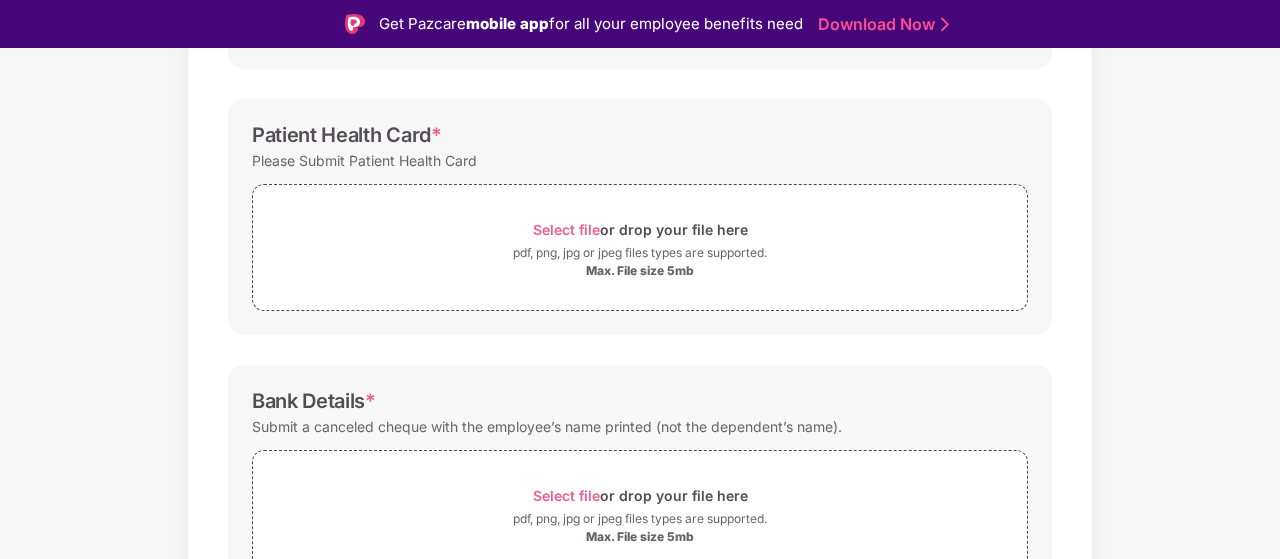scroll, scrollTop: 634, scrollLeft: 0, axis: vertical 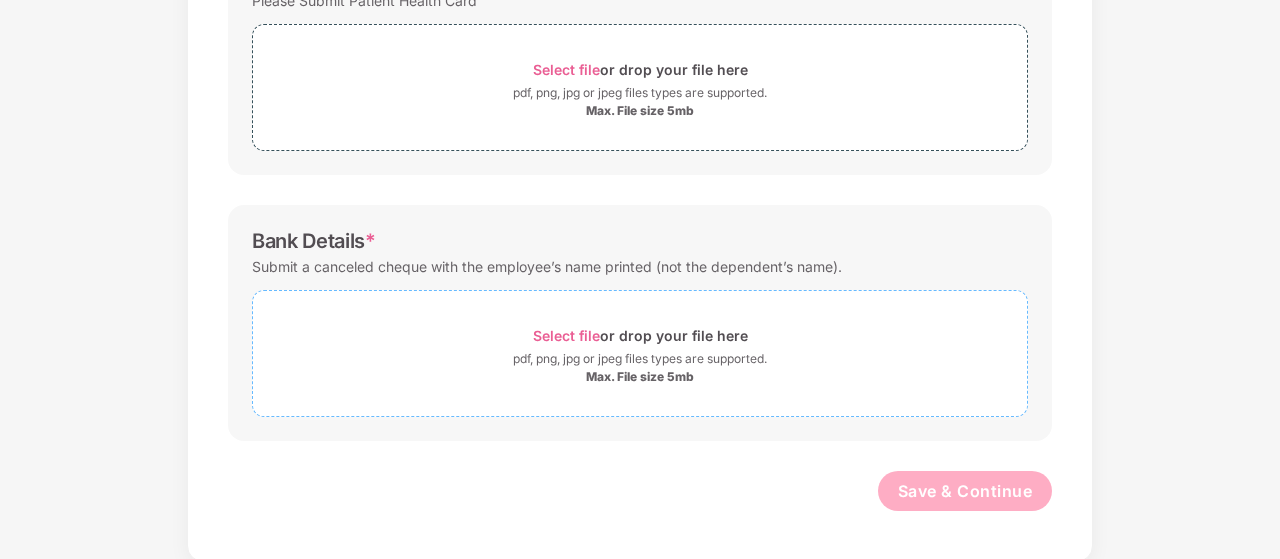 click on "Select file" at bounding box center [566, 335] 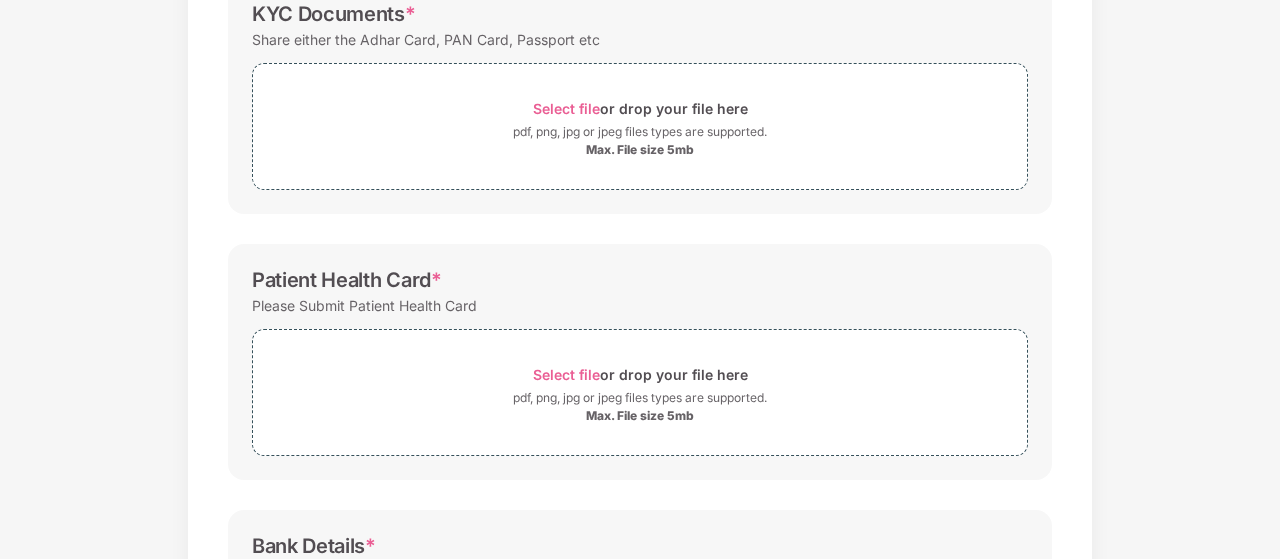 scroll, scrollTop: 229, scrollLeft: 0, axis: vertical 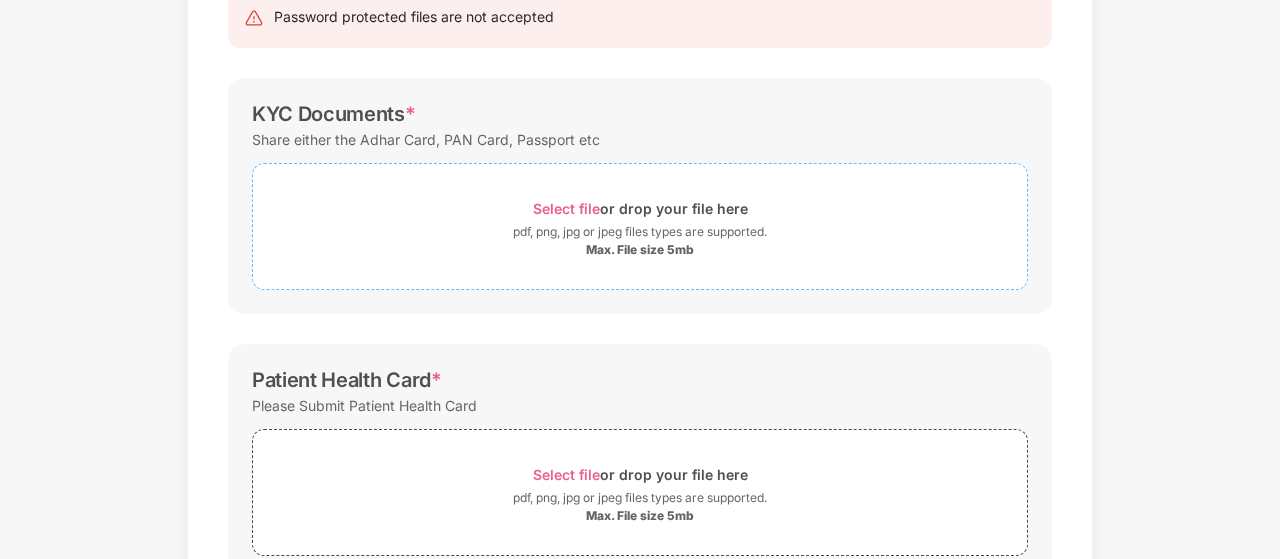 click on "Select file  or drop your file here" at bounding box center (640, 208) 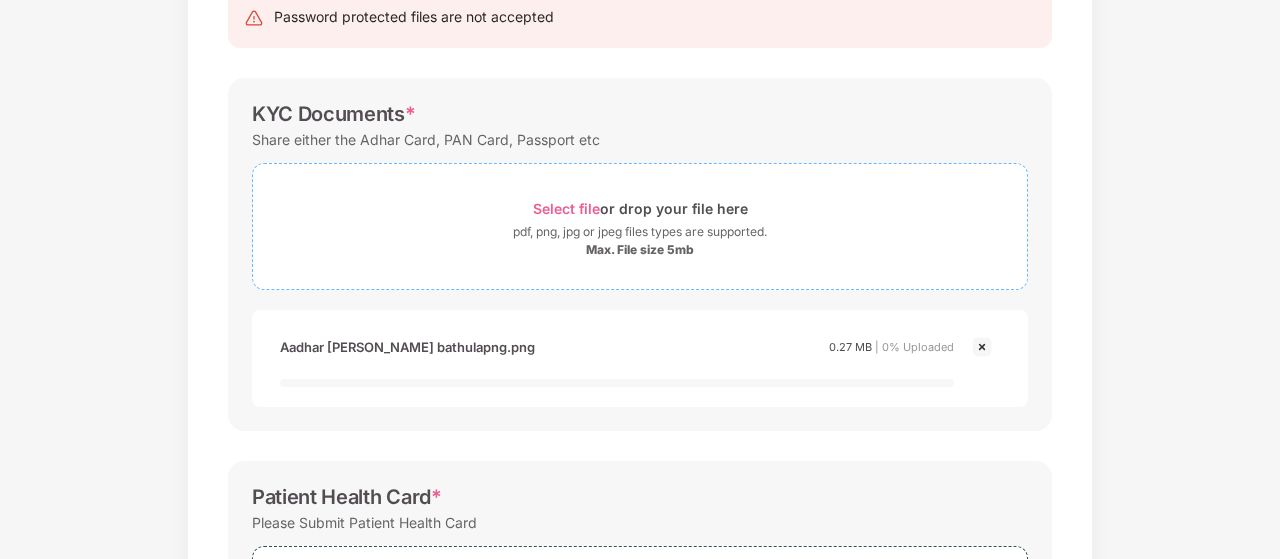 click on "Select file" at bounding box center [566, 208] 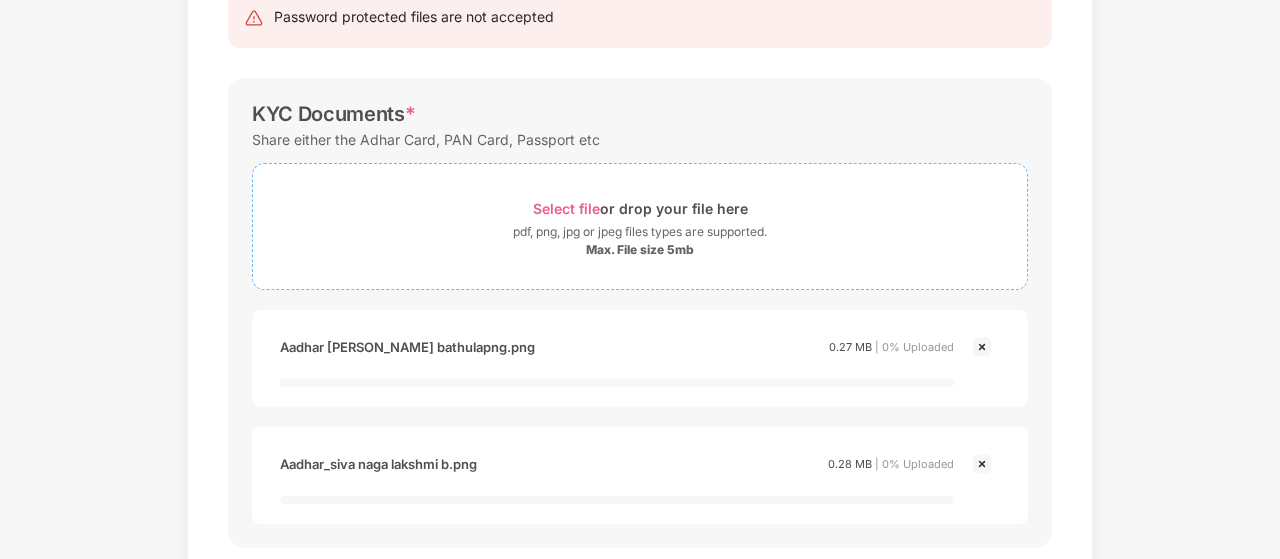 click on "Select file" at bounding box center [566, 208] 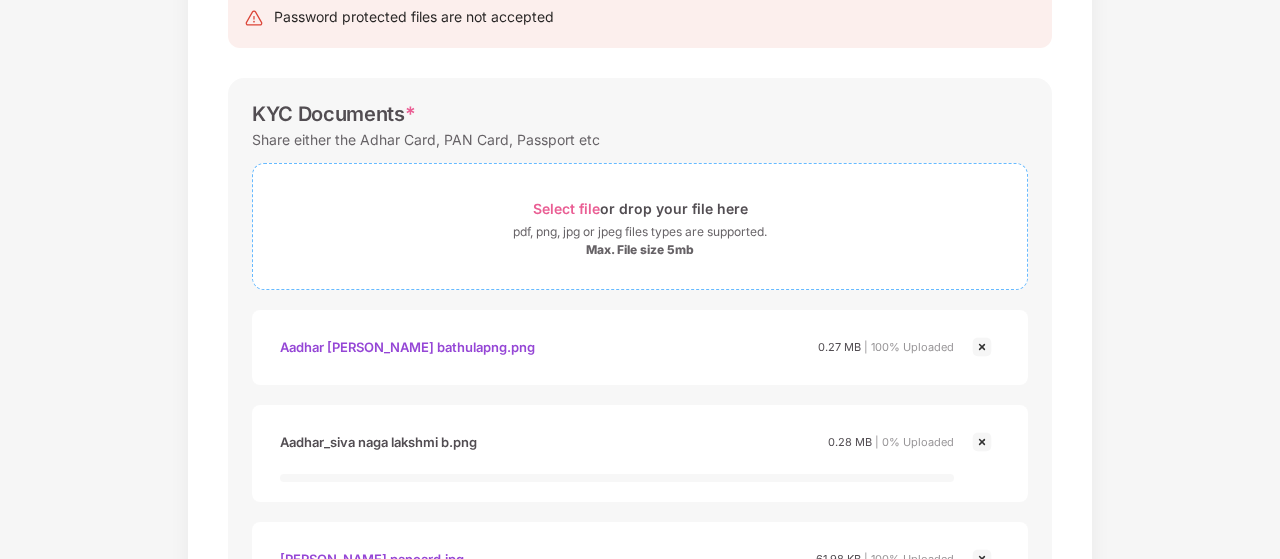 click on "Select file" at bounding box center [566, 208] 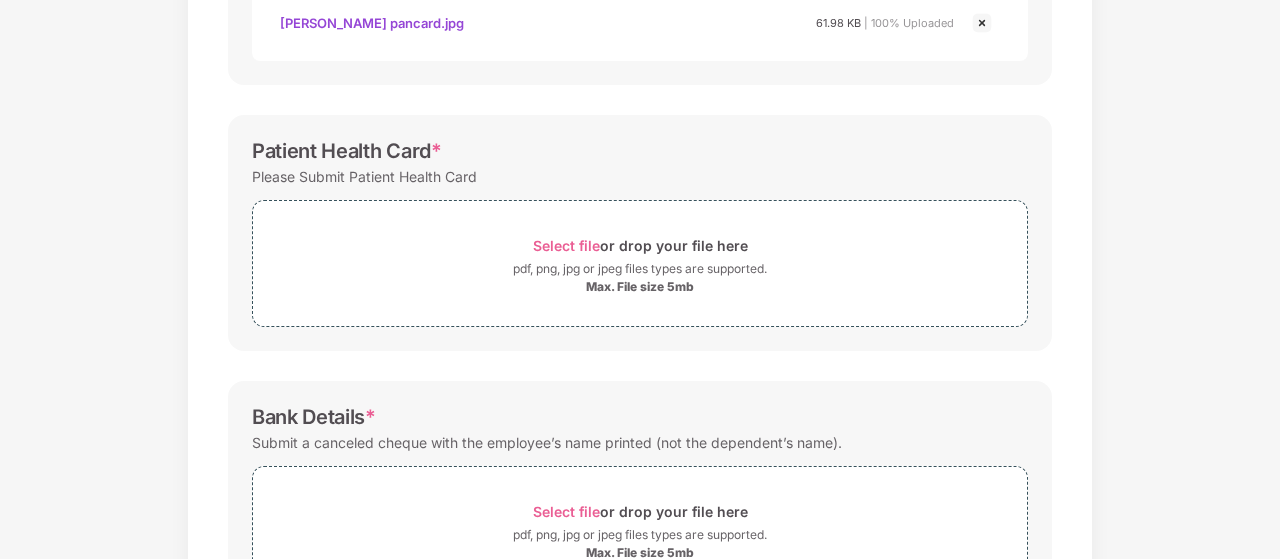 scroll, scrollTop: 739, scrollLeft: 0, axis: vertical 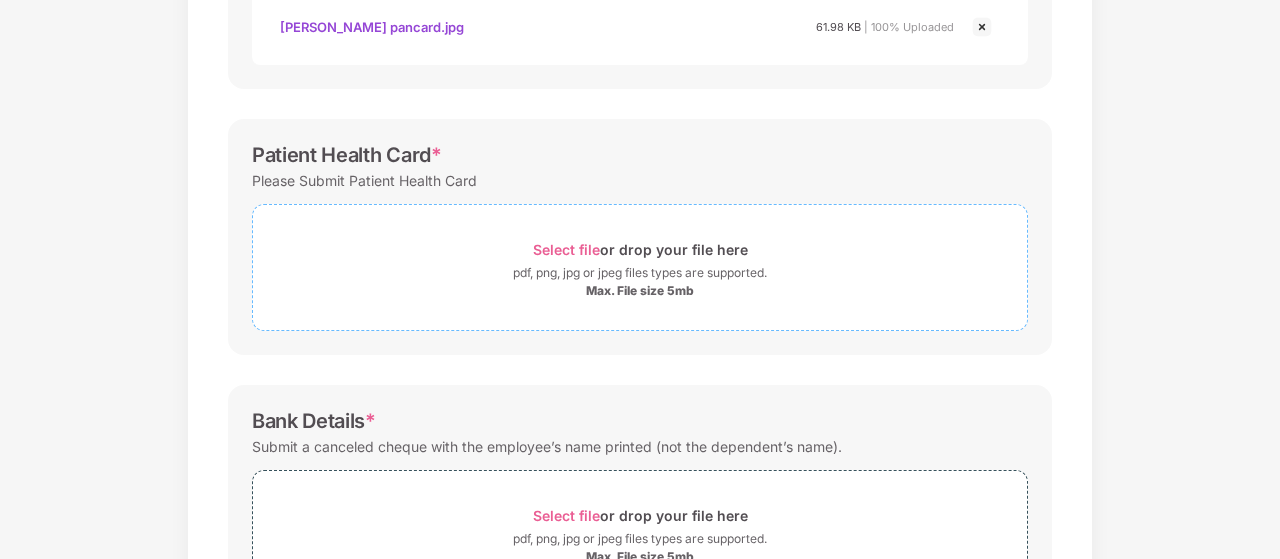 click on "Select file" at bounding box center (566, 249) 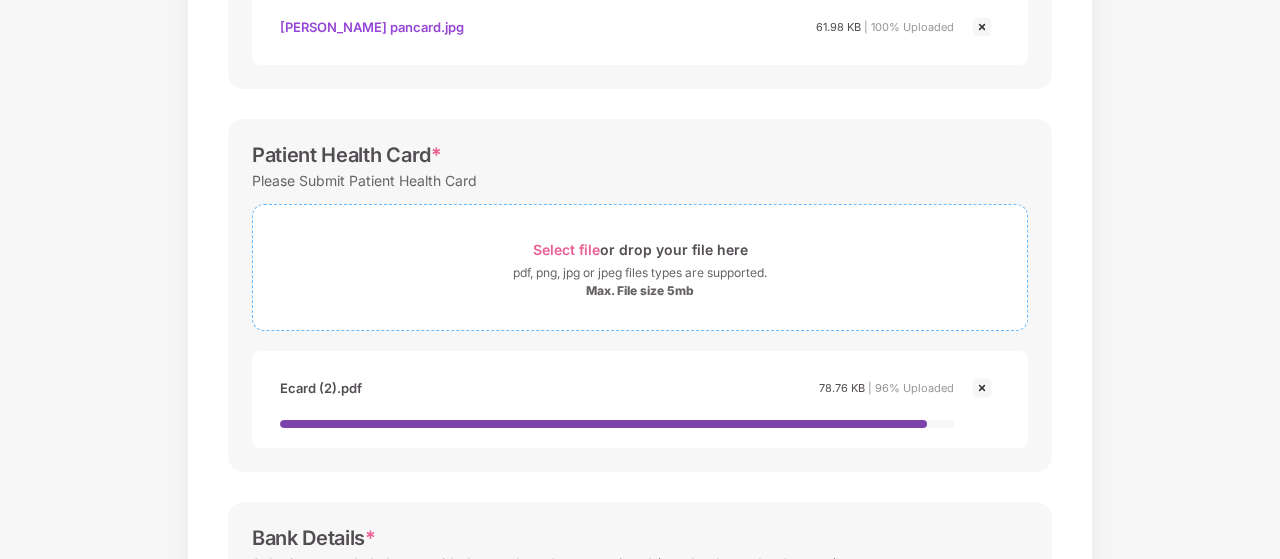 click on "Select file" at bounding box center (566, 249) 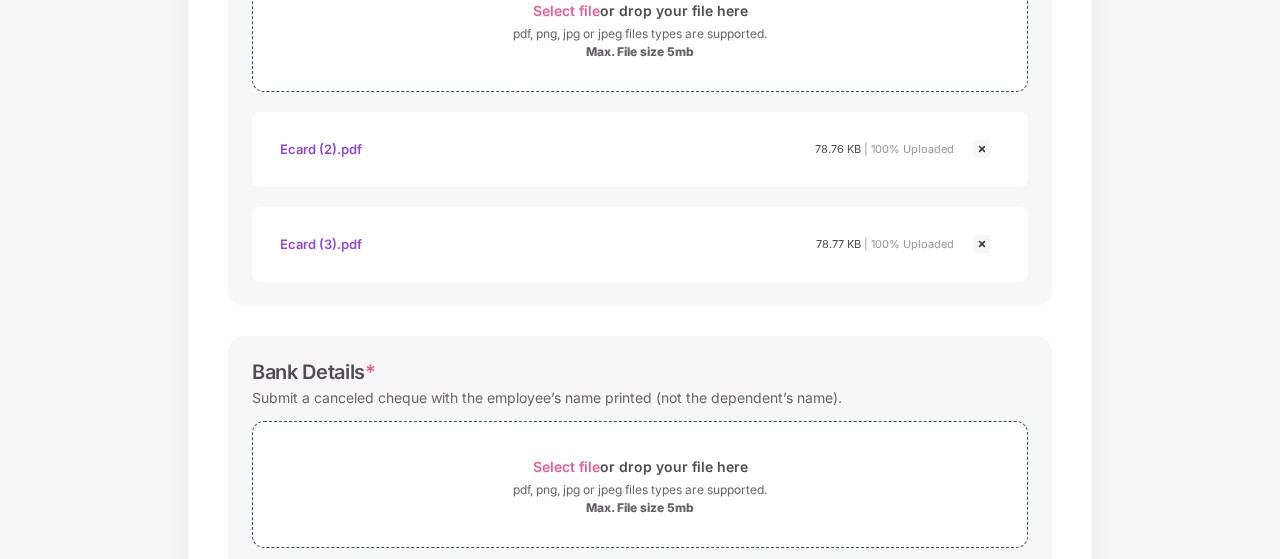 scroll, scrollTop: 1204, scrollLeft: 0, axis: vertical 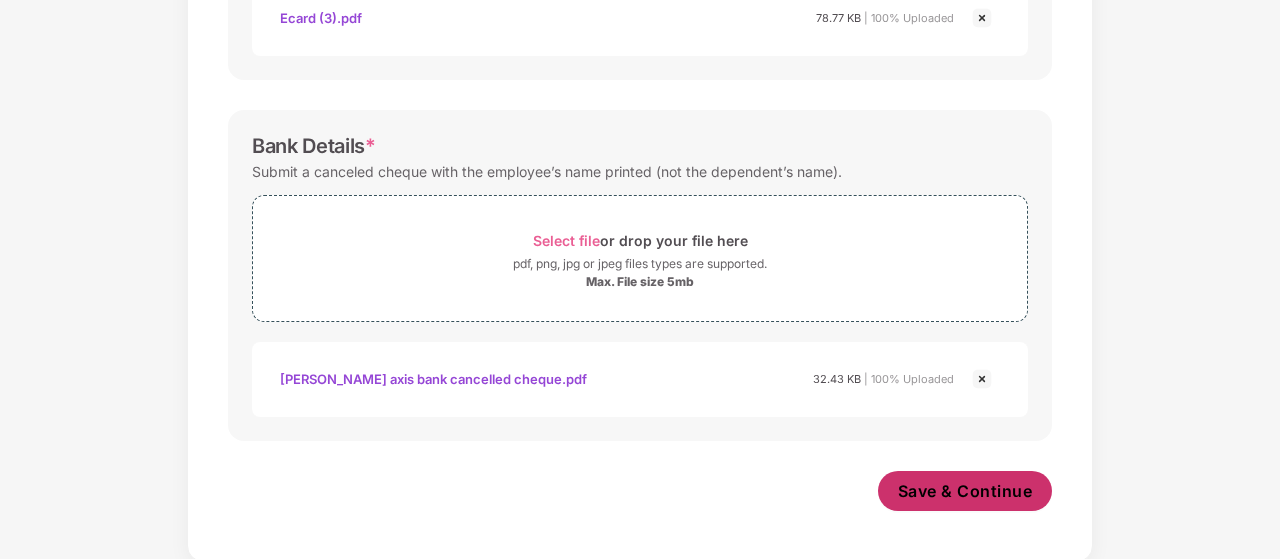 click on "Save & Continue" at bounding box center (965, 491) 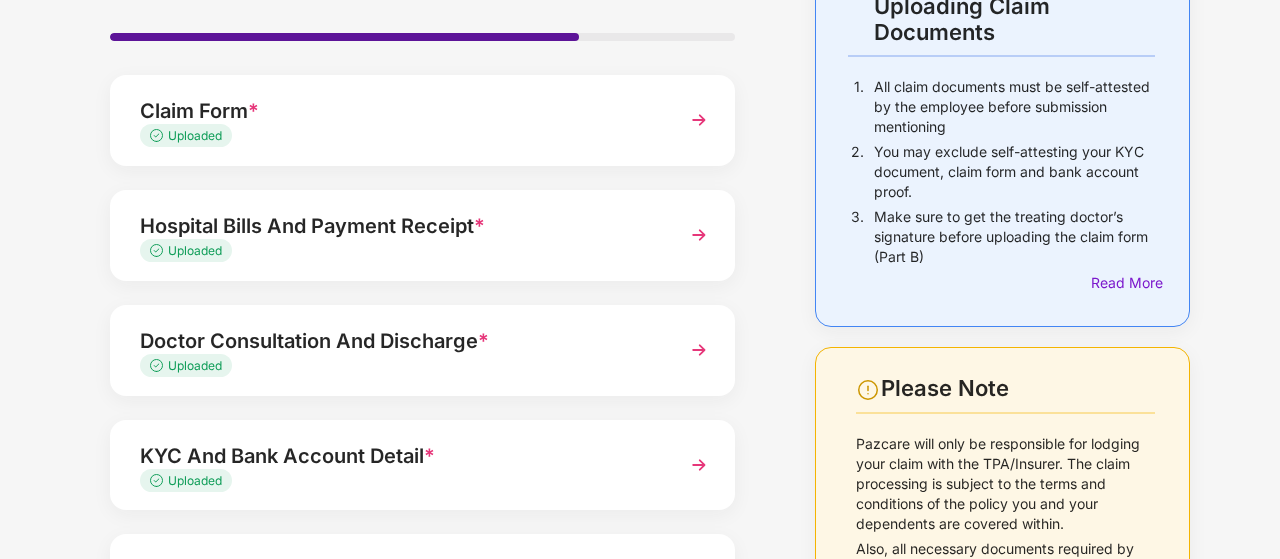 scroll, scrollTop: 353, scrollLeft: 0, axis: vertical 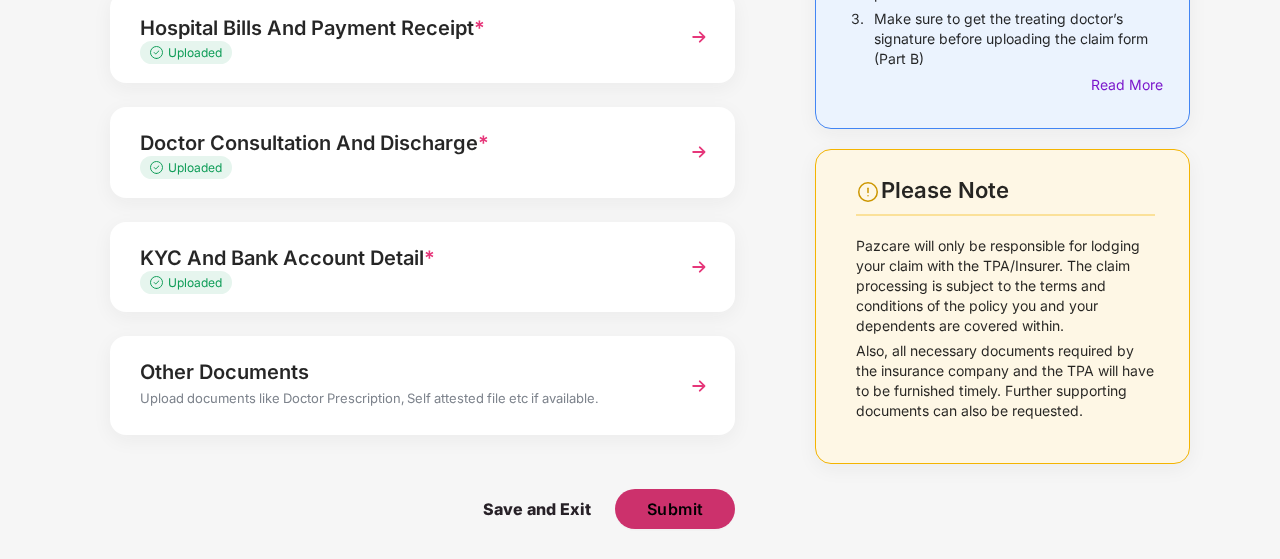 click on "Submit" at bounding box center [675, 509] 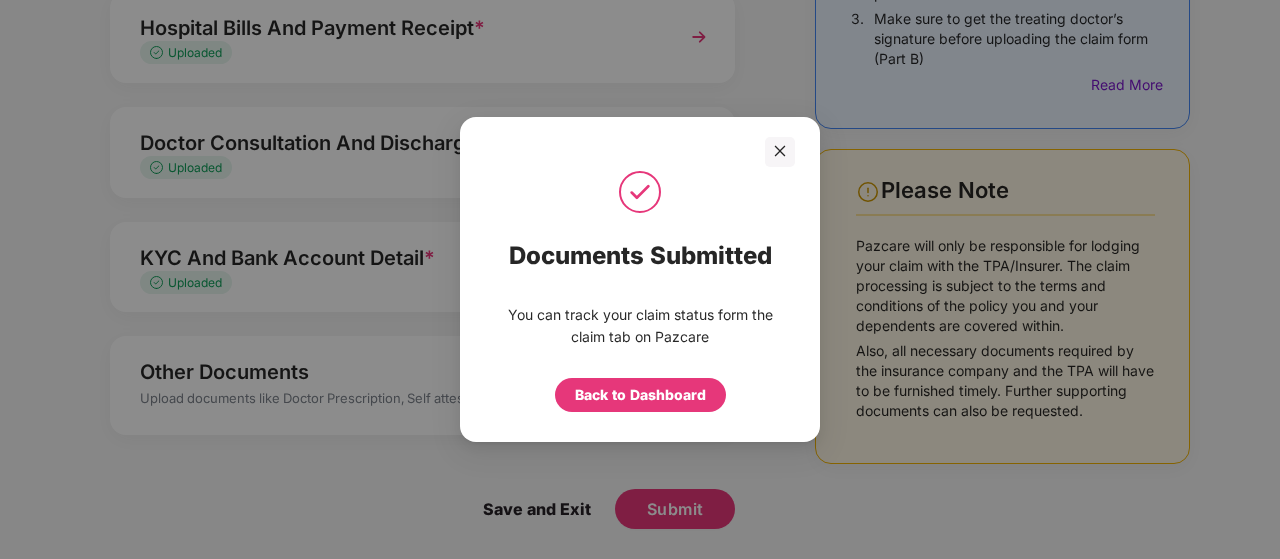 click on "Back to Dashboard" at bounding box center (640, 395) 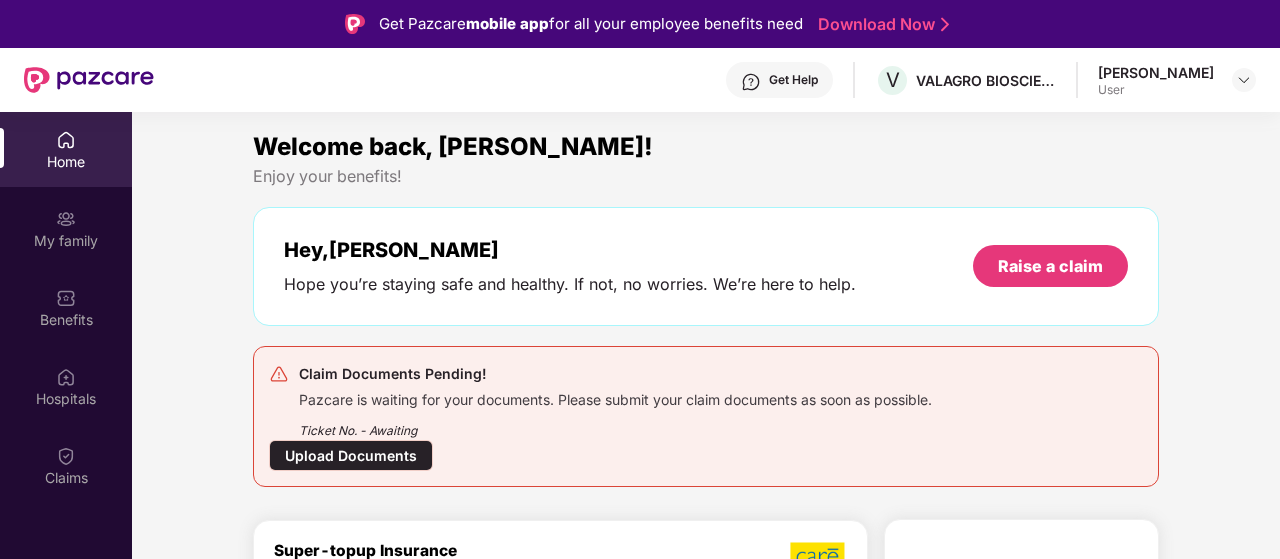 scroll, scrollTop: 0, scrollLeft: 0, axis: both 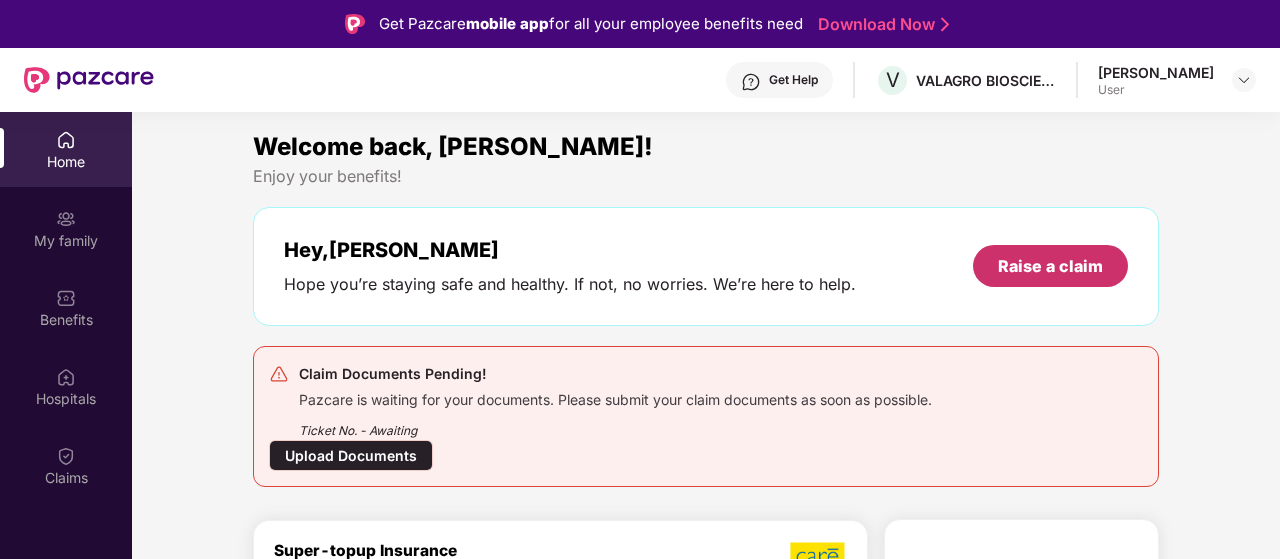 click on "Raise a claim" at bounding box center (1050, 266) 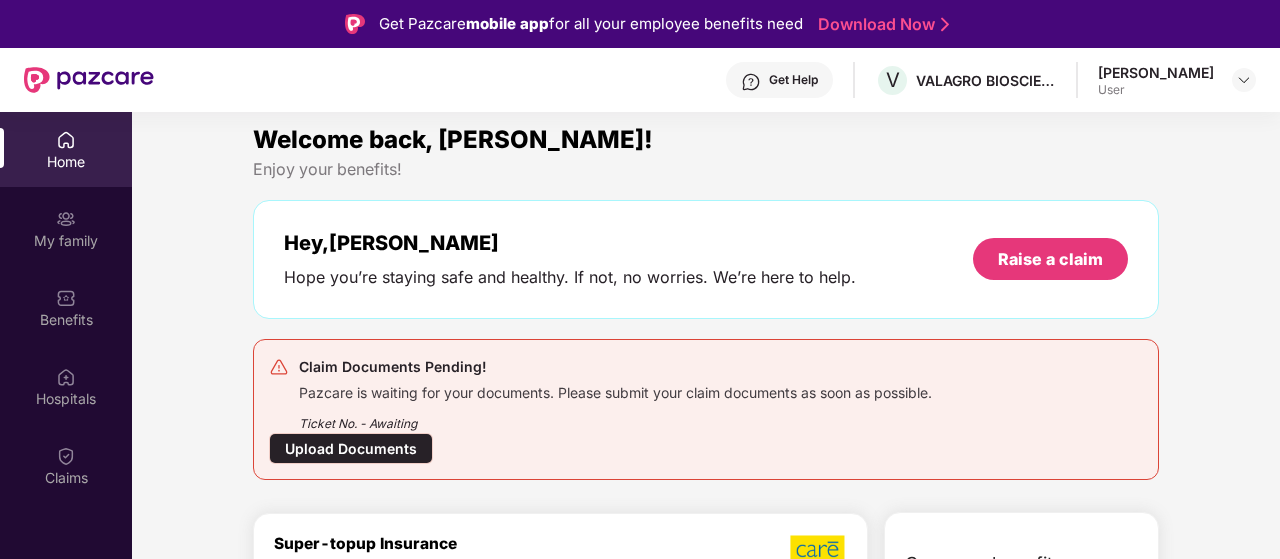 scroll, scrollTop: 0, scrollLeft: 0, axis: both 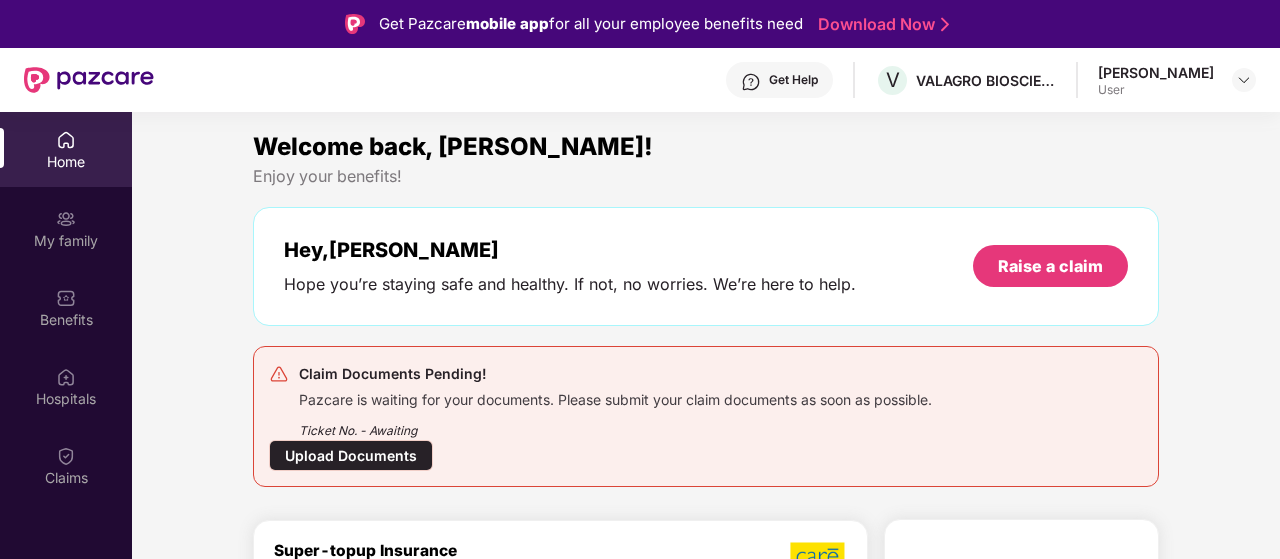 click on "Upload Documents" at bounding box center (351, 455) 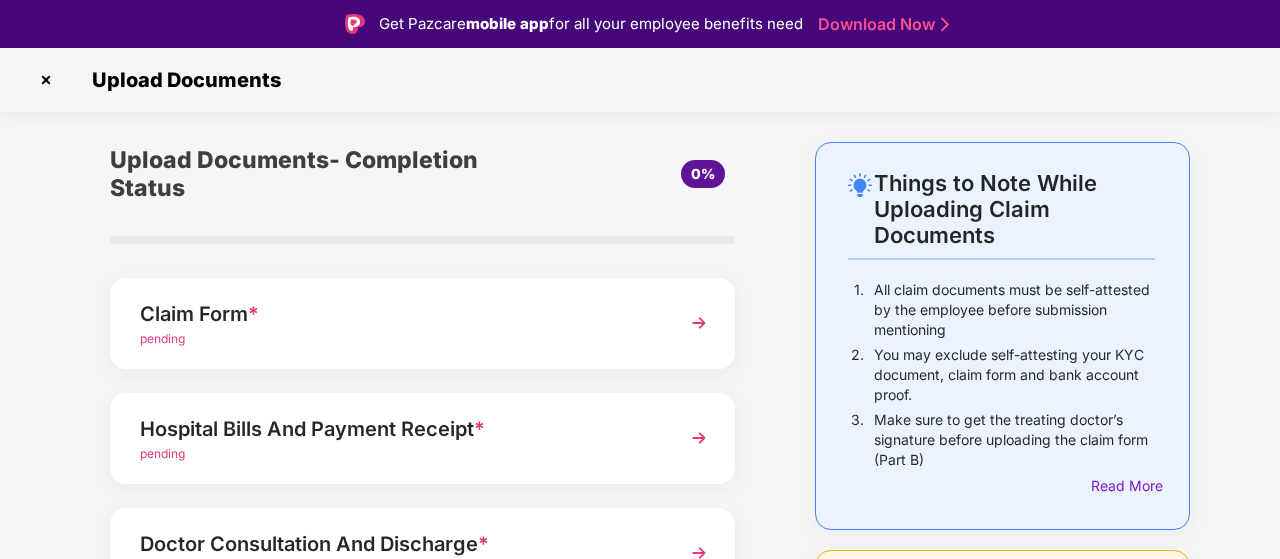 scroll, scrollTop: 353, scrollLeft: 0, axis: vertical 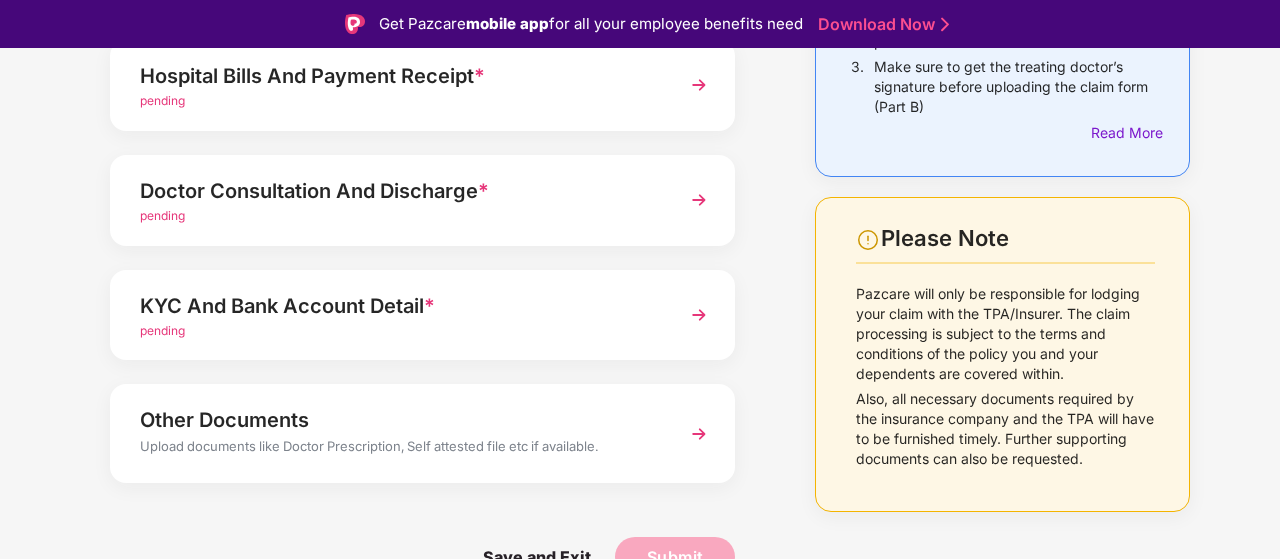 click on "Upload documents like Doctor Prescription, Self attested file etc if available." at bounding box center [399, 449] 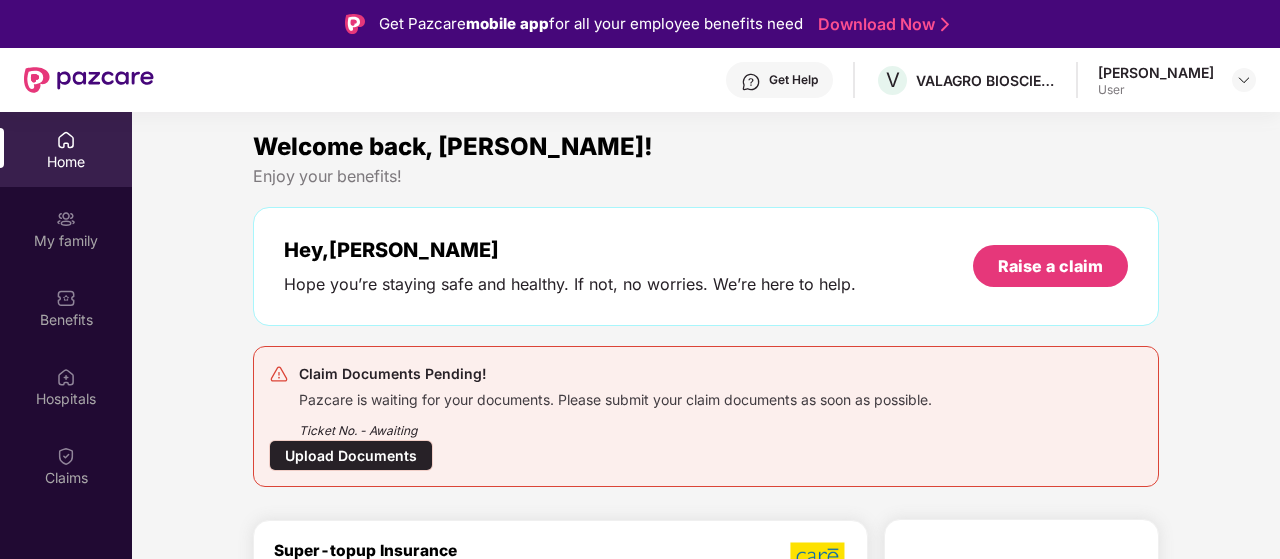 scroll, scrollTop: 112, scrollLeft: 0, axis: vertical 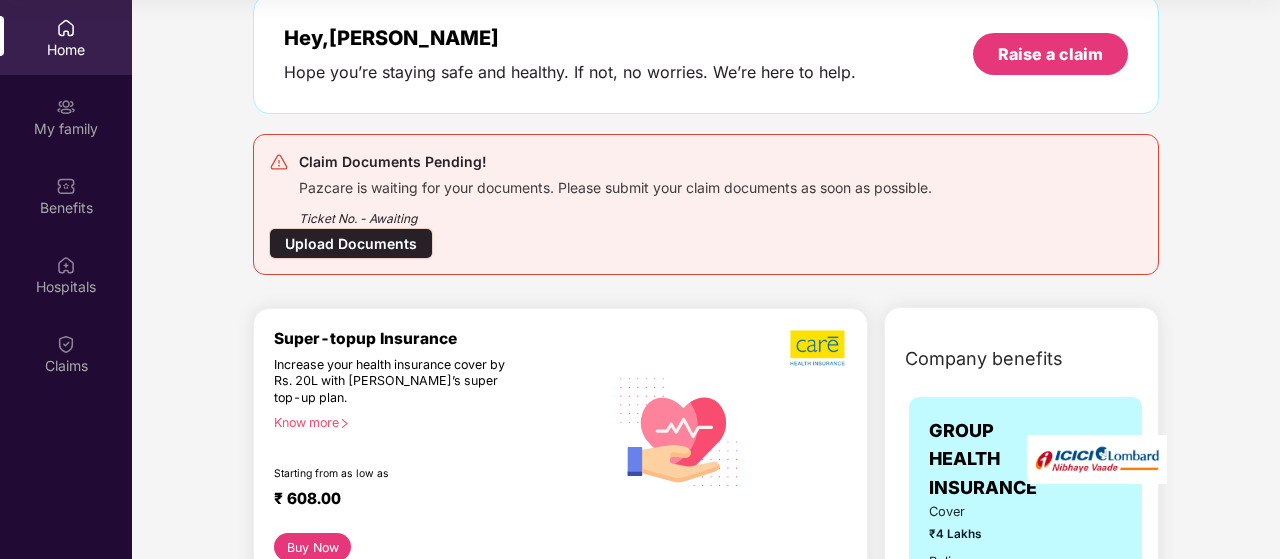 click on "Upload Documents" at bounding box center (351, 243) 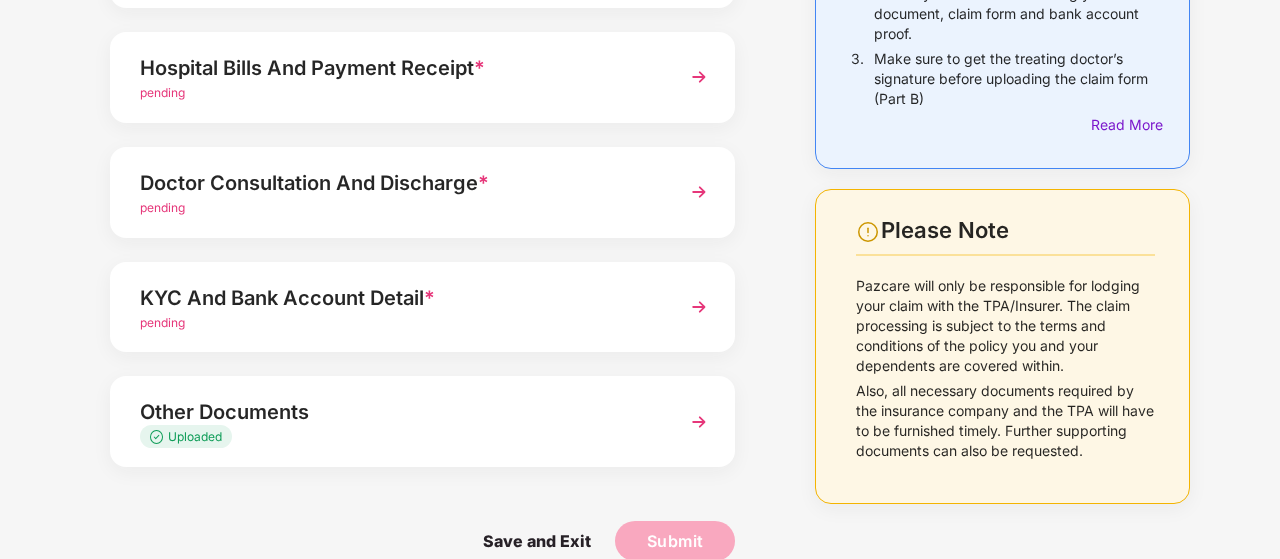 scroll, scrollTop: 345, scrollLeft: 0, axis: vertical 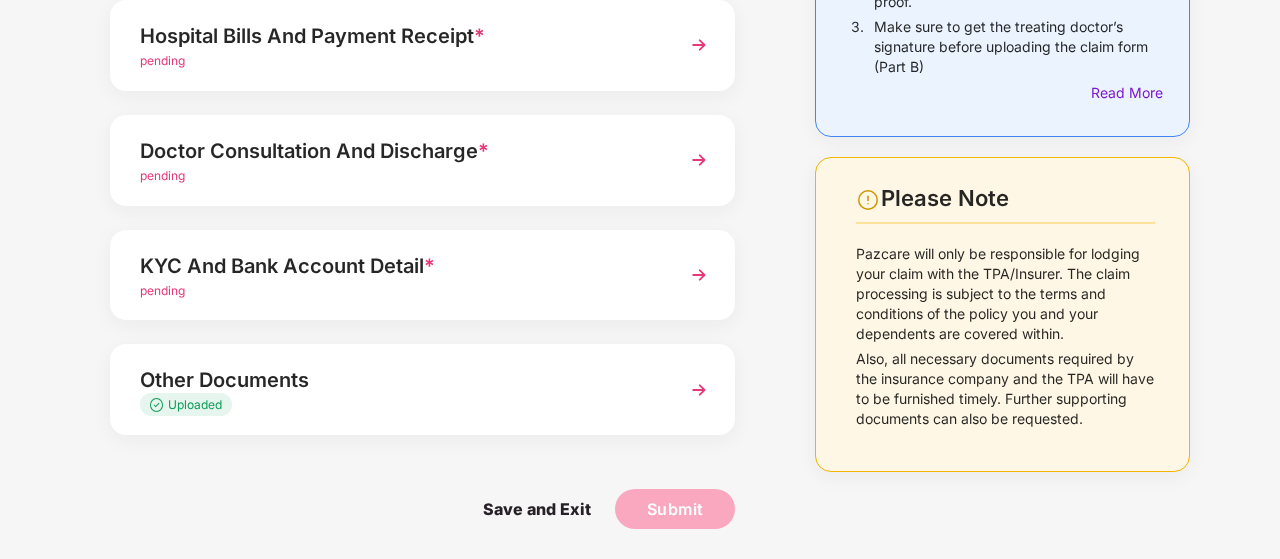 click at bounding box center [699, 390] 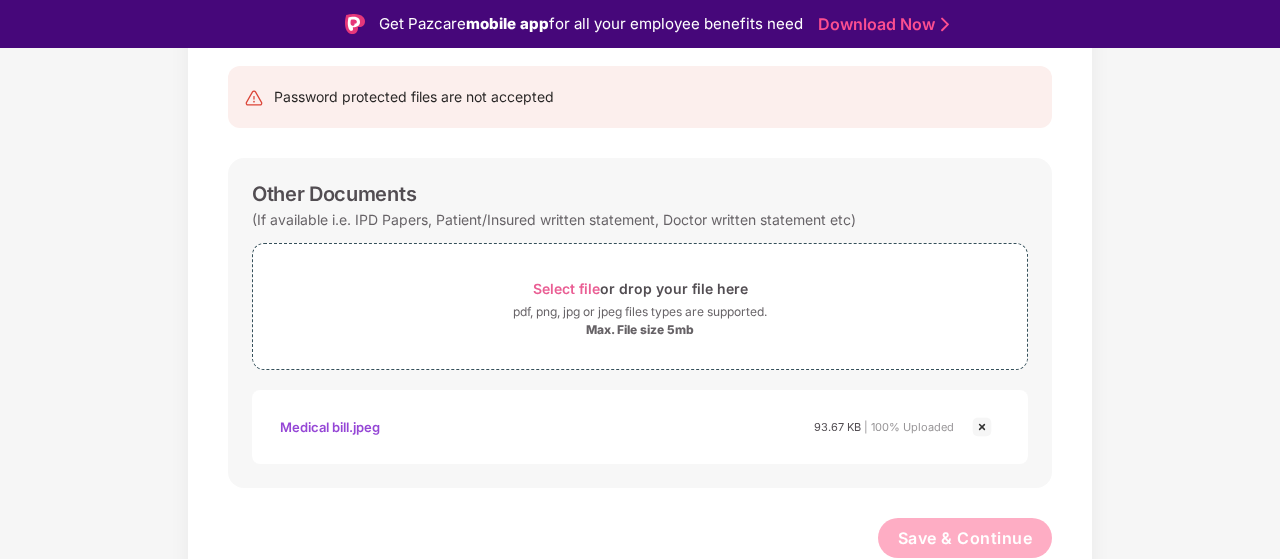 scroll, scrollTop: 48, scrollLeft: 0, axis: vertical 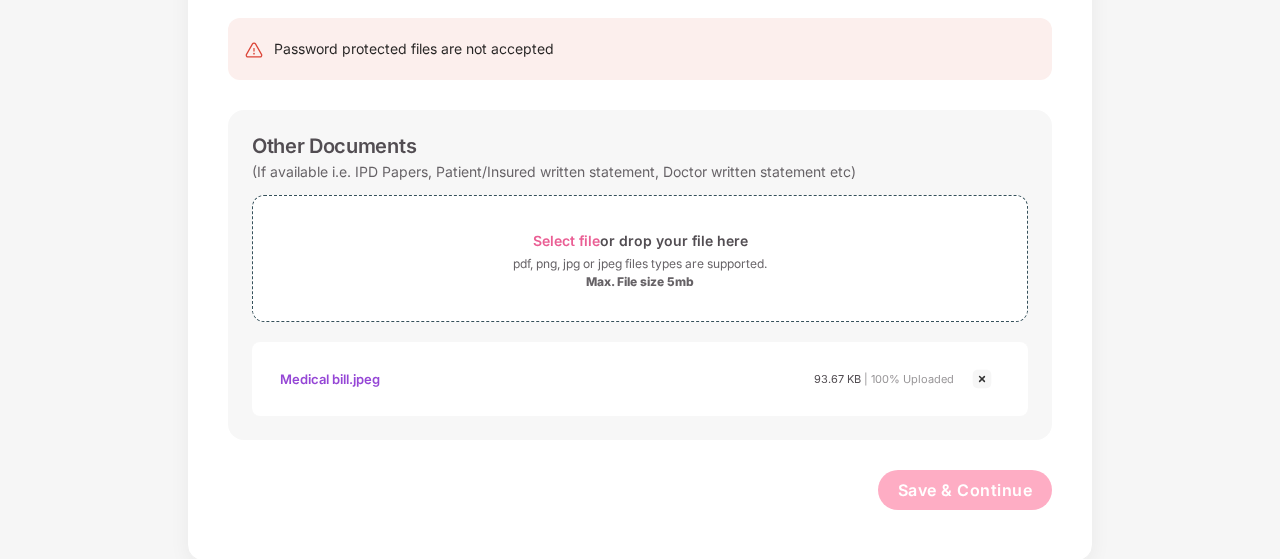 click on "Save & Continue" at bounding box center [640, 495] 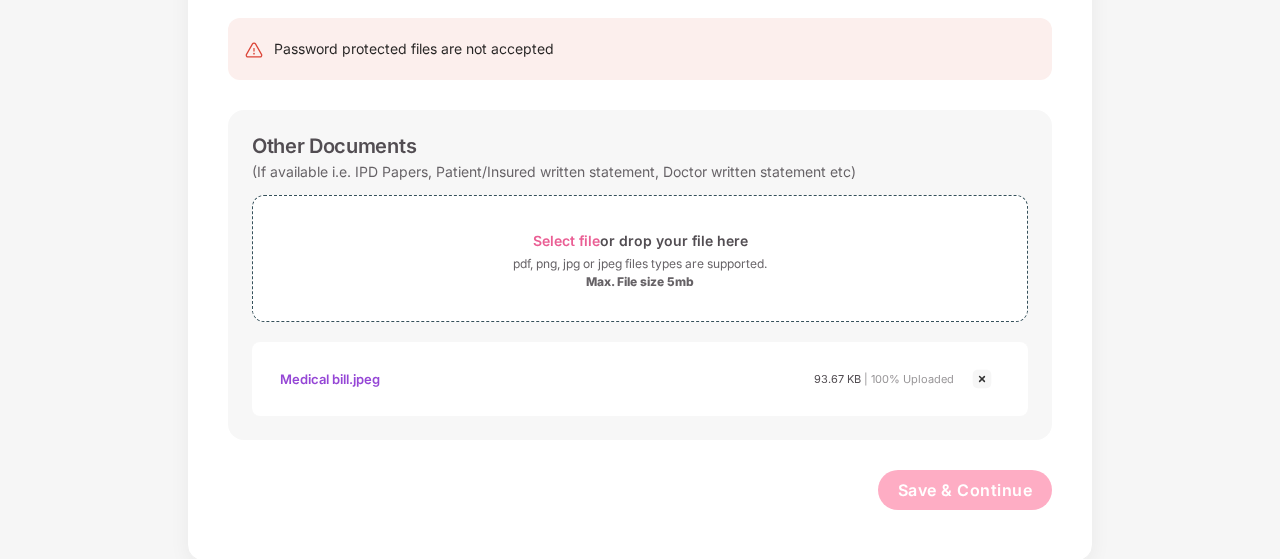 scroll, scrollTop: 0, scrollLeft: 0, axis: both 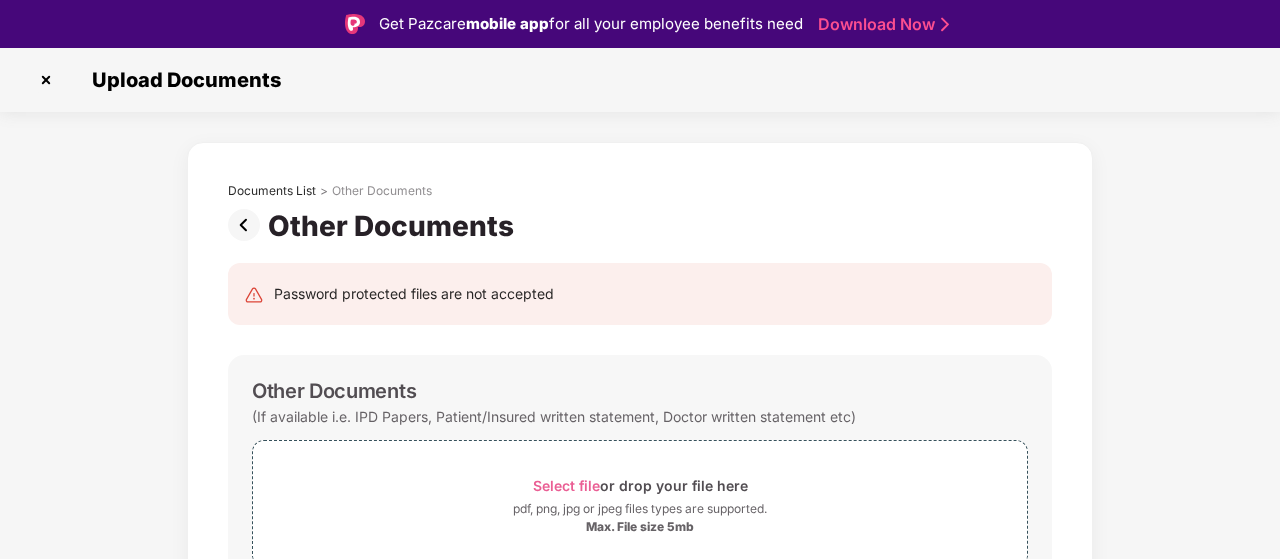 click at bounding box center (46, 80) 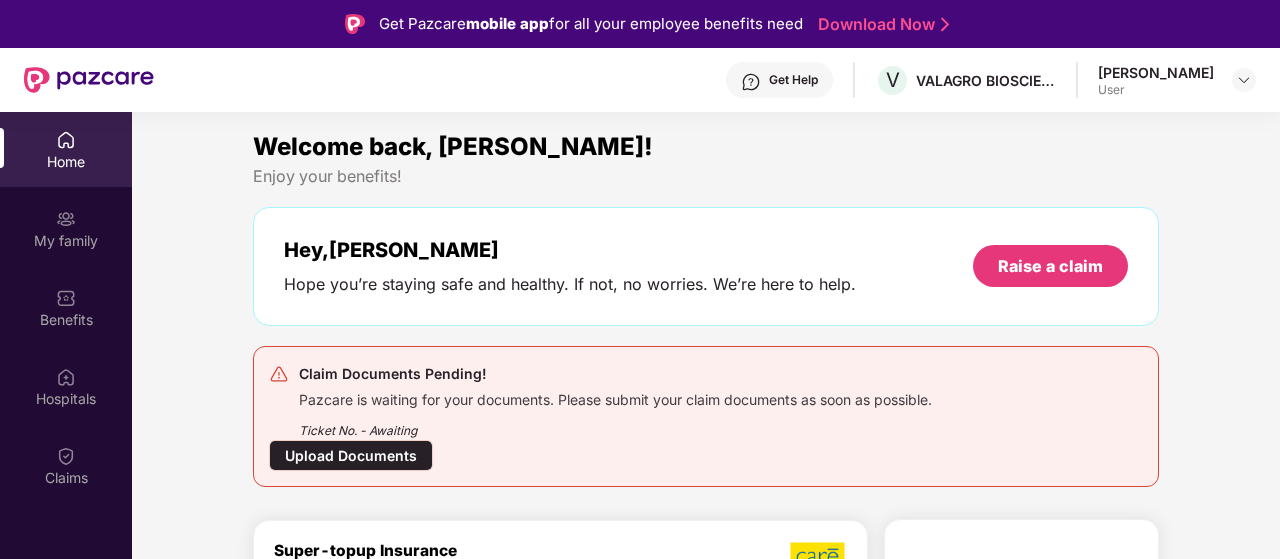 scroll, scrollTop: 112, scrollLeft: 0, axis: vertical 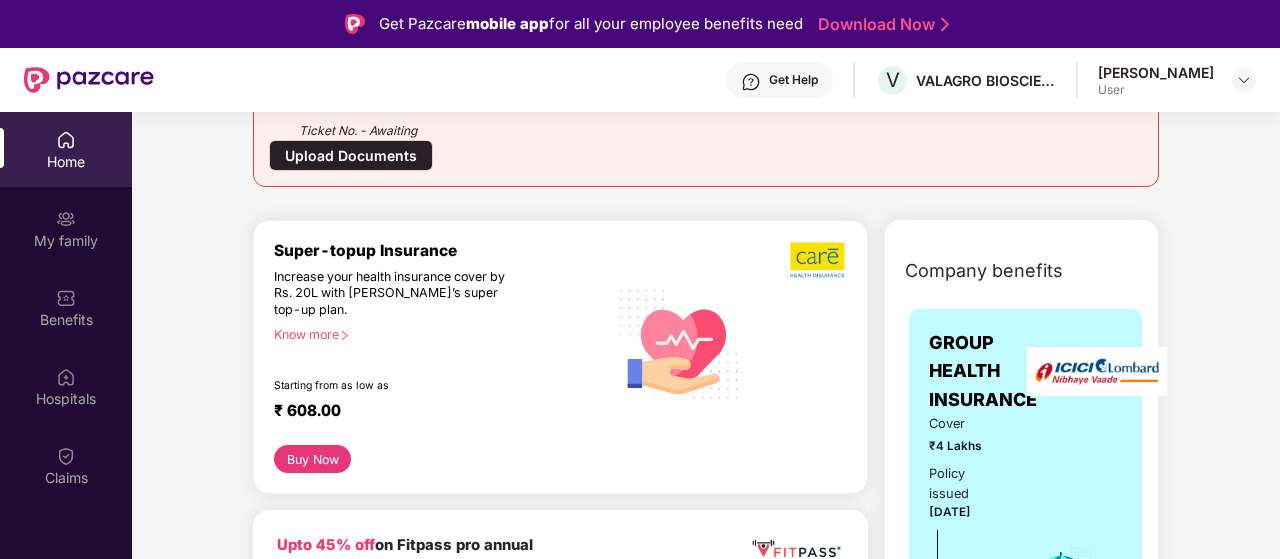 click on "Upload Documents" at bounding box center [351, 155] 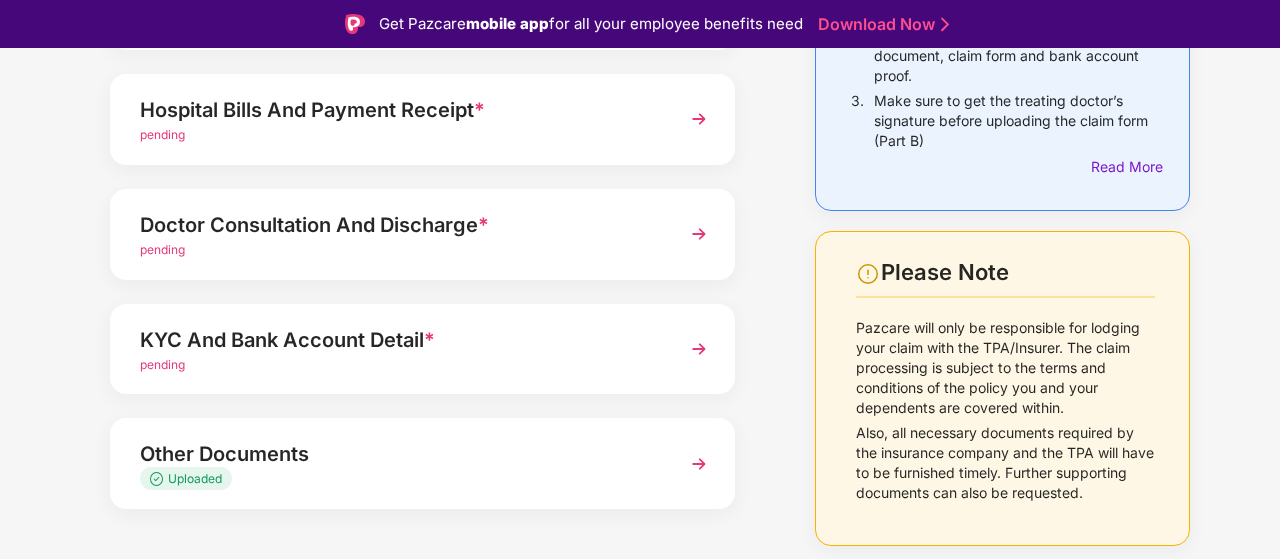 scroll, scrollTop: 345, scrollLeft: 0, axis: vertical 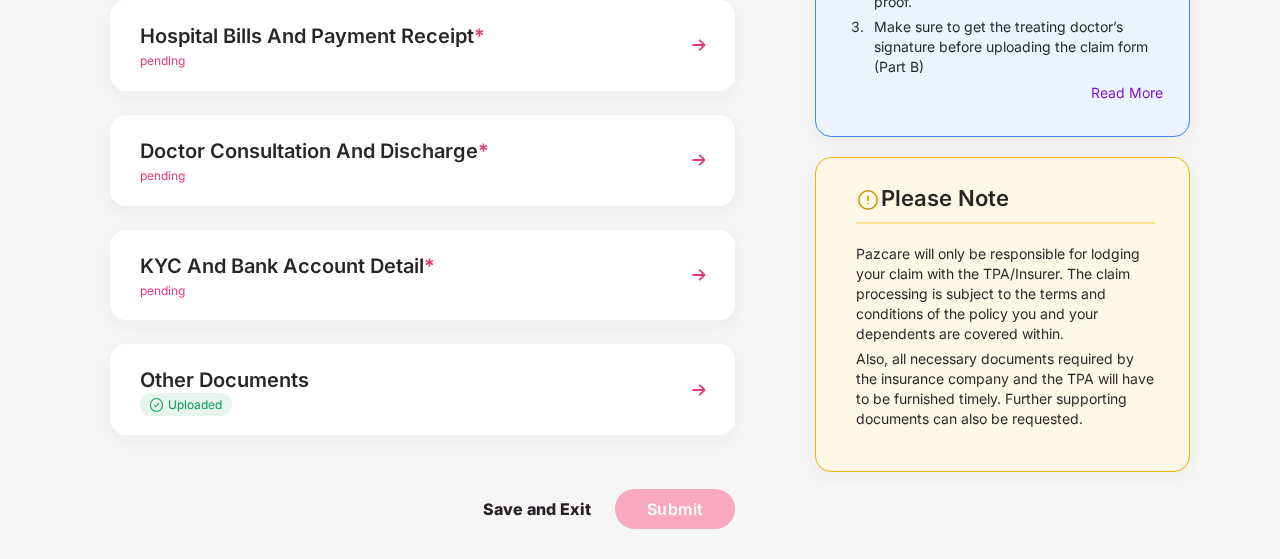 click on "Uploaded" at bounding box center [195, 404] 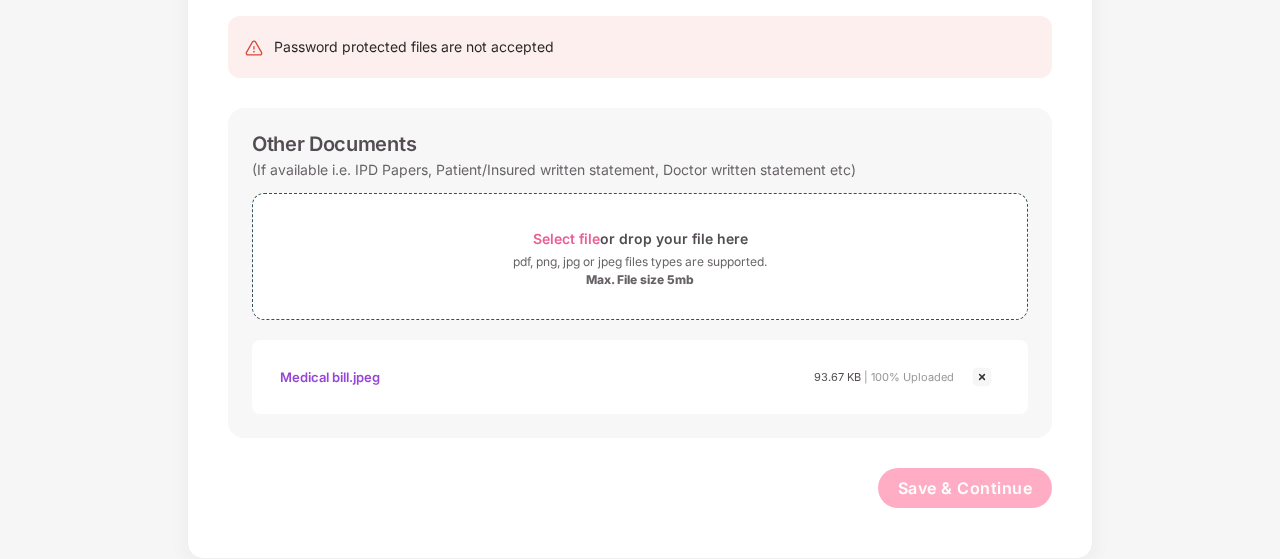 scroll, scrollTop: 0, scrollLeft: 0, axis: both 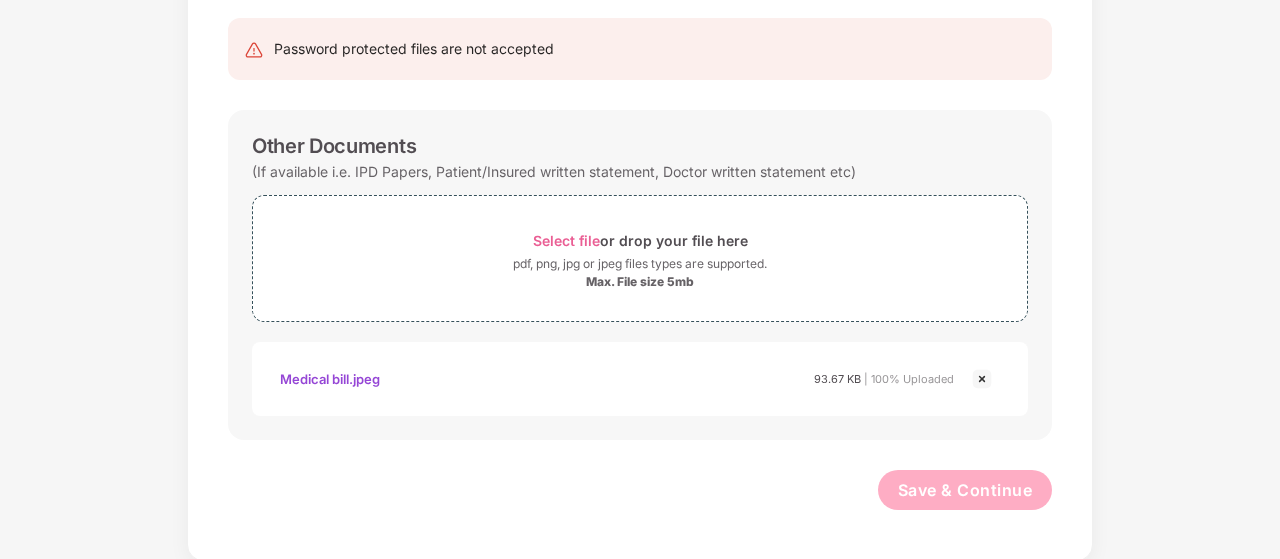 click at bounding box center [982, 379] 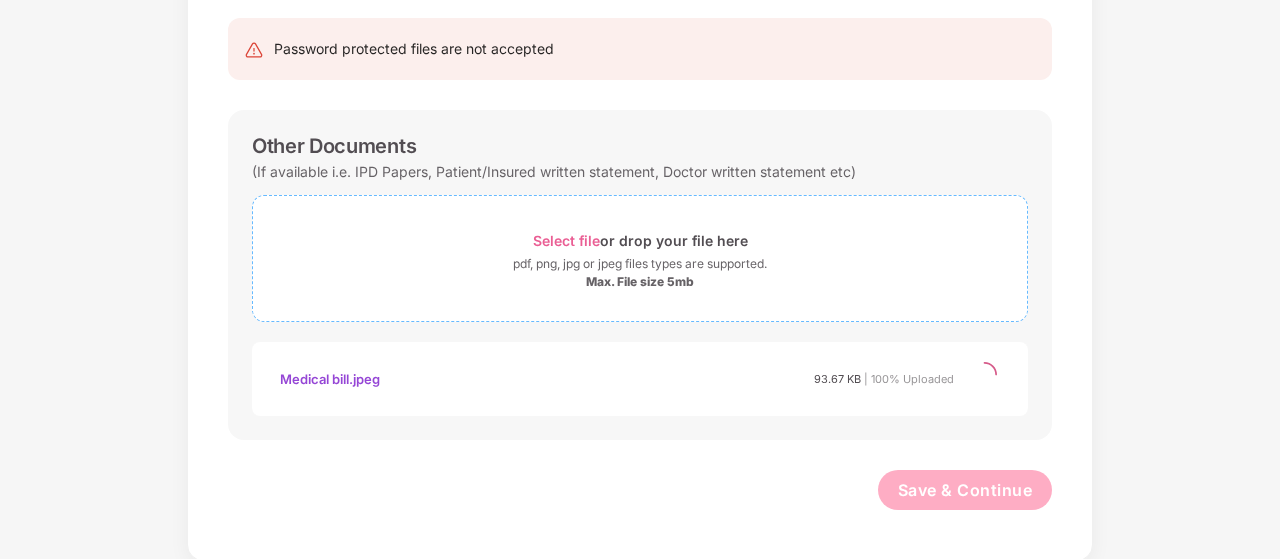 scroll, scrollTop: 103, scrollLeft: 0, axis: vertical 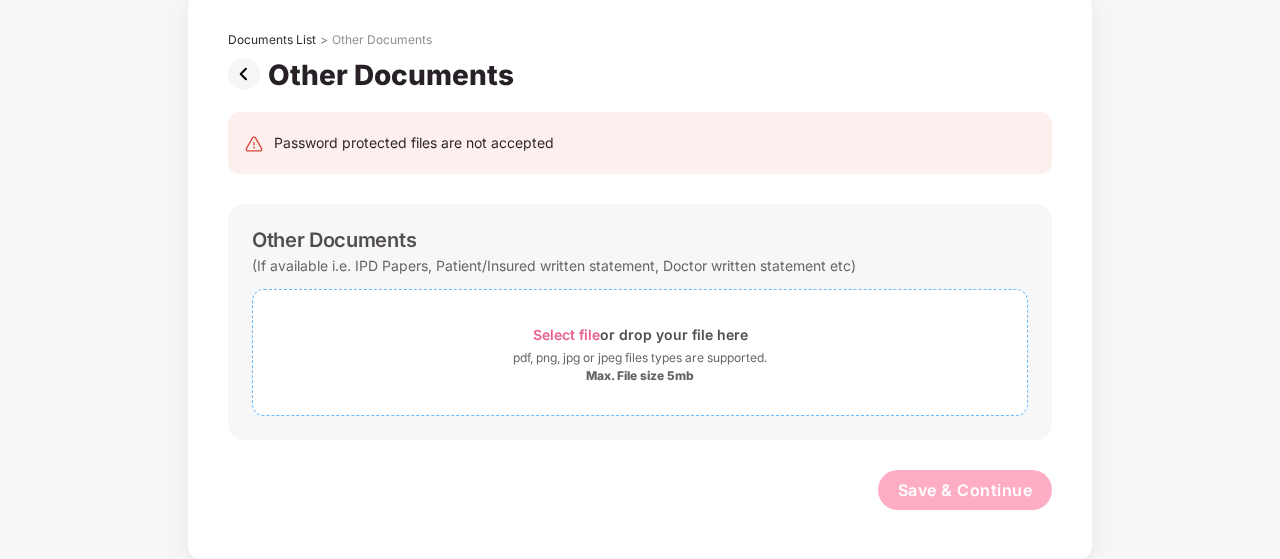 click on "Select file" at bounding box center [566, 334] 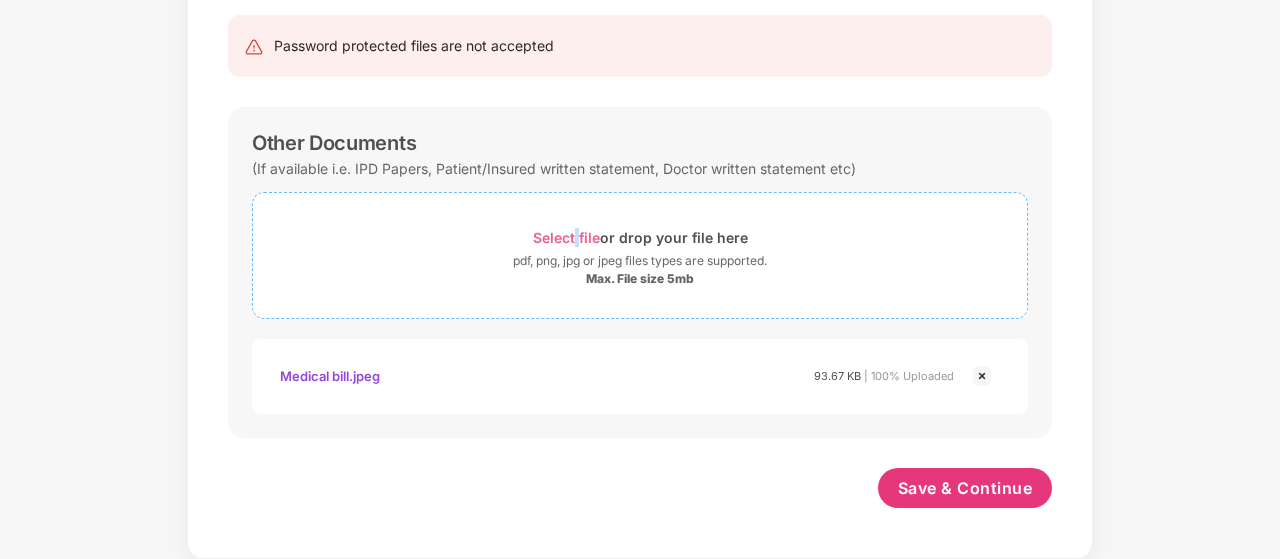 scroll, scrollTop: 199, scrollLeft: 0, axis: vertical 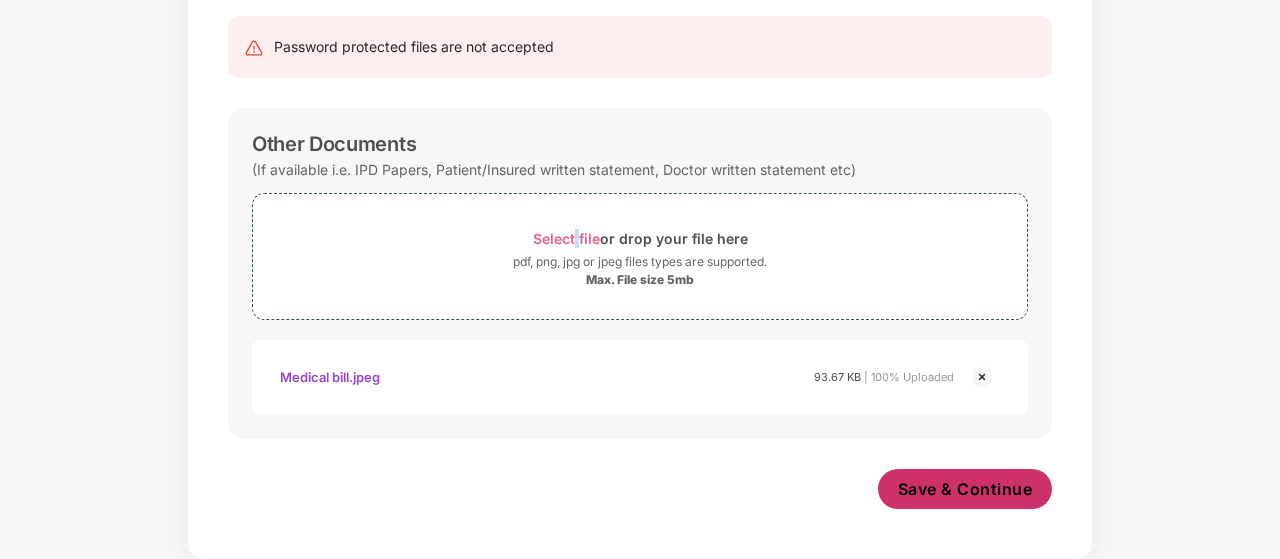 click on "Save & Continue" at bounding box center [965, 489] 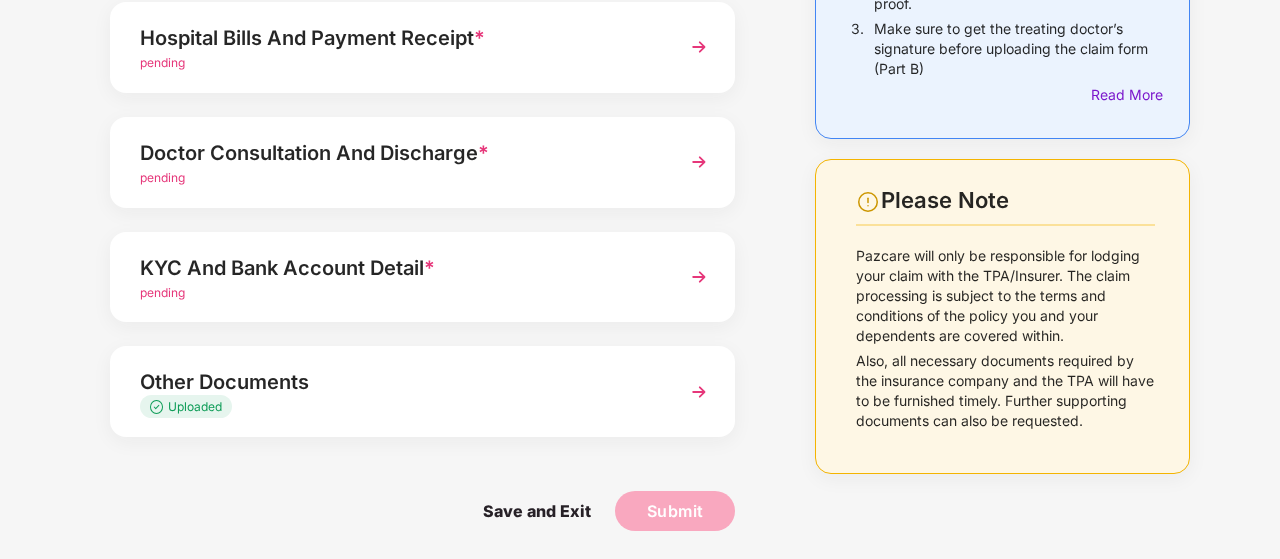scroll, scrollTop: 345, scrollLeft: 0, axis: vertical 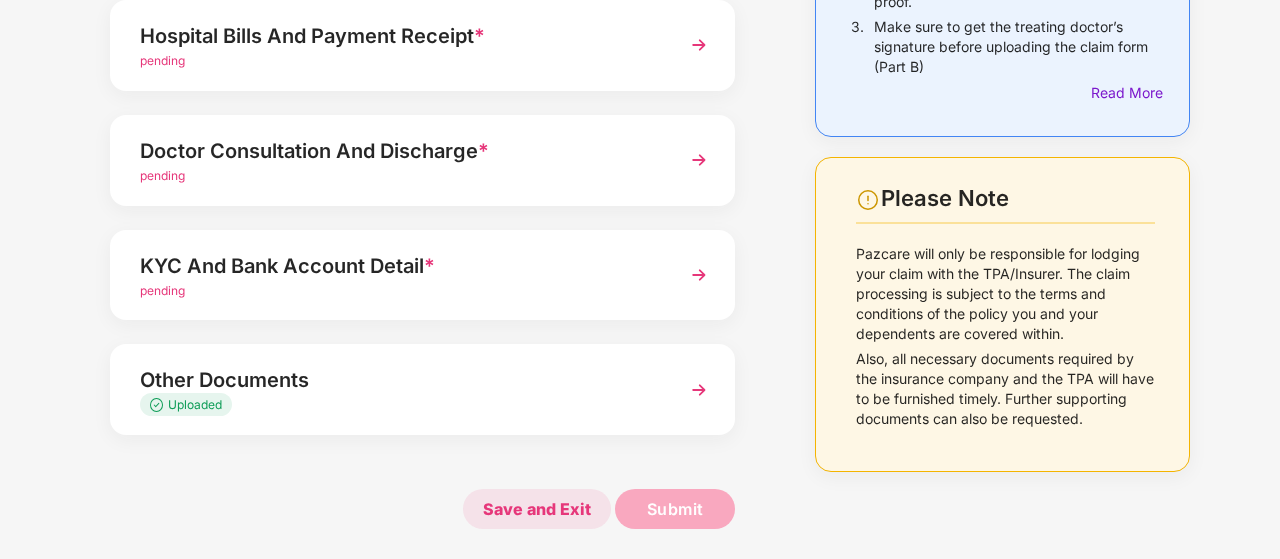 click on "Save and Exit" at bounding box center (537, 509) 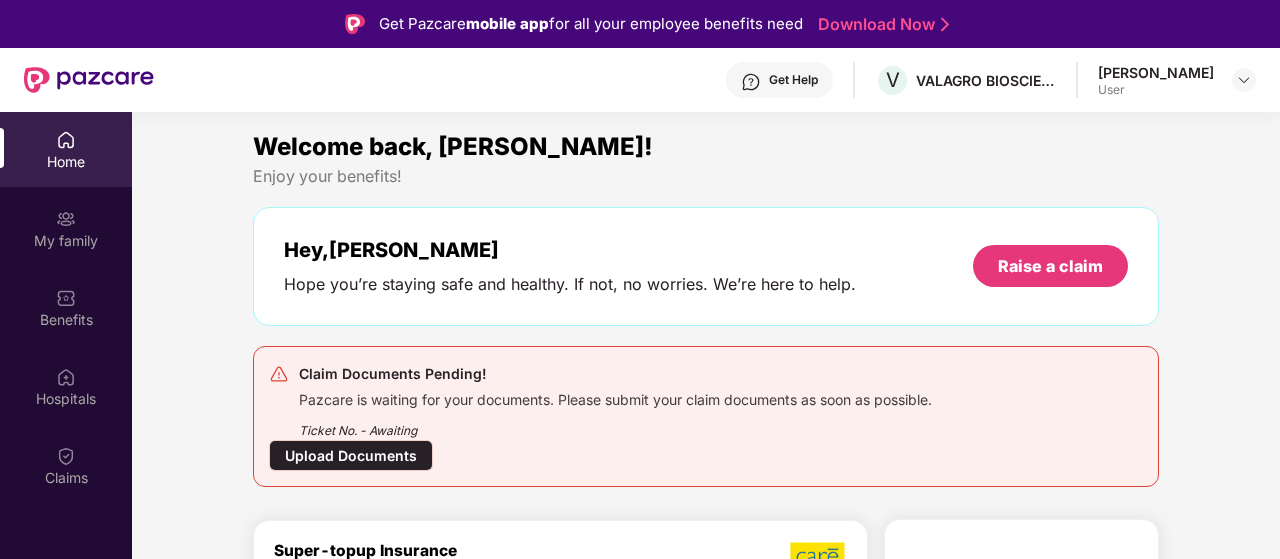 scroll, scrollTop: 112, scrollLeft: 0, axis: vertical 